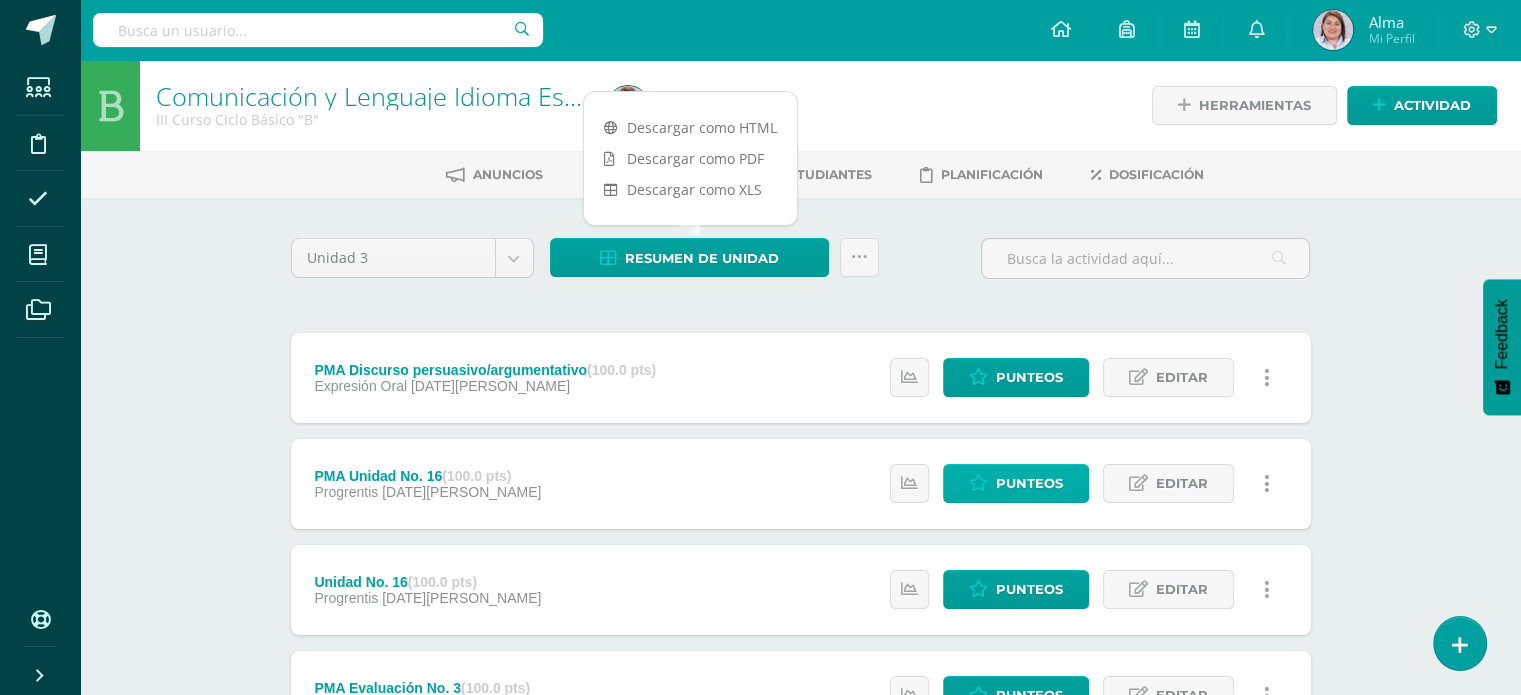 scroll, scrollTop: 0, scrollLeft: 0, axis: both 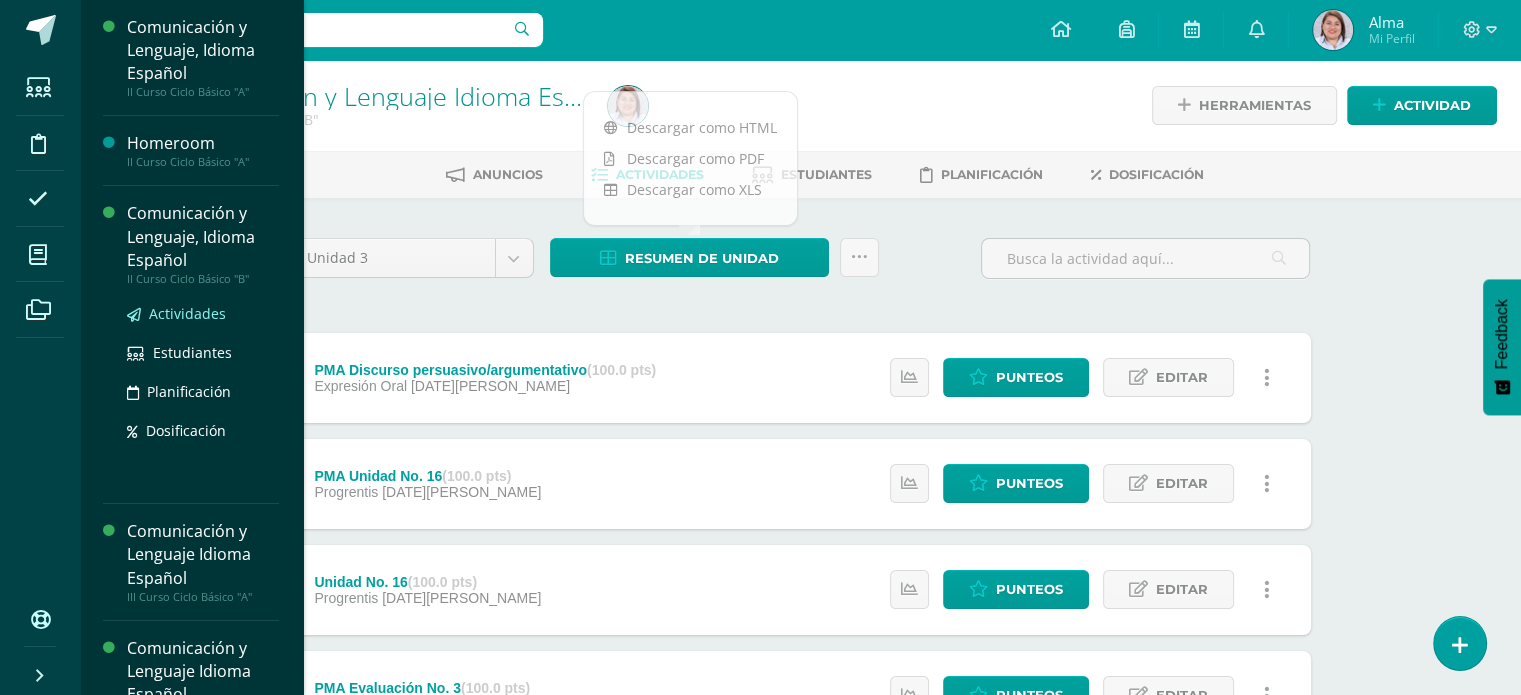 click on "Actividades" at bounding box center (187, 313) 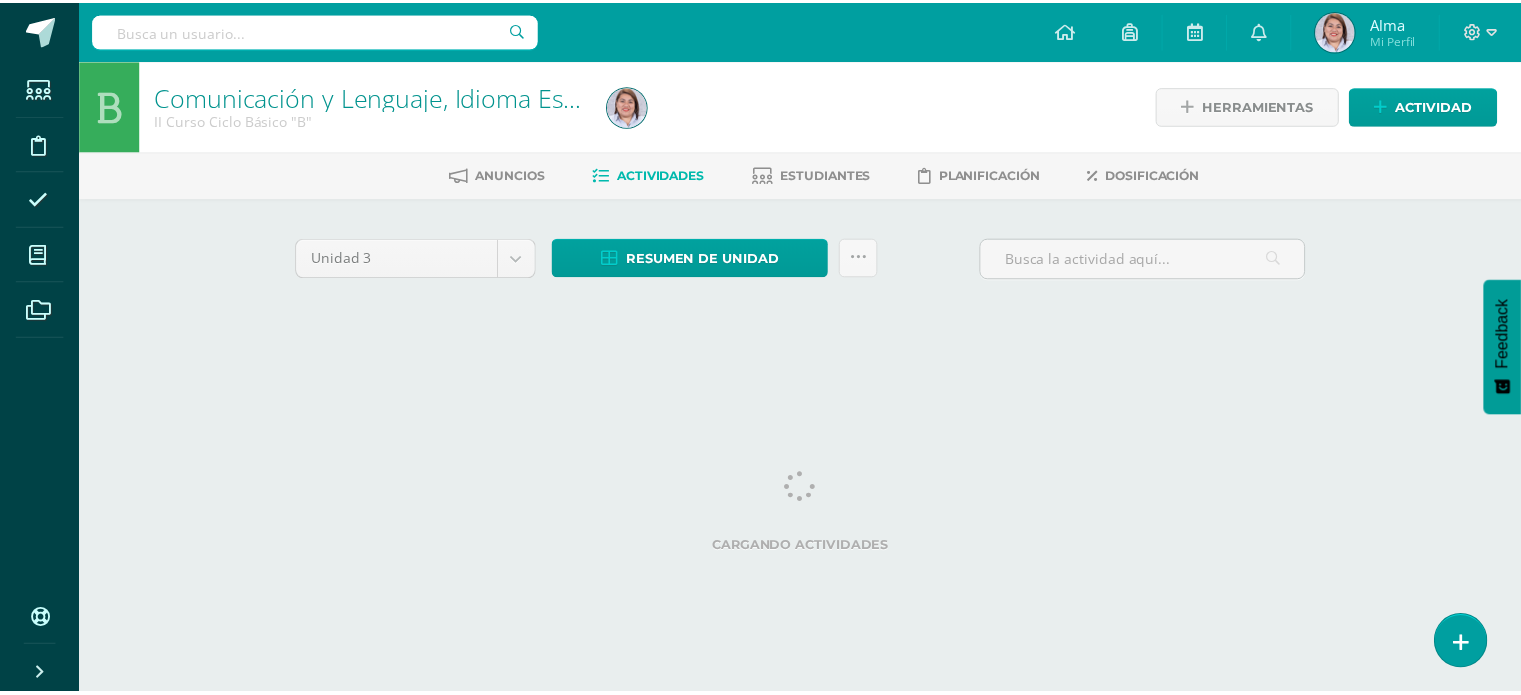 scroll, scrollTop: 0, scrollLeft: 0, axis: both 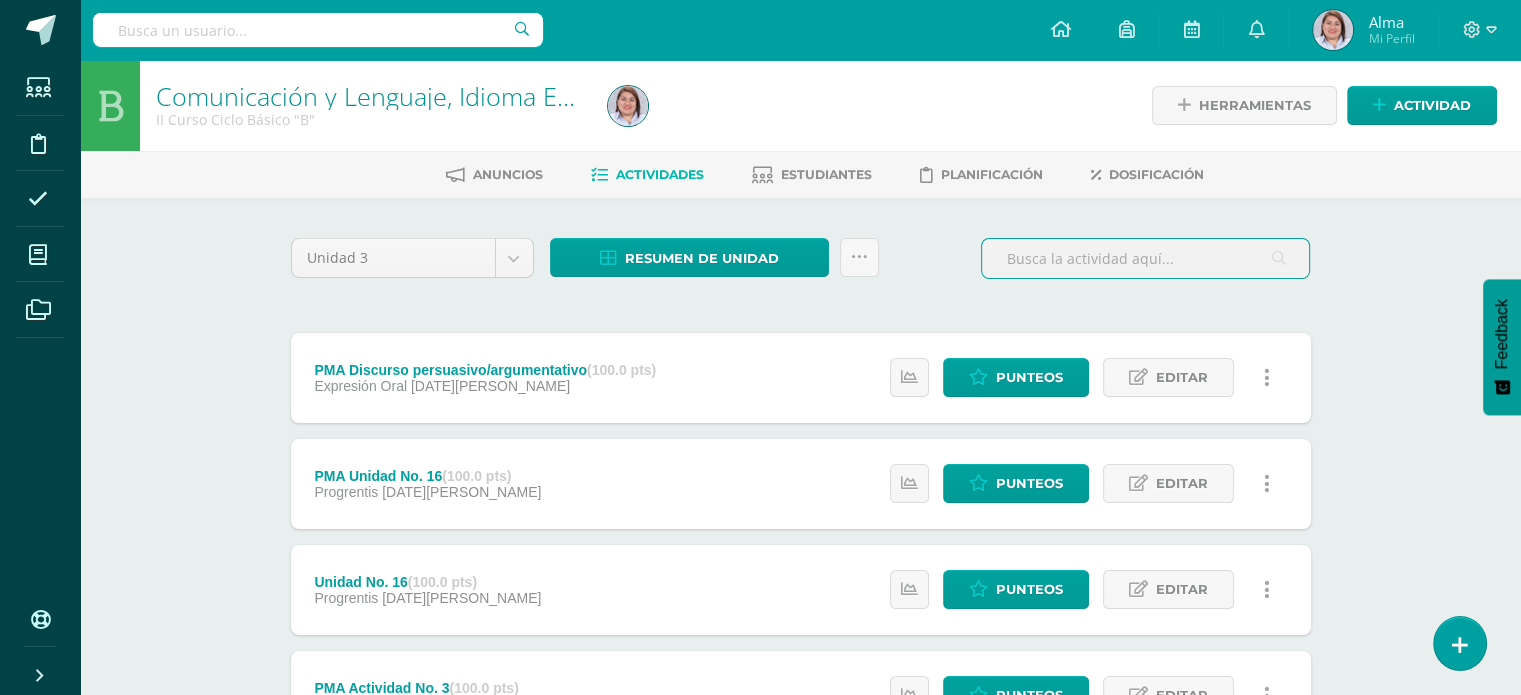 click at bounding box center (1145, 258) 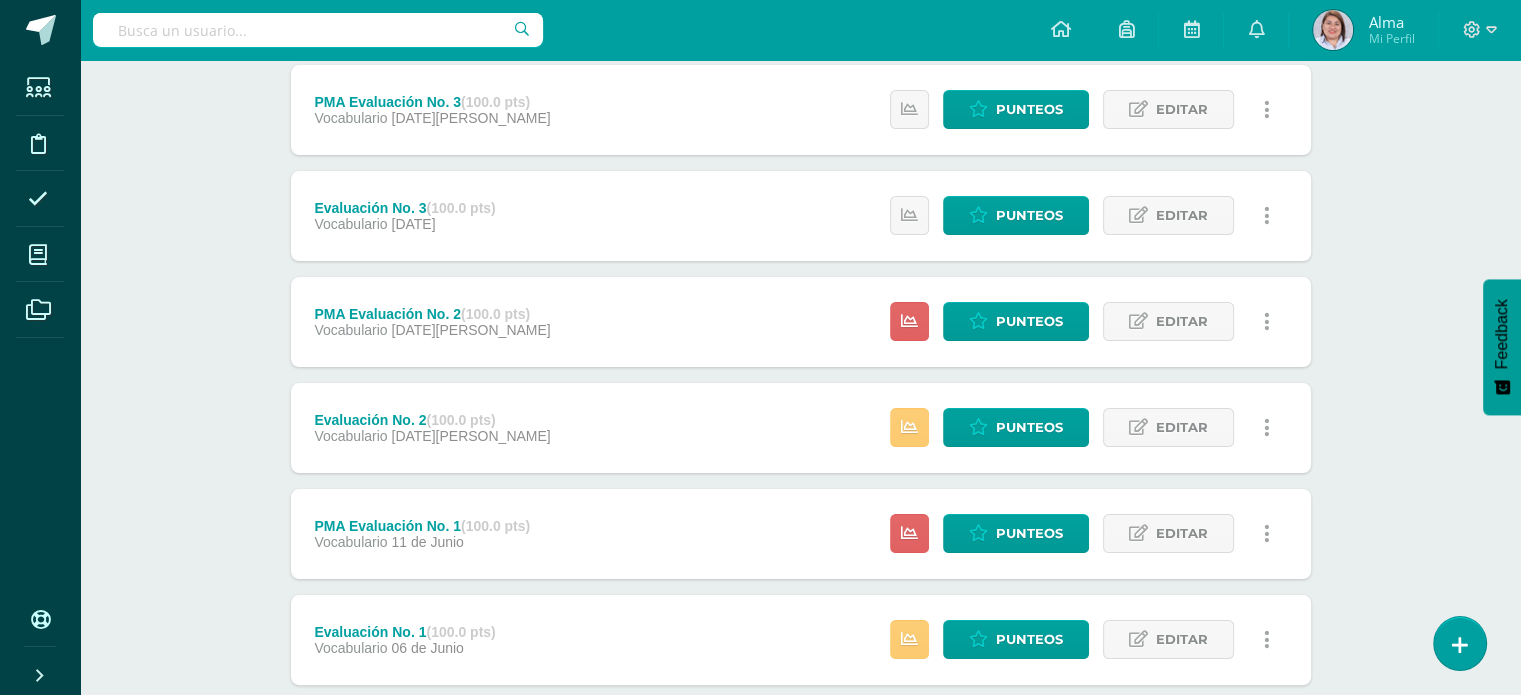 scroll, scrollTop: 286, scrollLeft: 0, axis: vertical 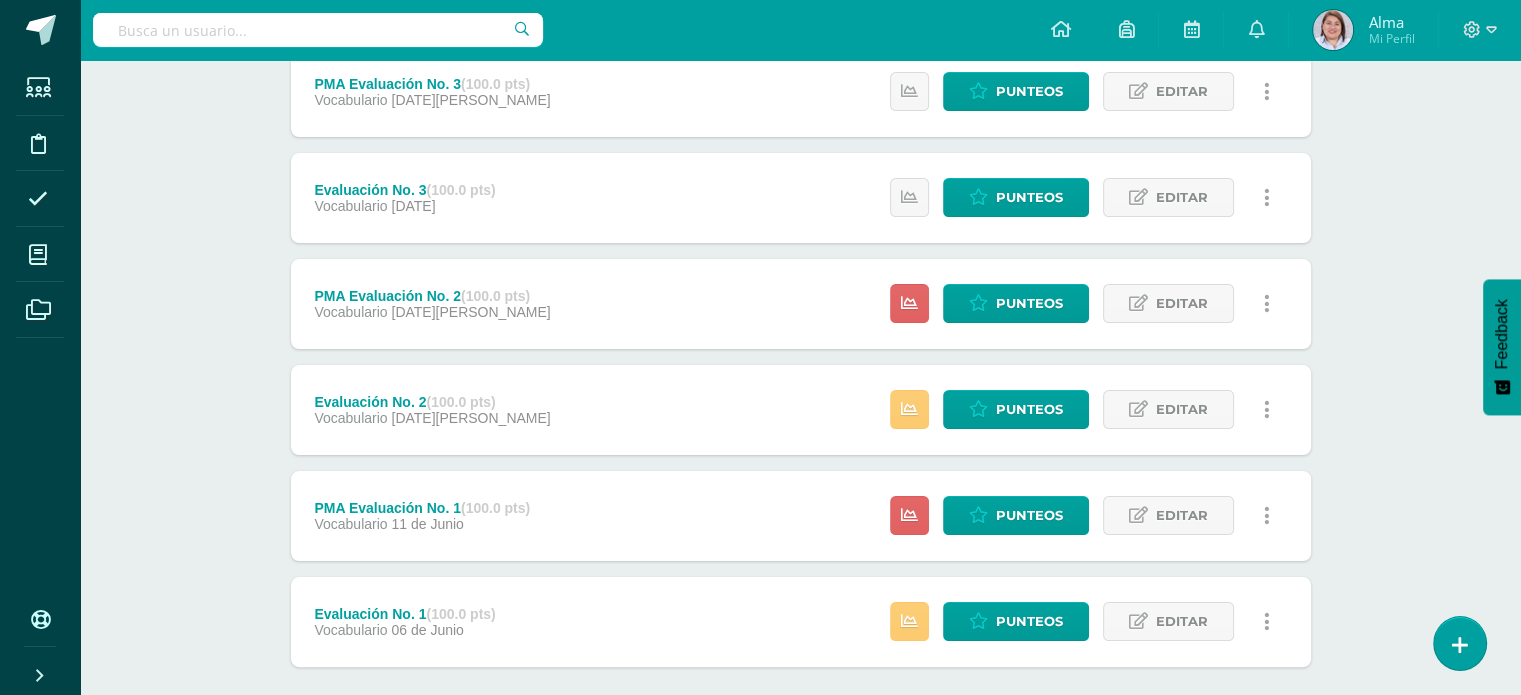 type on "vocabu" 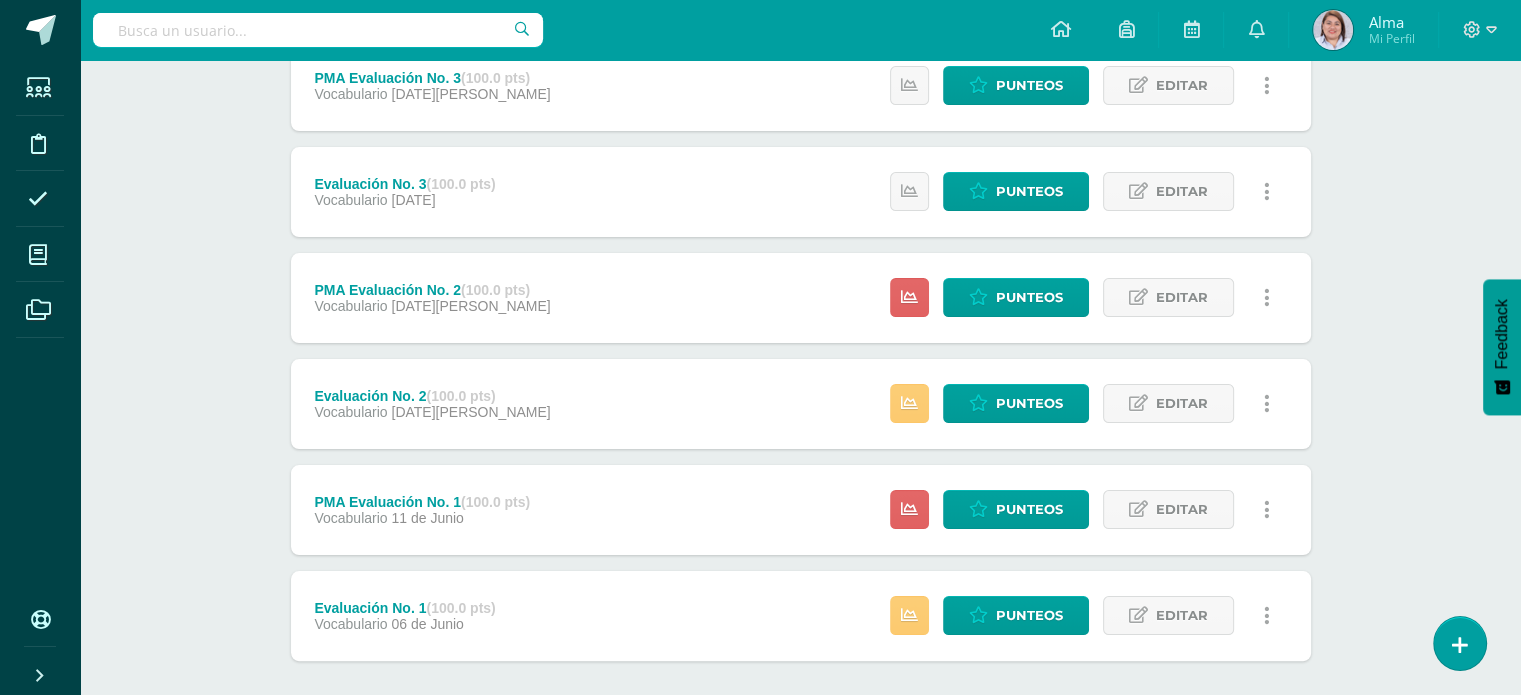 scroll, scrollTop: 291, scrollLeft: 0, axis: vertical 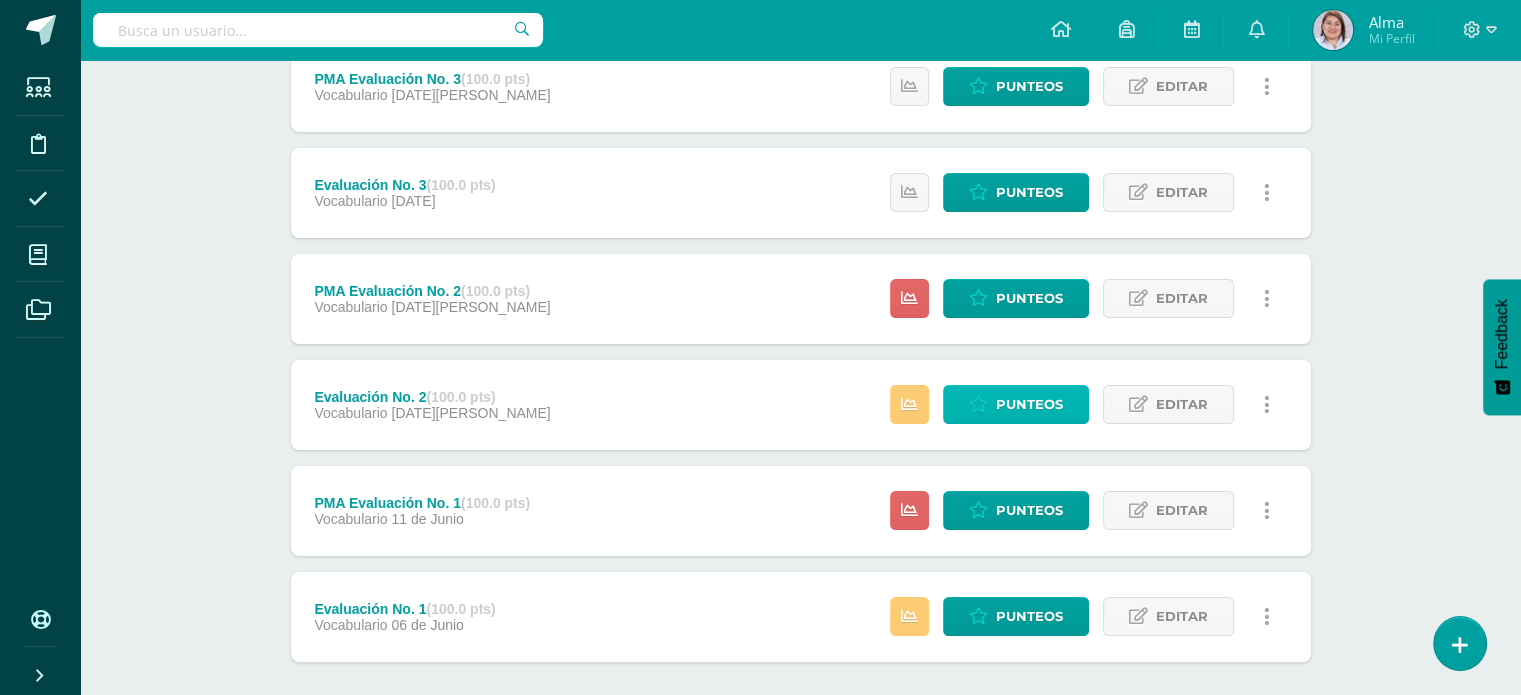 click on "Punteos" at bounding box center [1029, 404] 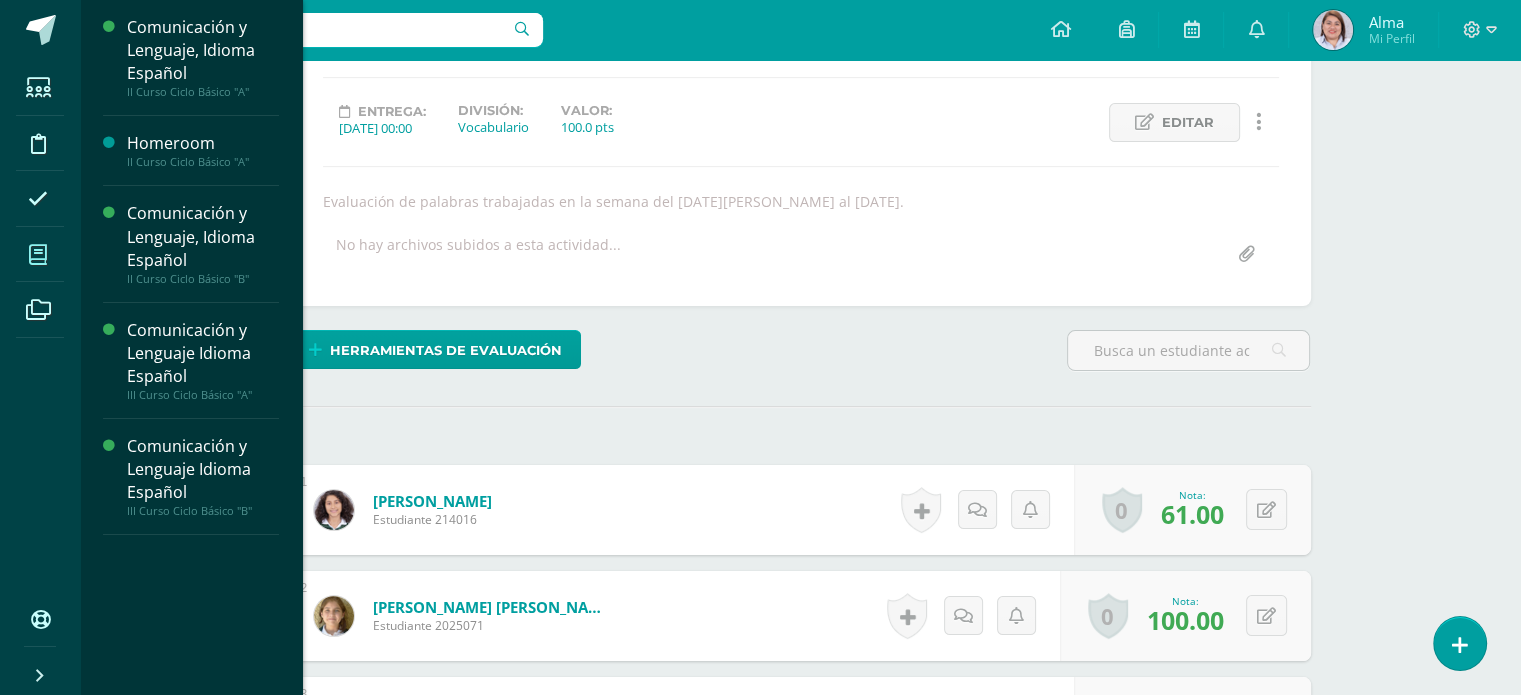 scroll, scrollTop: 250, scrollLeft: 0, axis: vertical 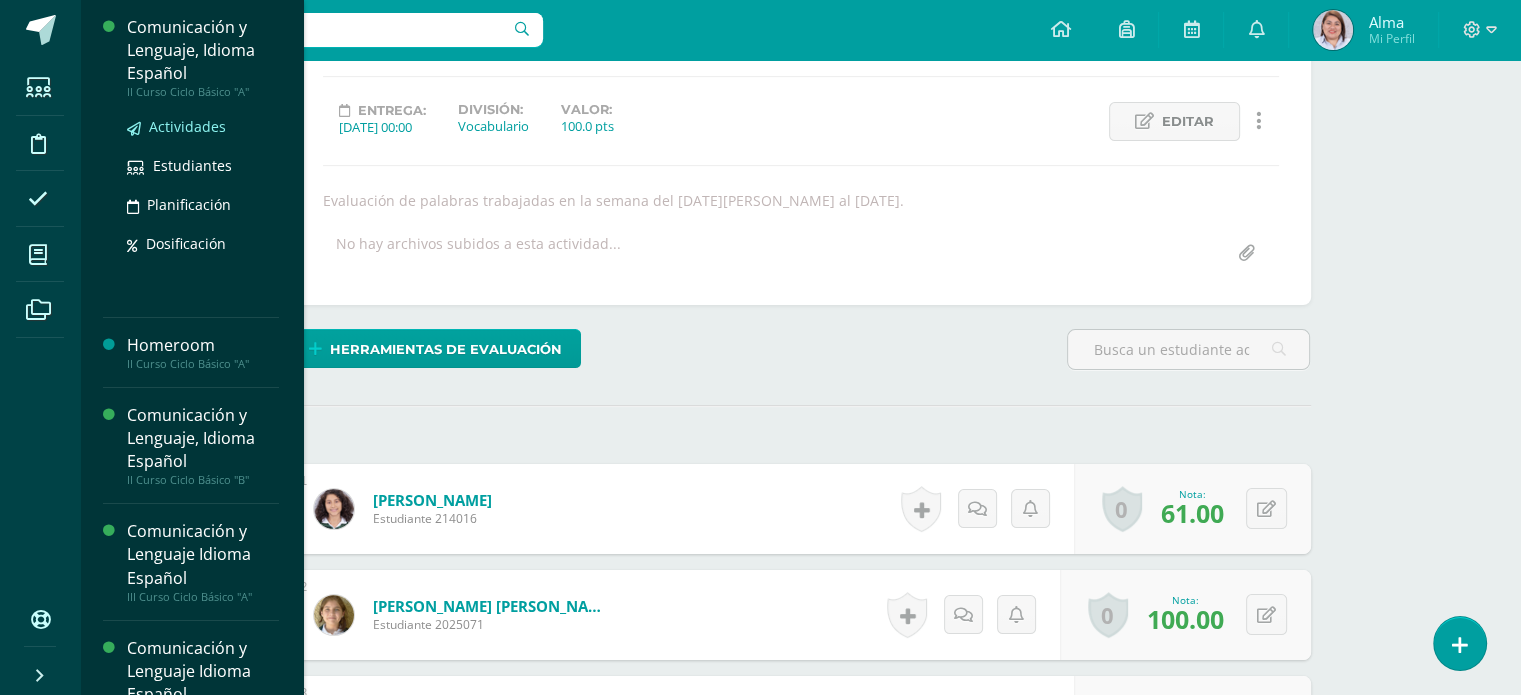 click on "Actividades" at bounding box center (187, 126) 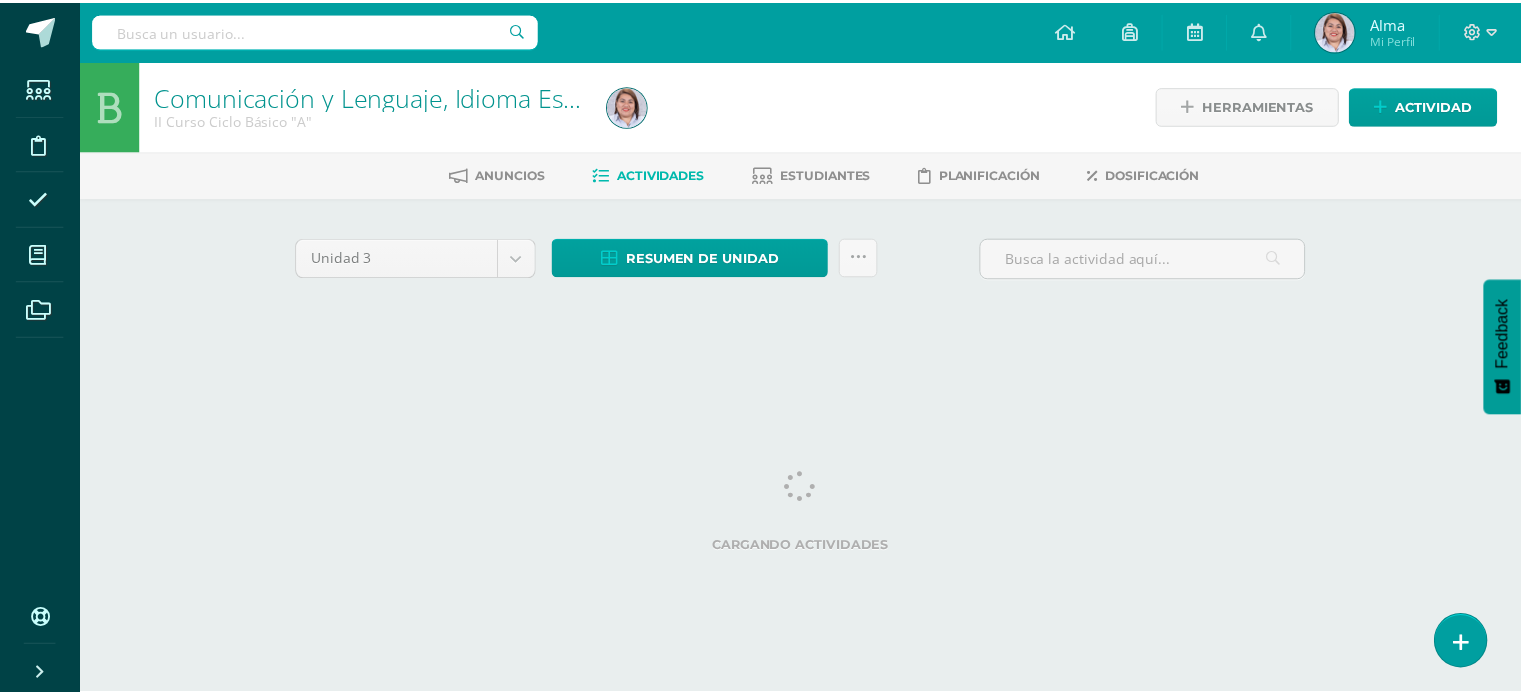 scroll, scrollTop: 0, scrollLeft: 0, axis: both 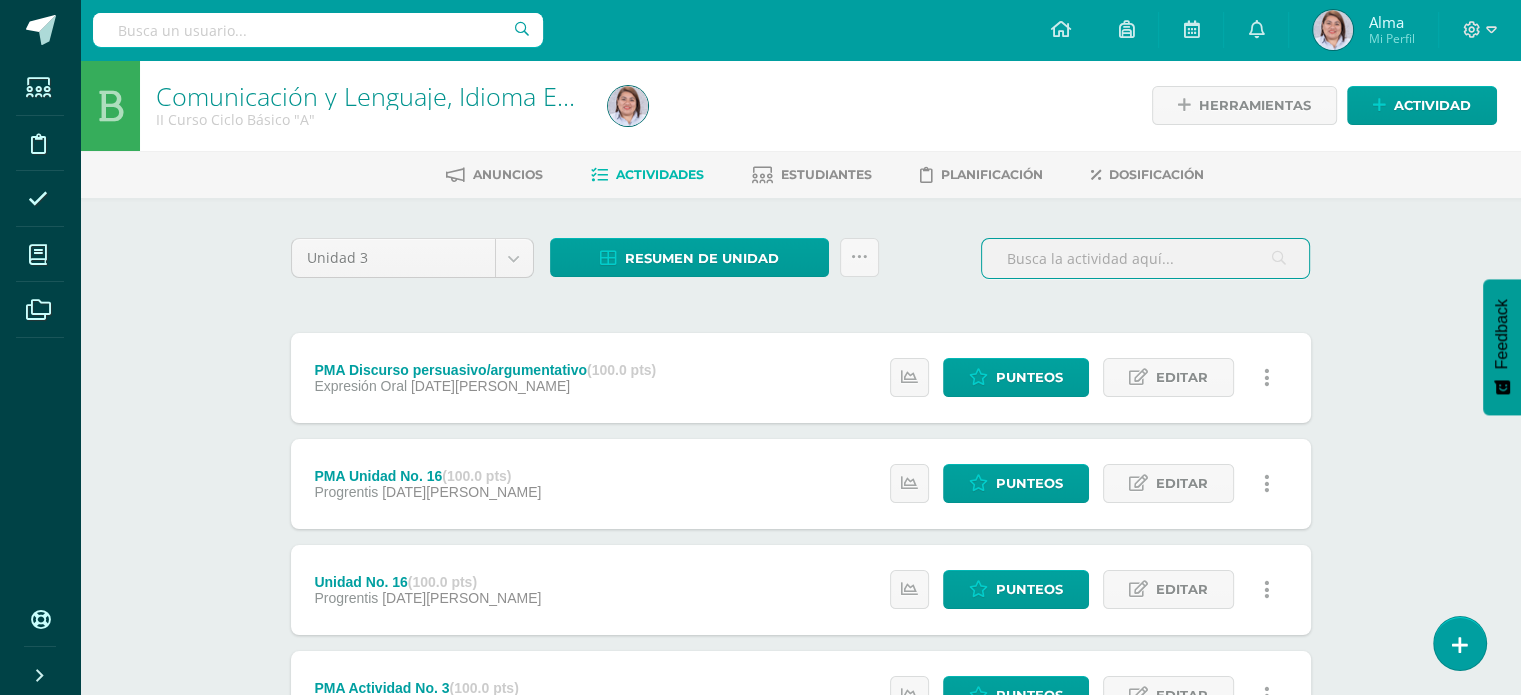 click at bounding box center [1145, 258] 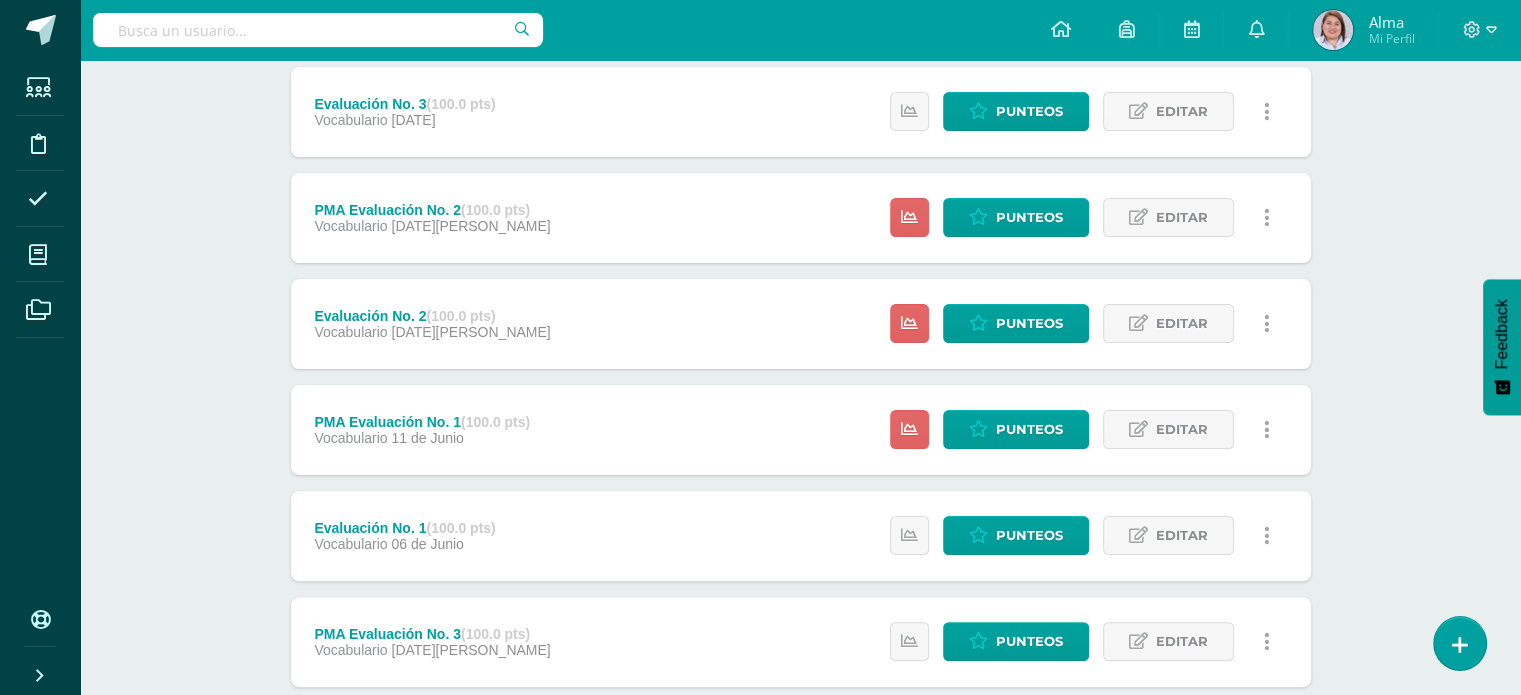 scroll, scrollTop: 378, scrollLeft: 0, axis: vertical 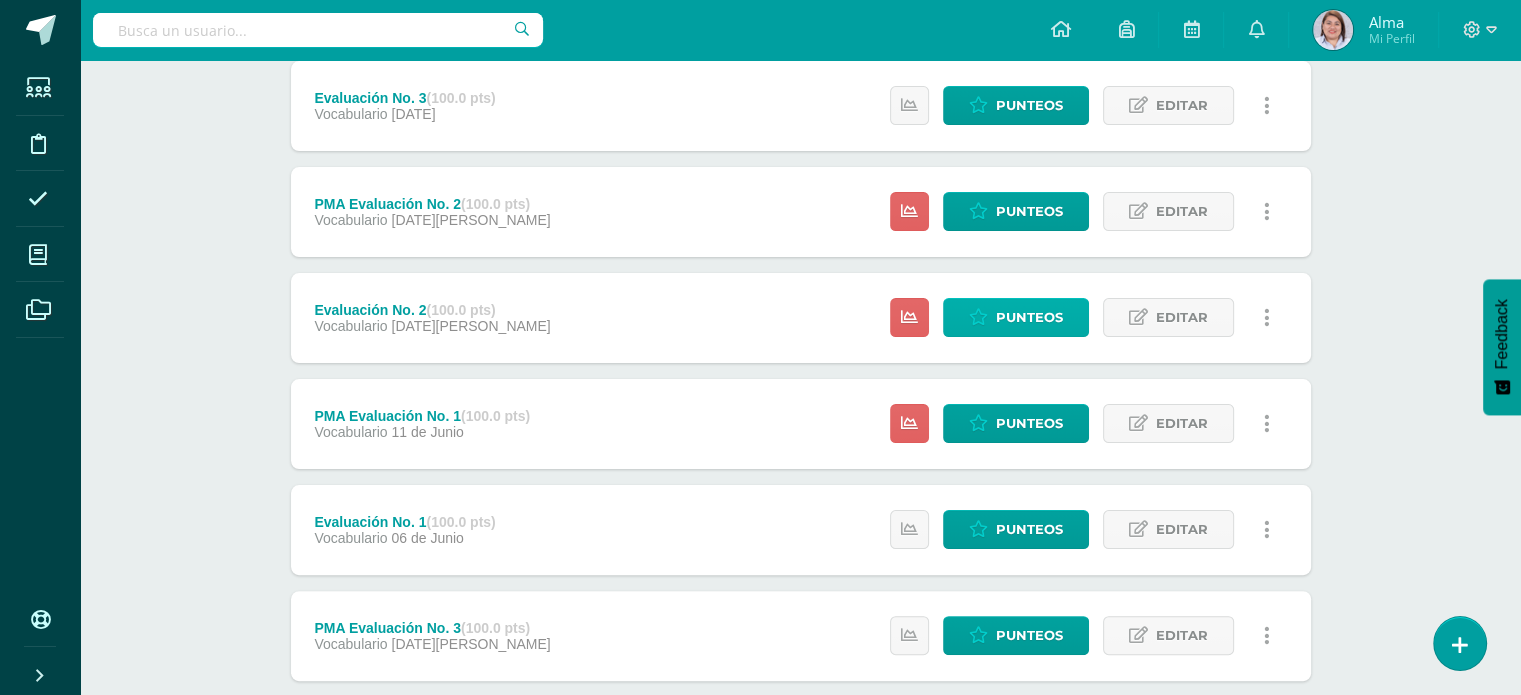 type on "vocabulario" 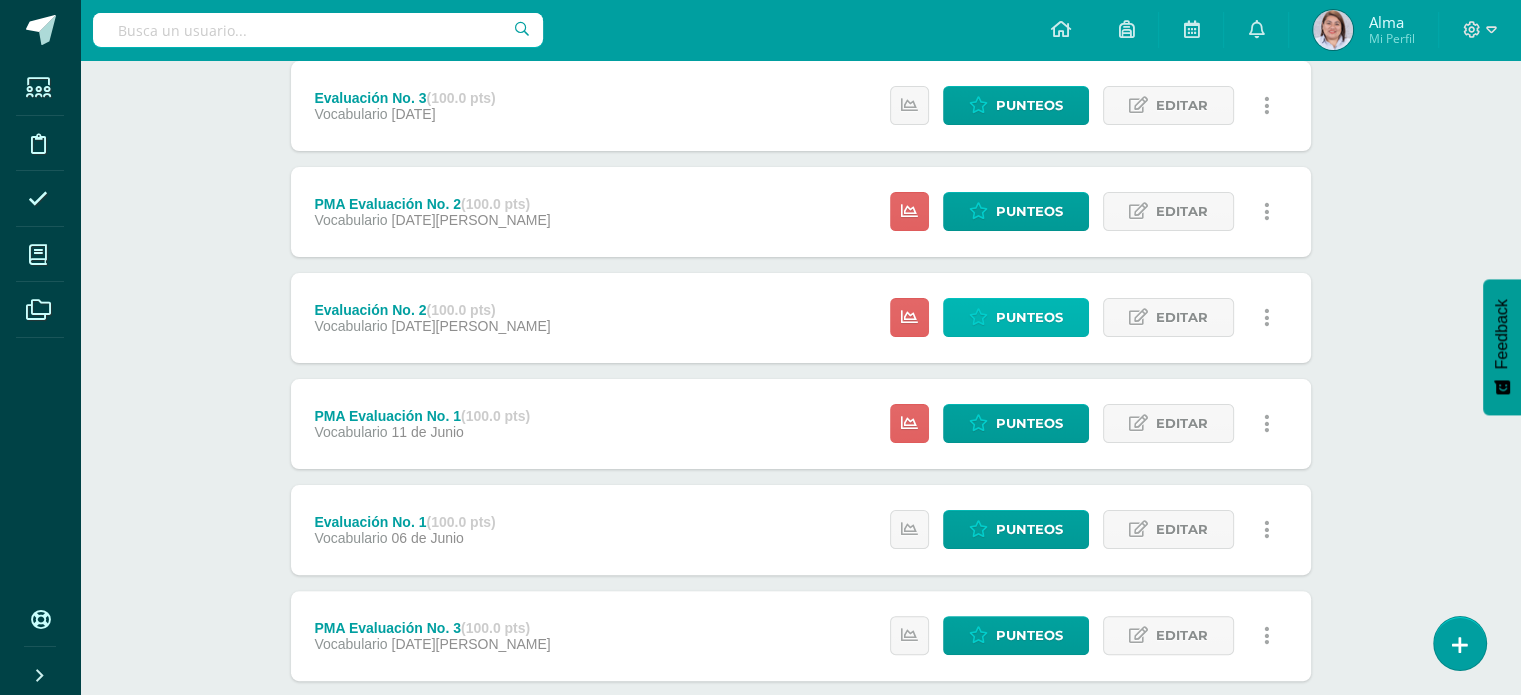 click on "Punteos" at bounding box center [1029, 317] 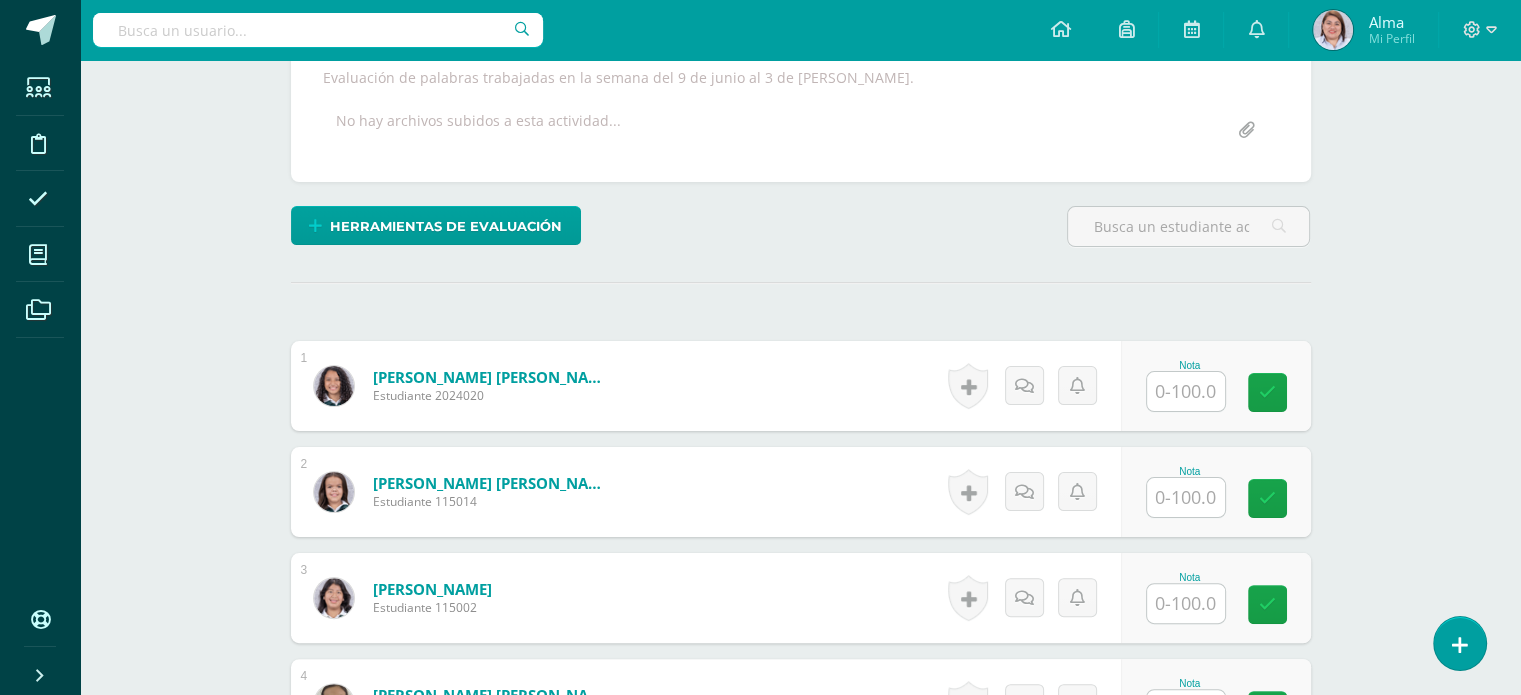 scroll, scrollTop: 374, scrollLeft: 0, axis: vertical 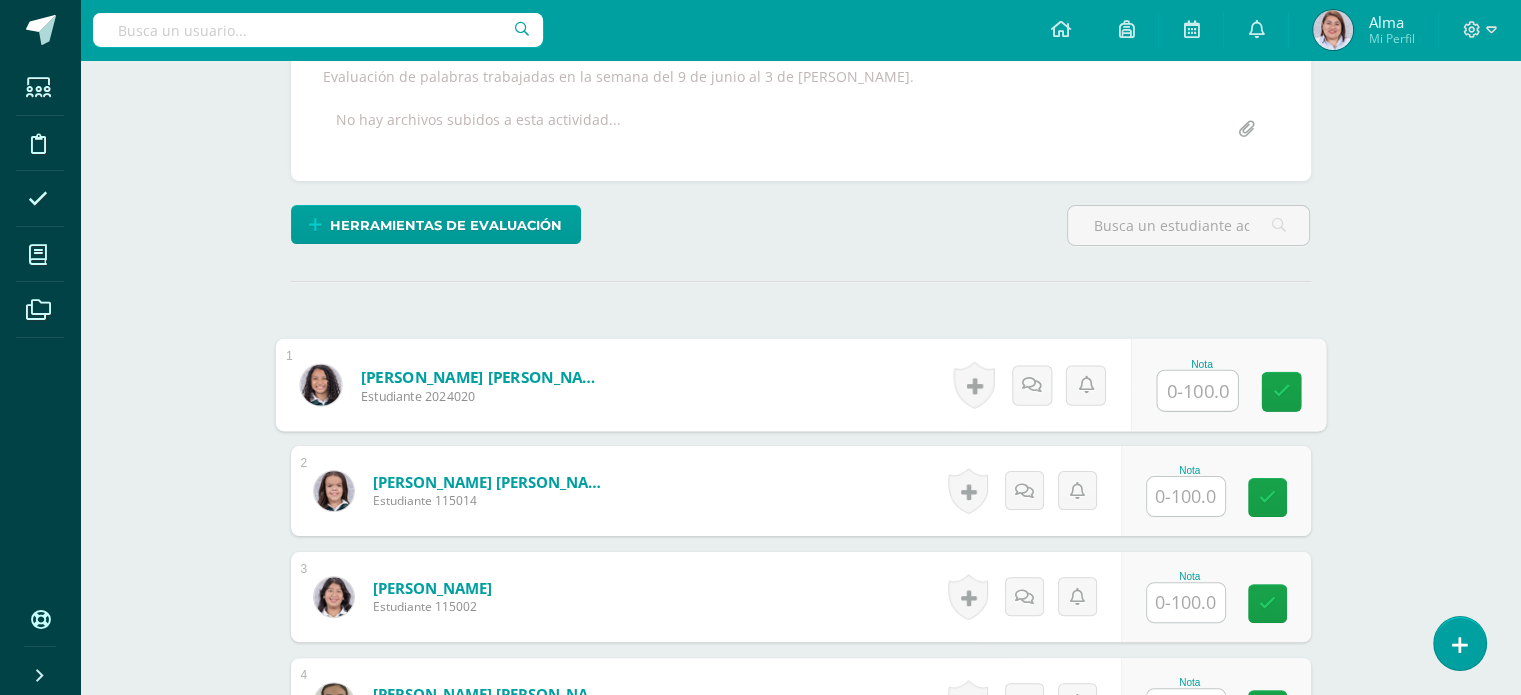 click at bounding box center (1197, 391) 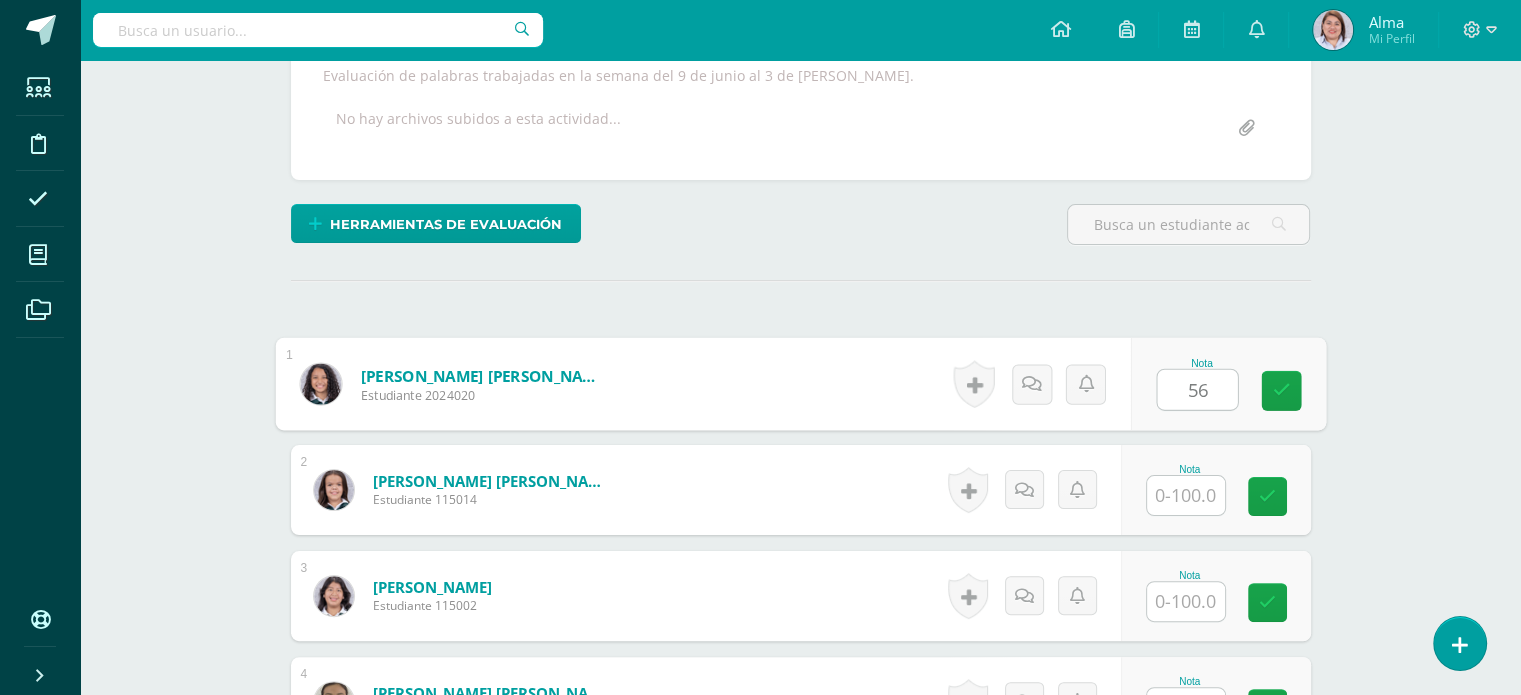 scroll, scrollTop: 376, scrollLeft: 0, axis: vertical 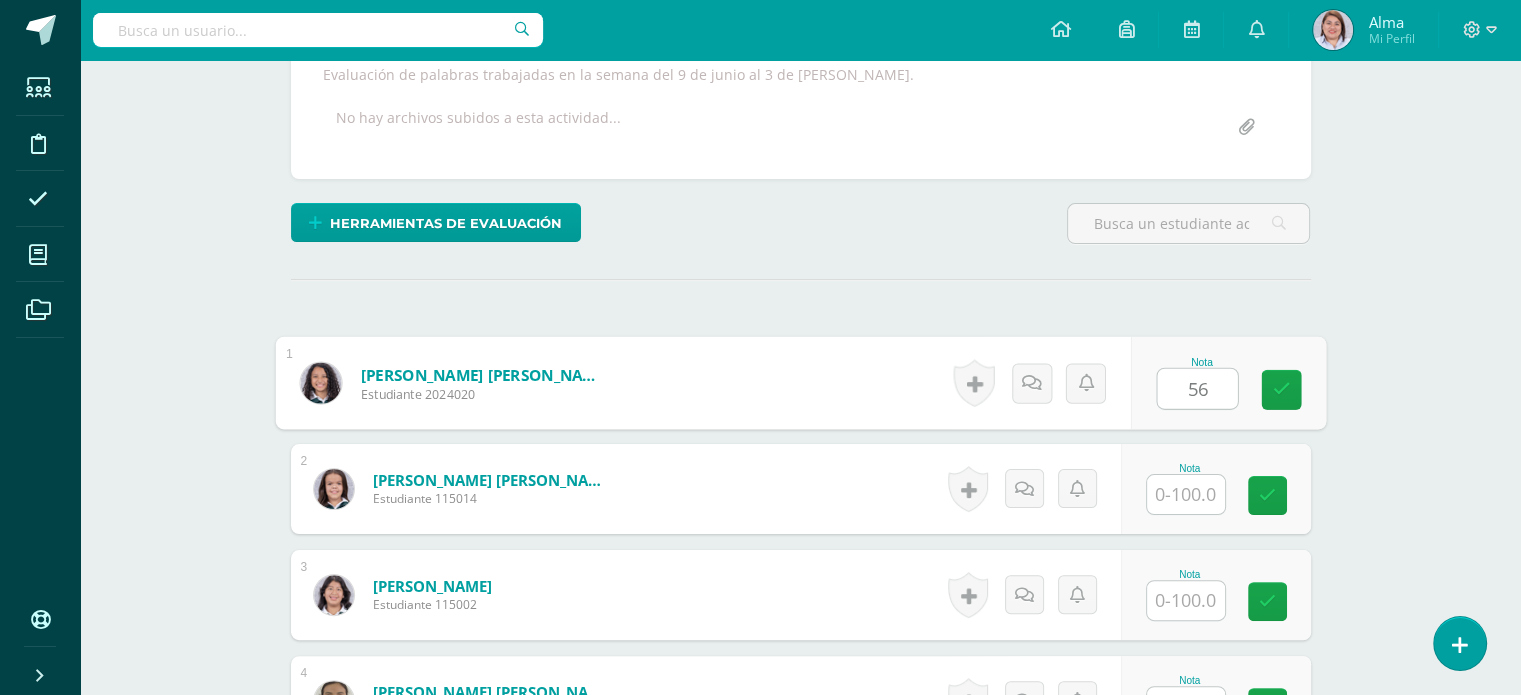 type on "56" 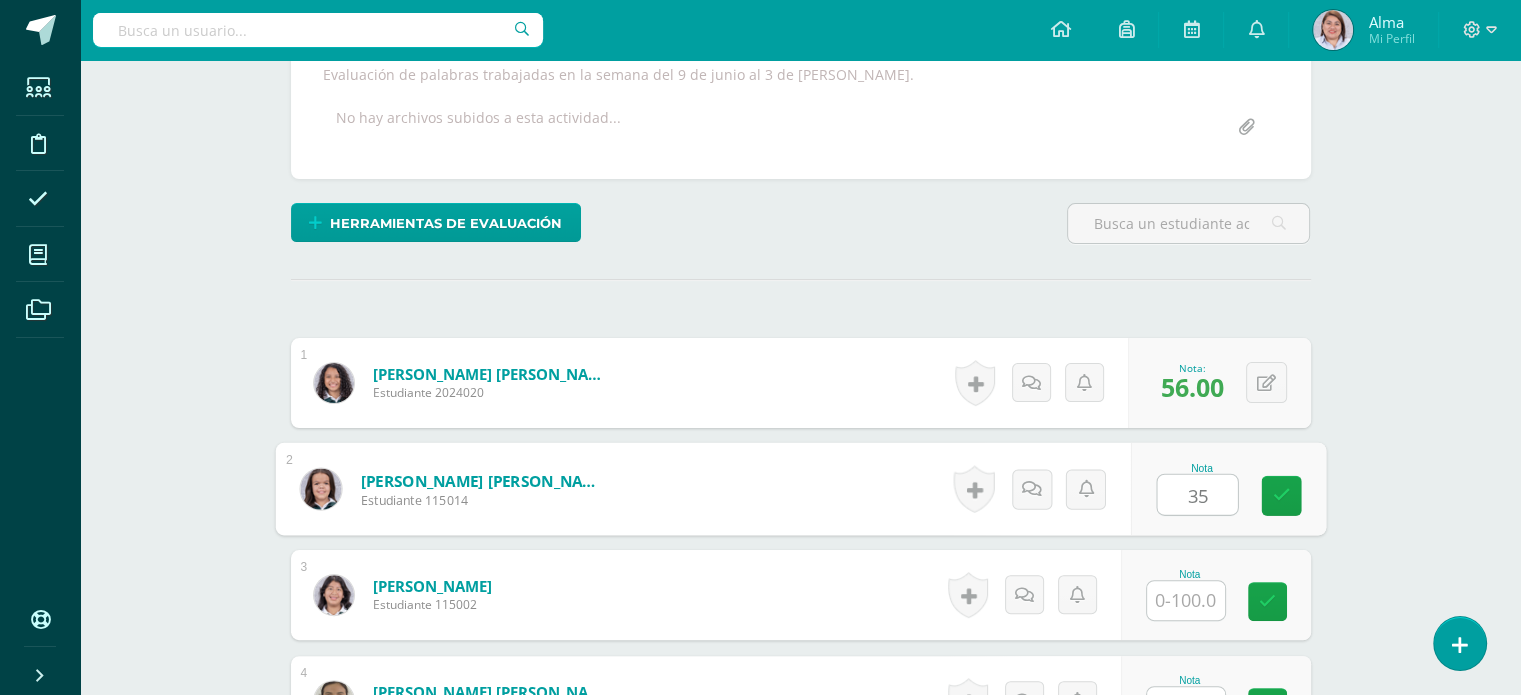 type on "35" 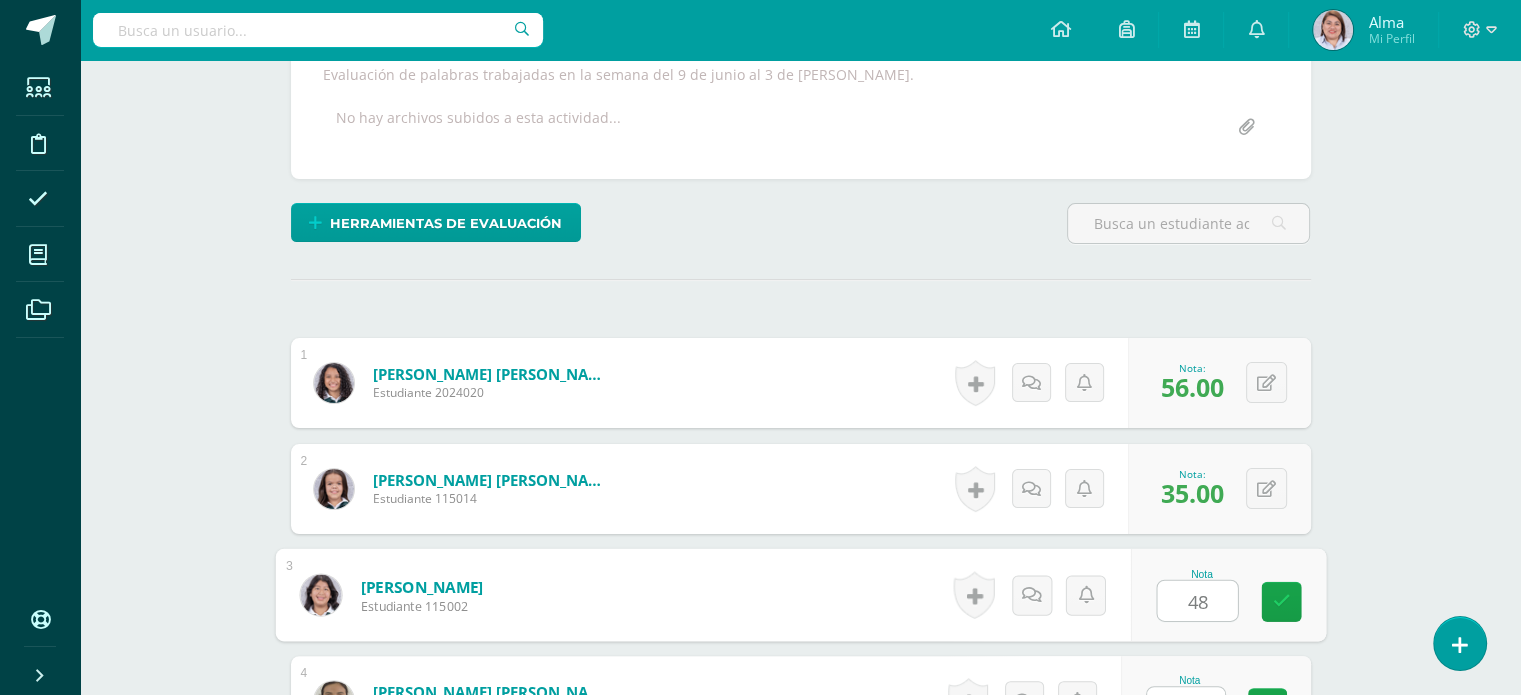 type on "48" 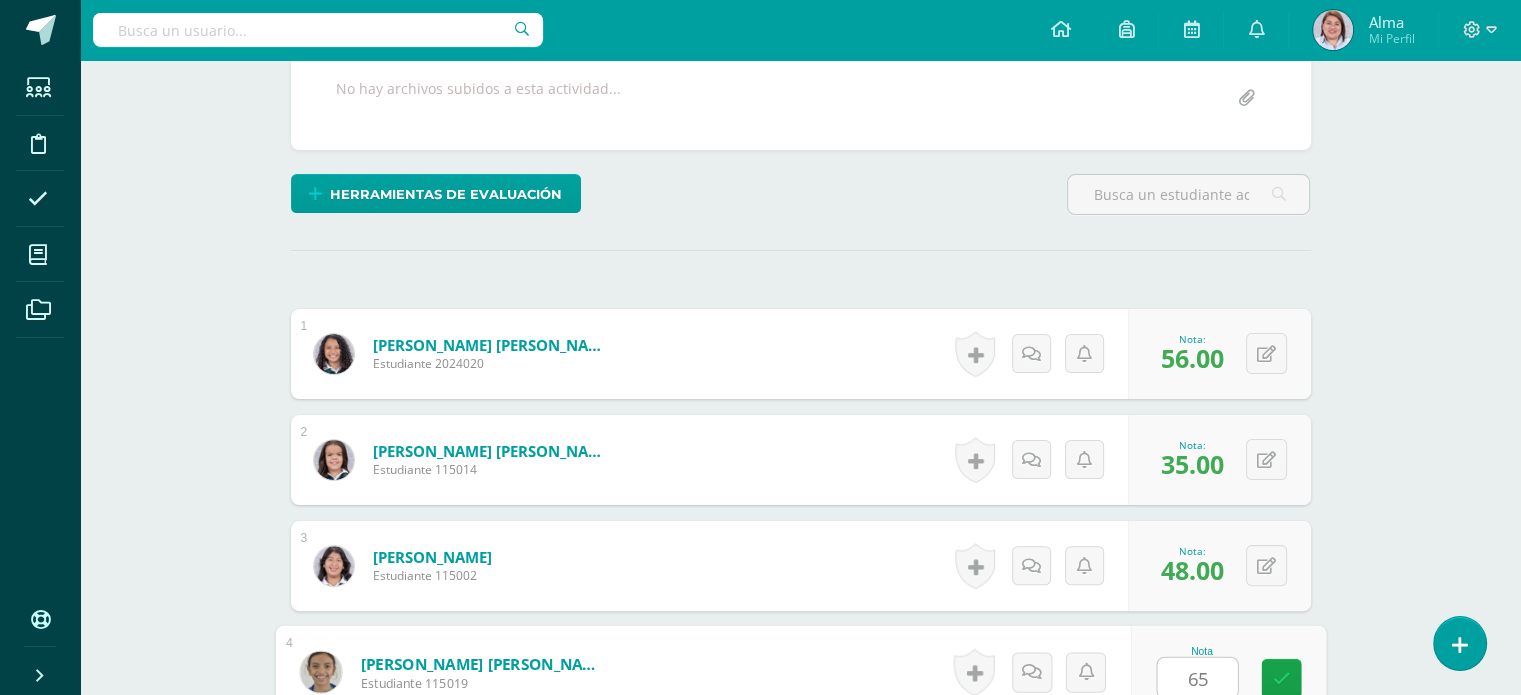 type on "65" 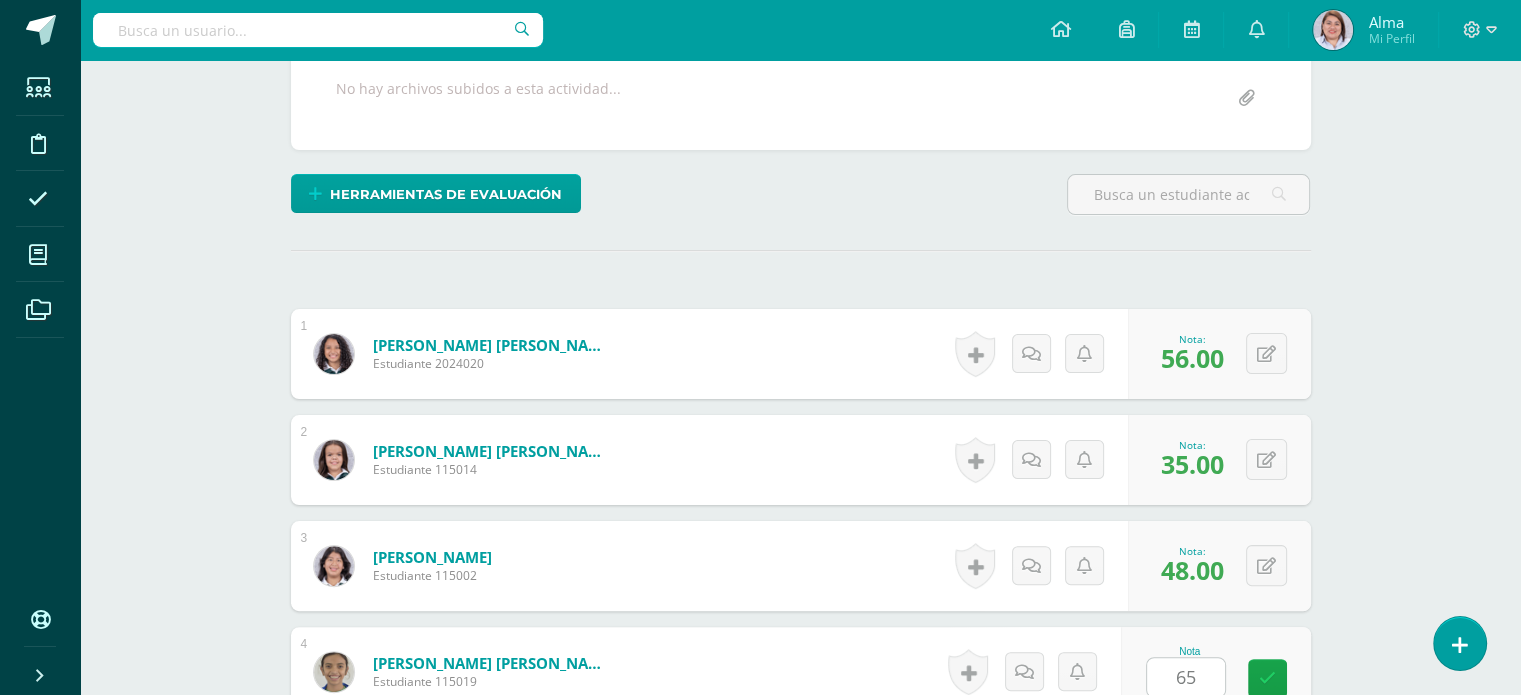 scroll, scrollTop: 839, scrollLeft: 0, axis: vertical 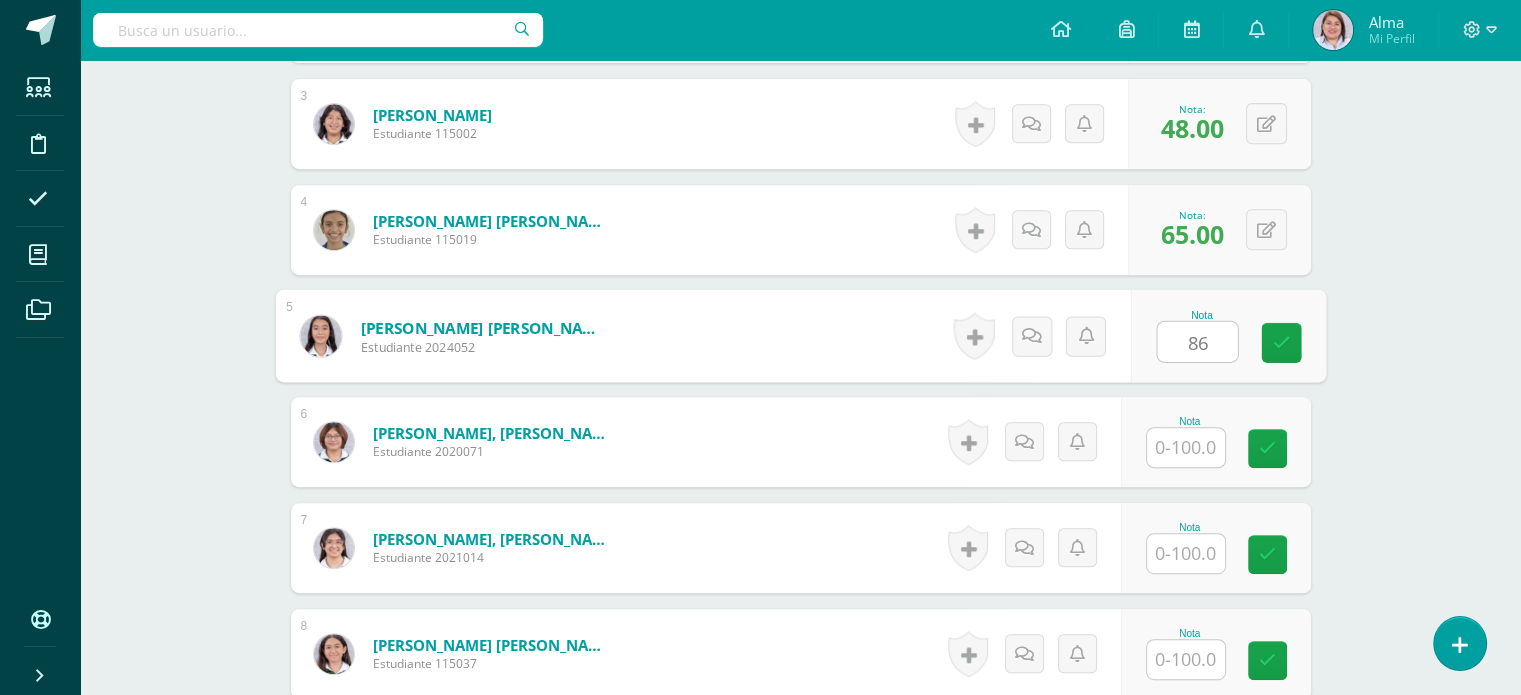 type on "8" 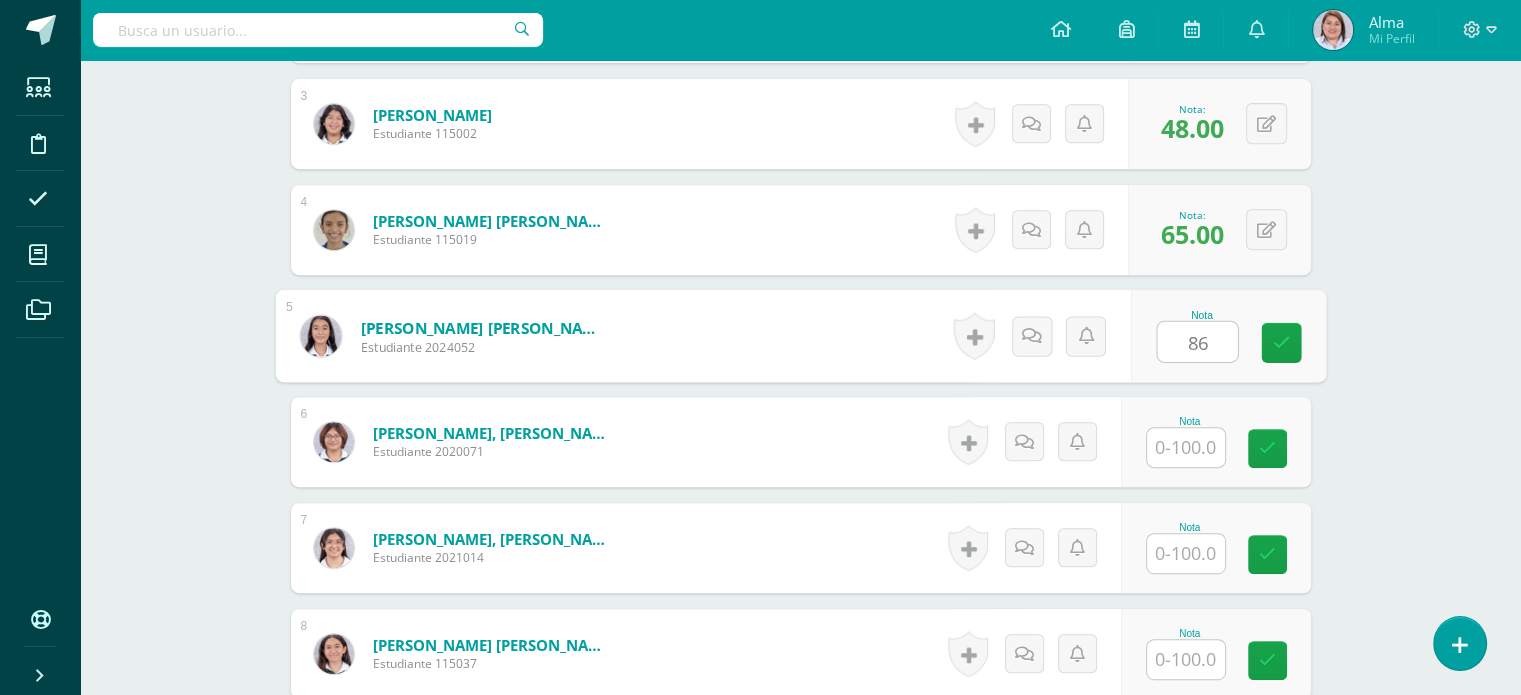 type on "86" 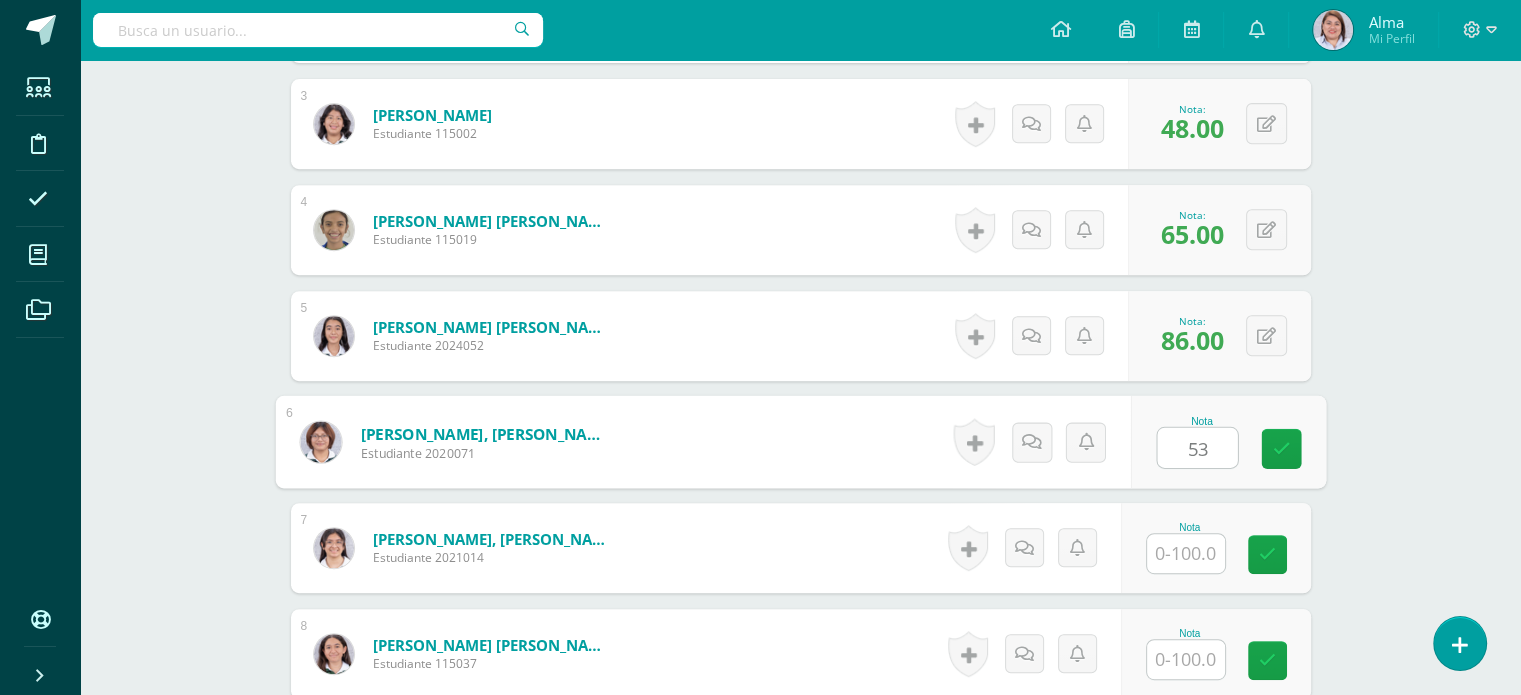 type on "53" 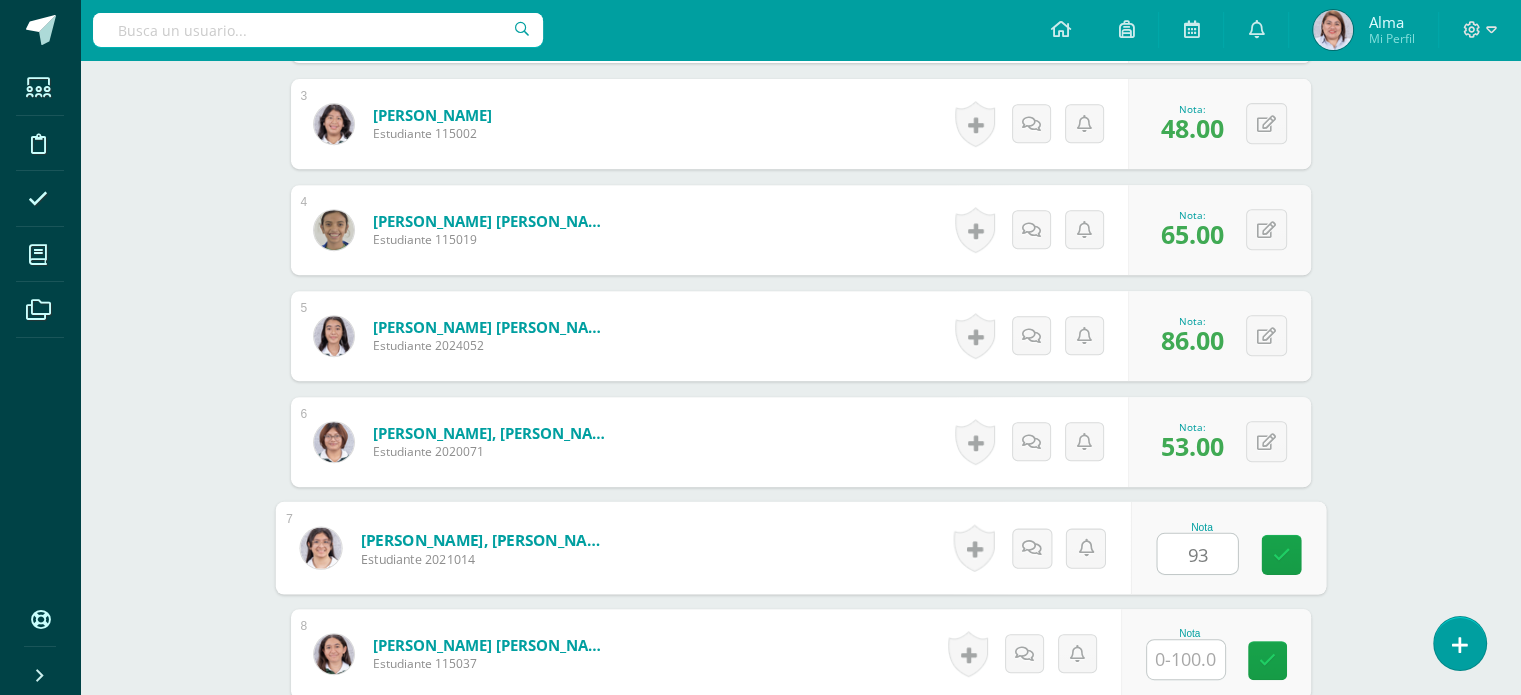 type on "93" 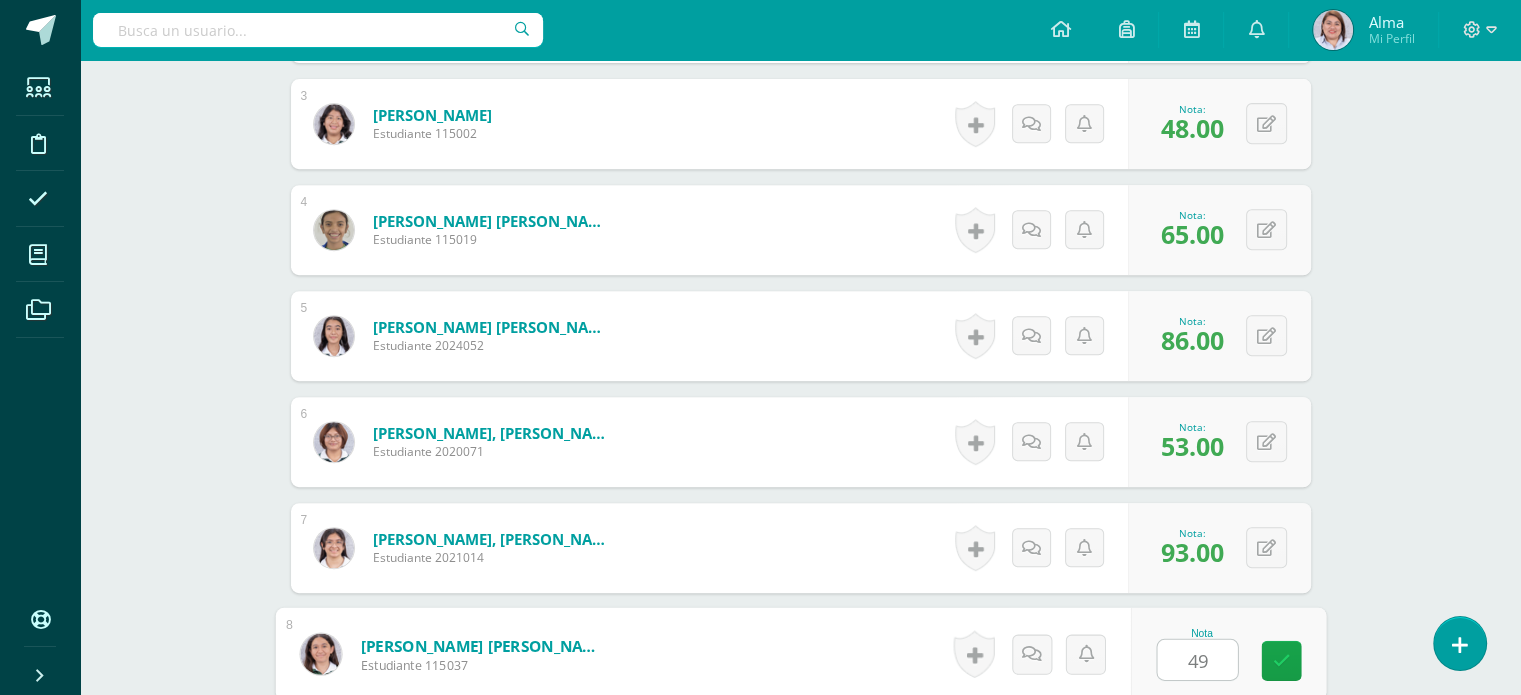 type on "49" 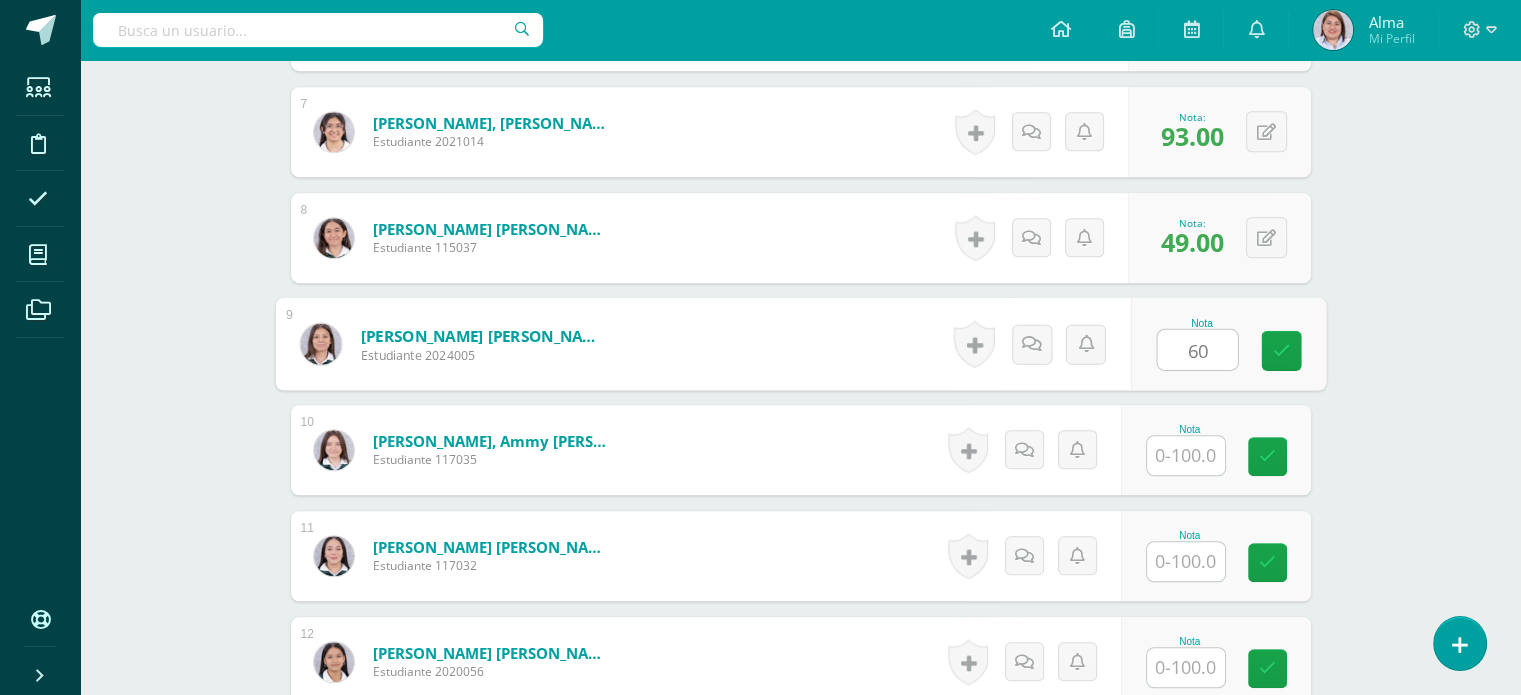 type on "60" 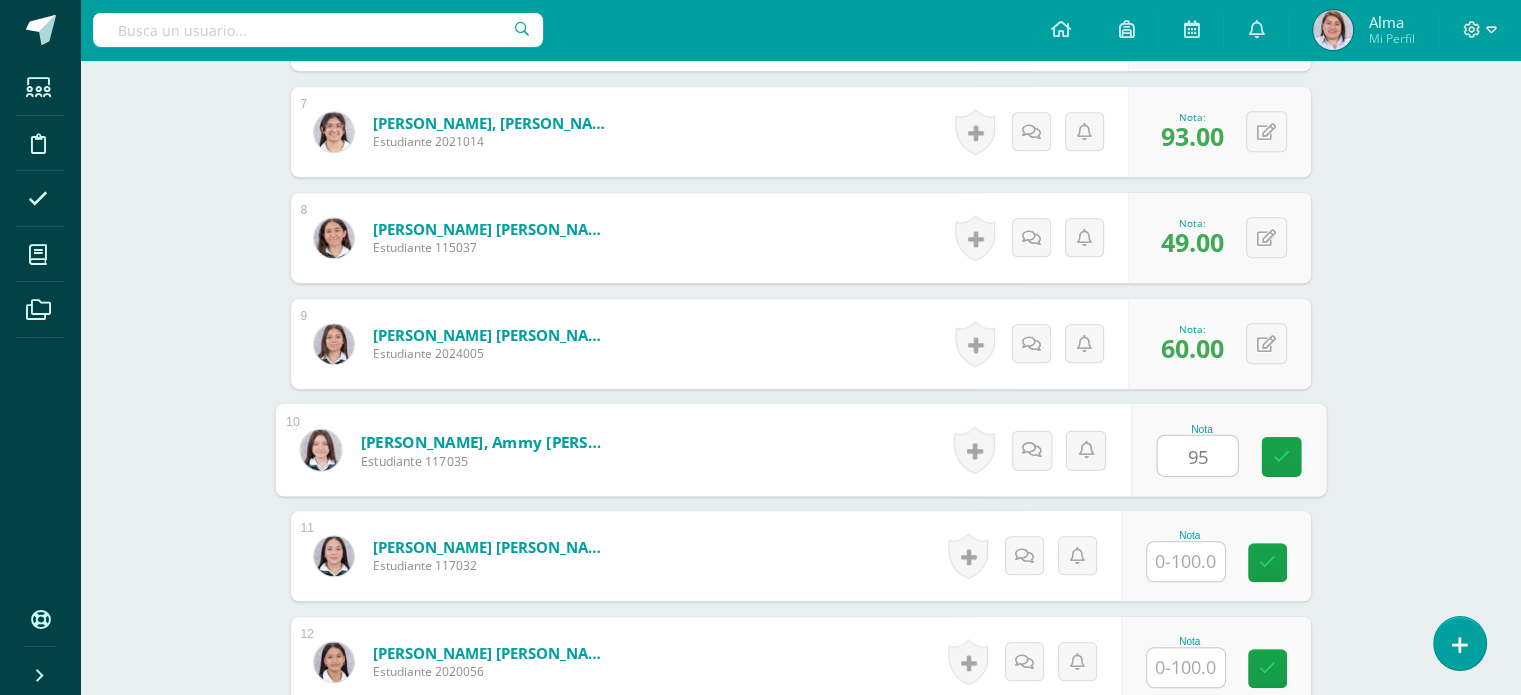 type on "95" 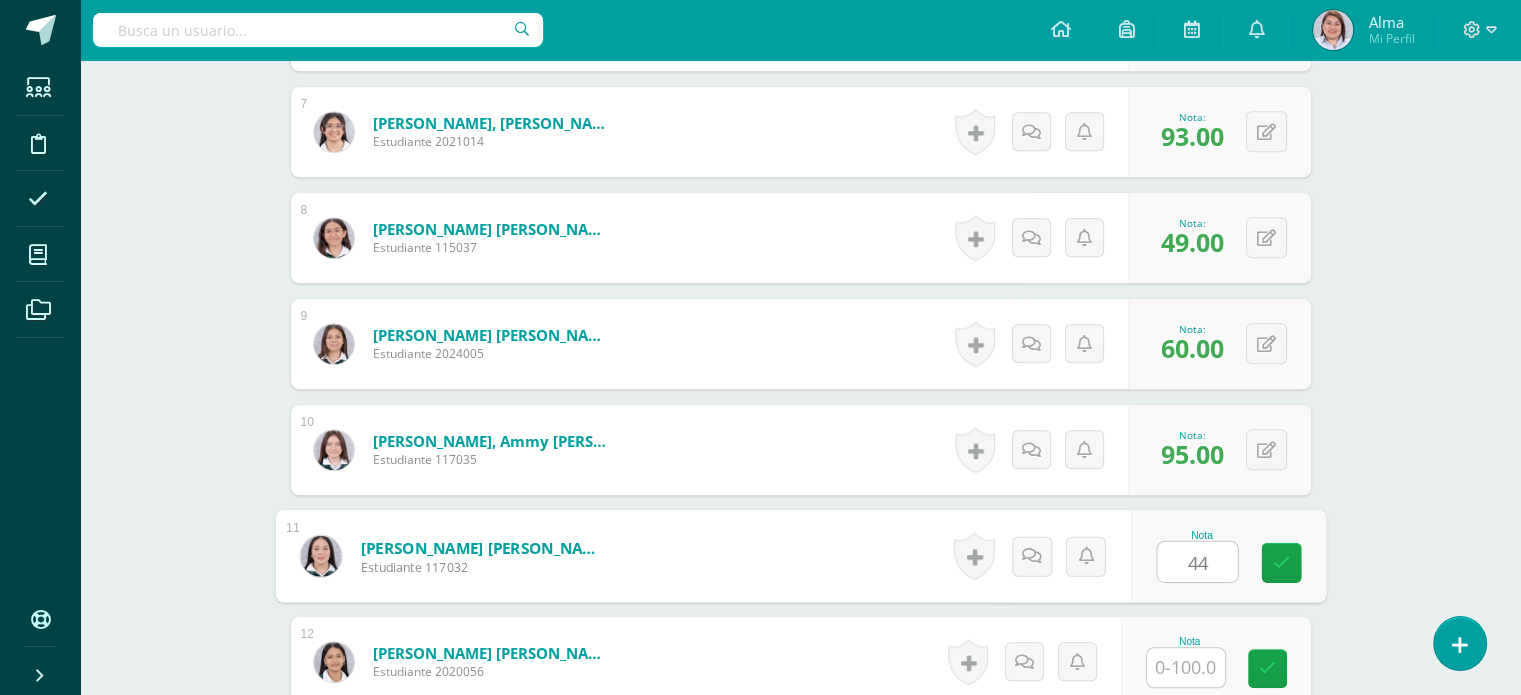 type on "44" 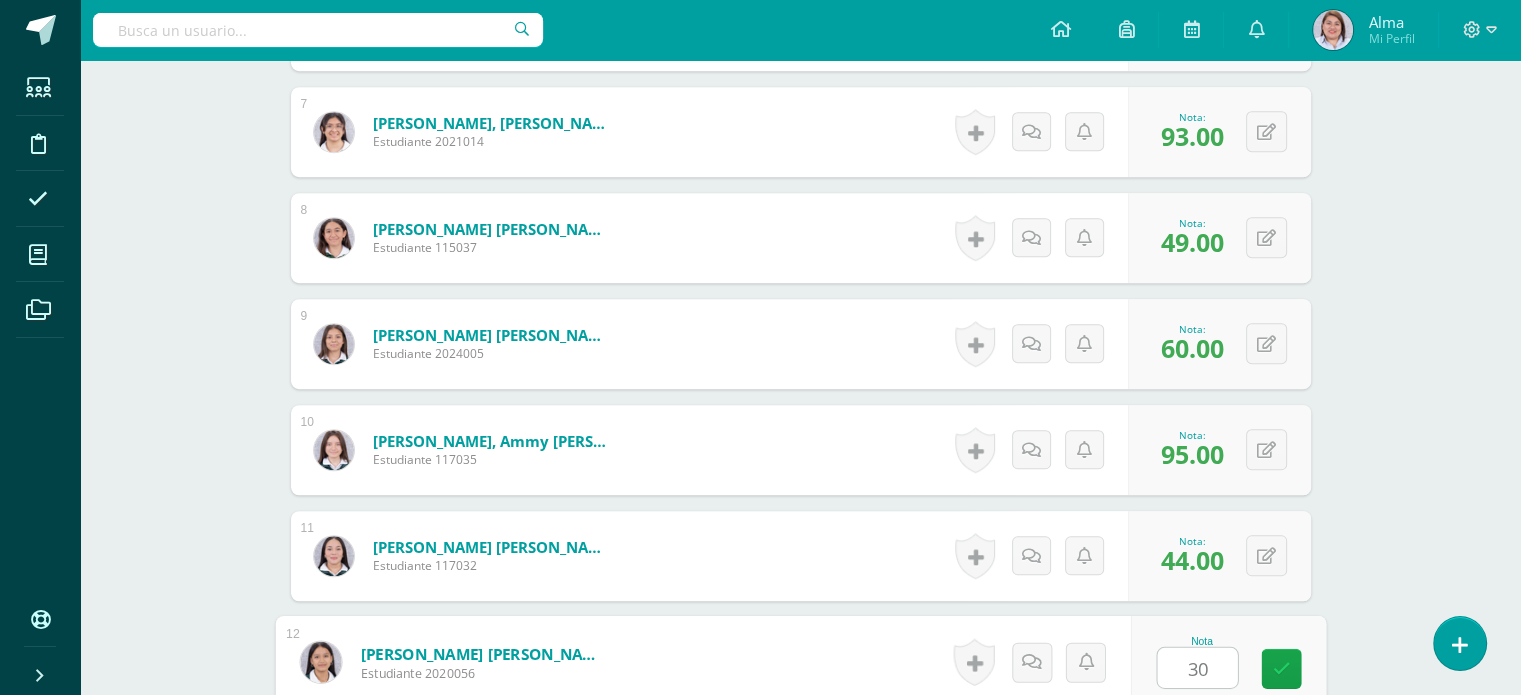 type on "30" 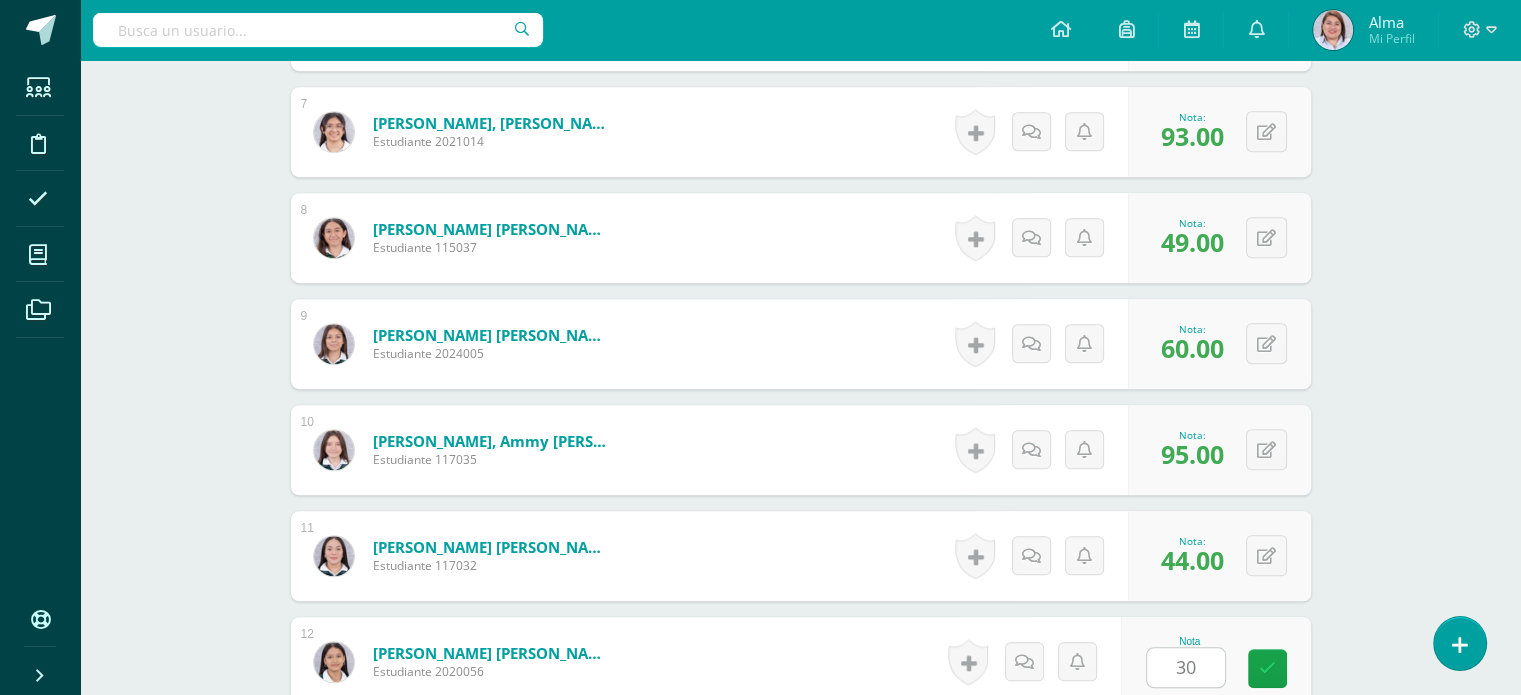 scroll, scrollTop: 1687, scrollLeft: 0, axis: vertical 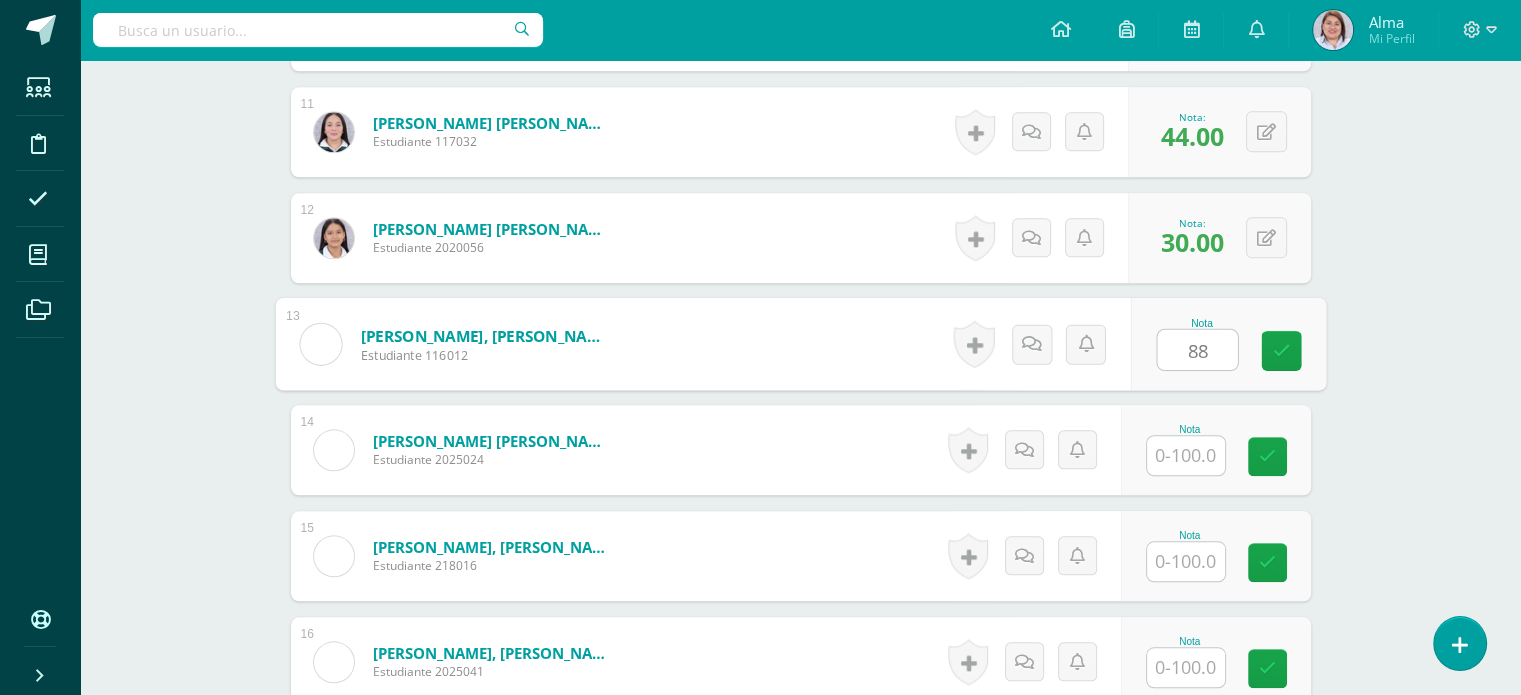 type on "88" 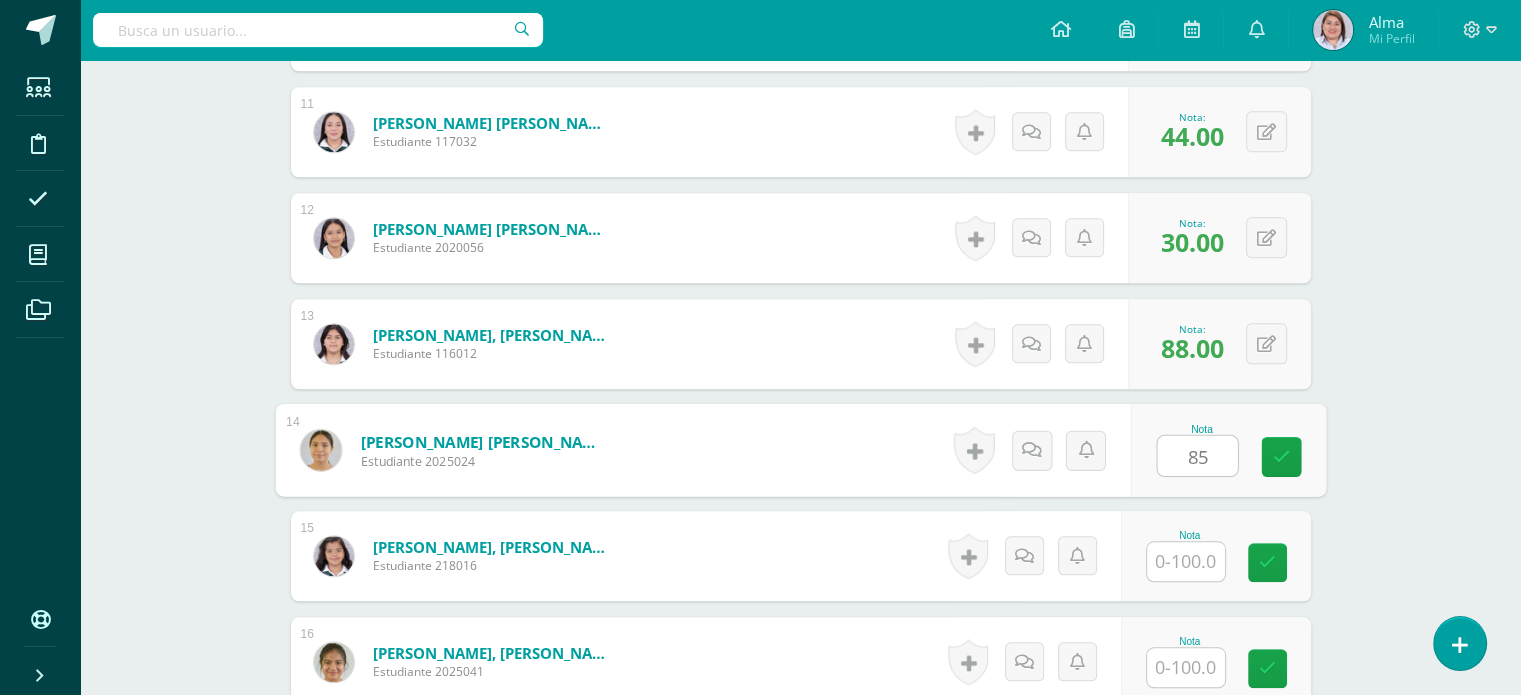 type on "85" 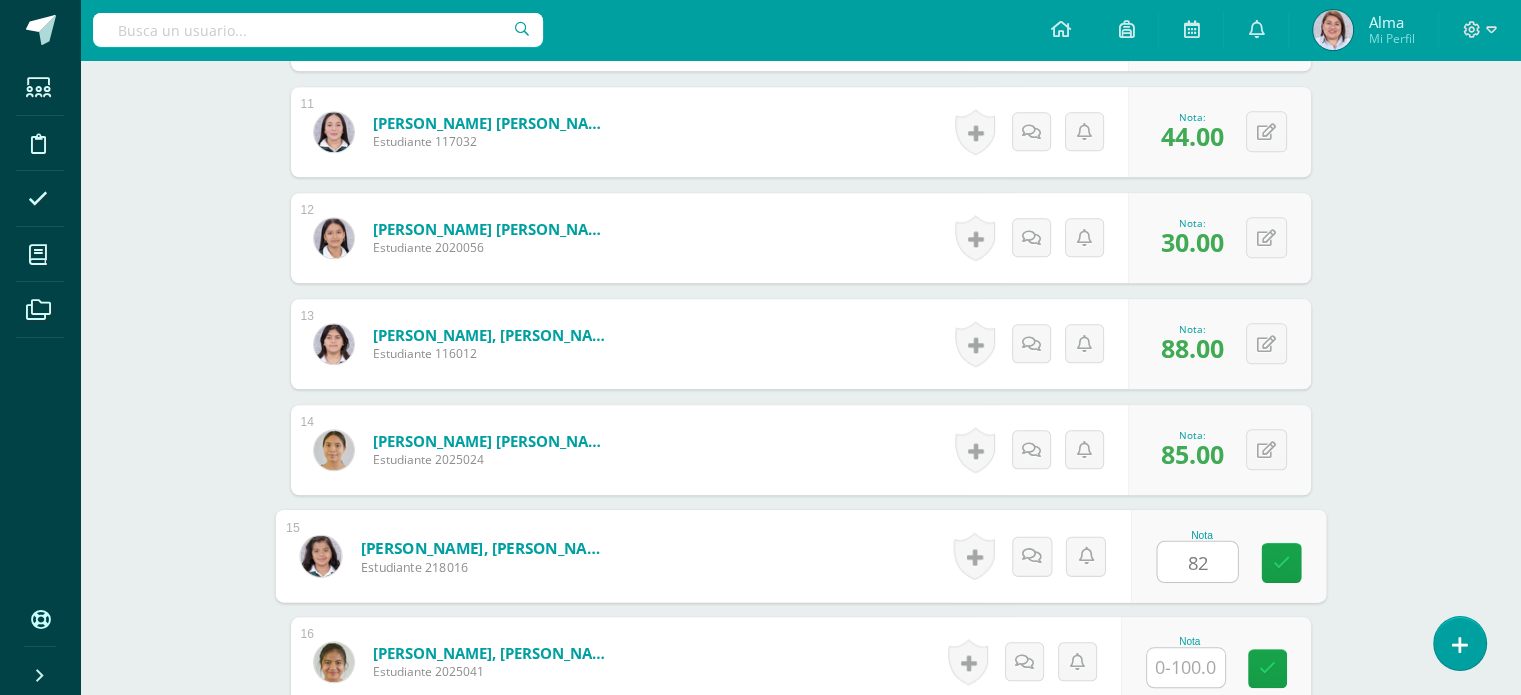 type on "82" 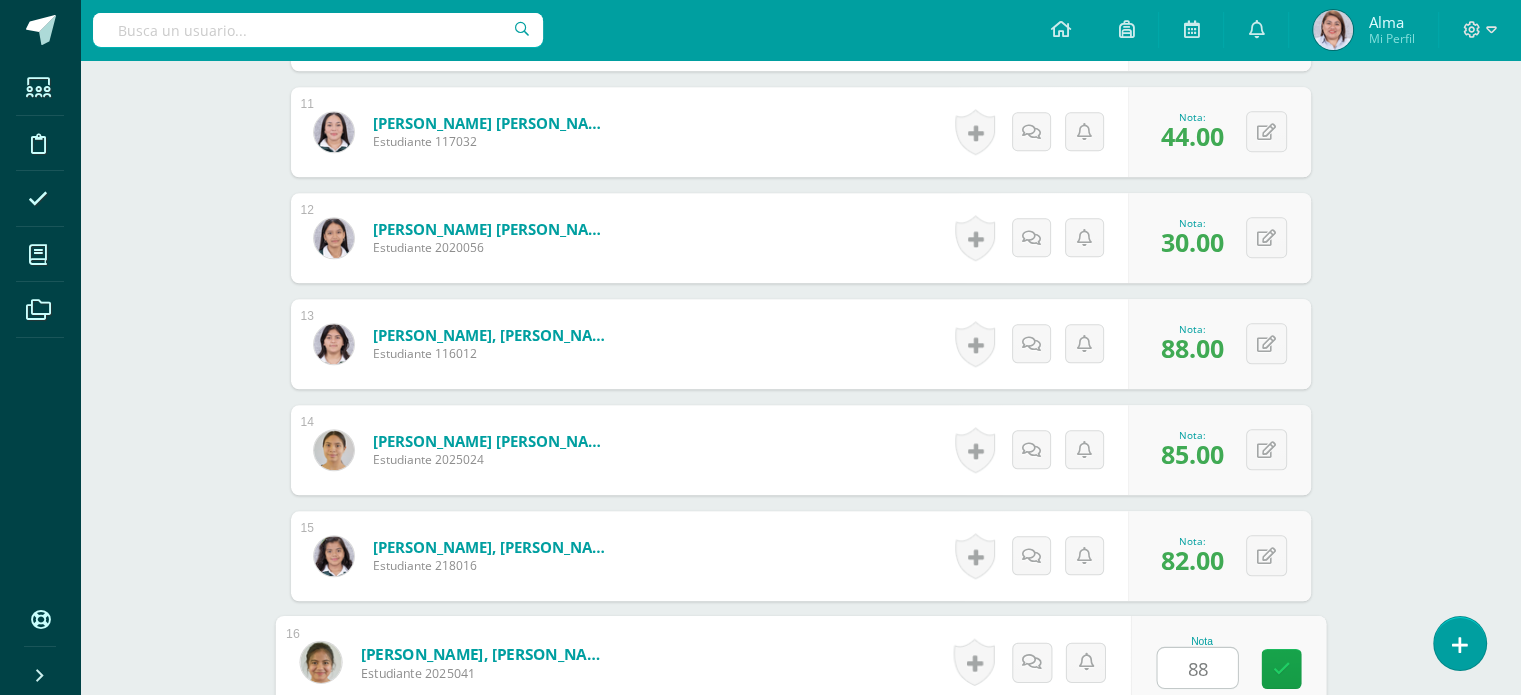 type on "88" 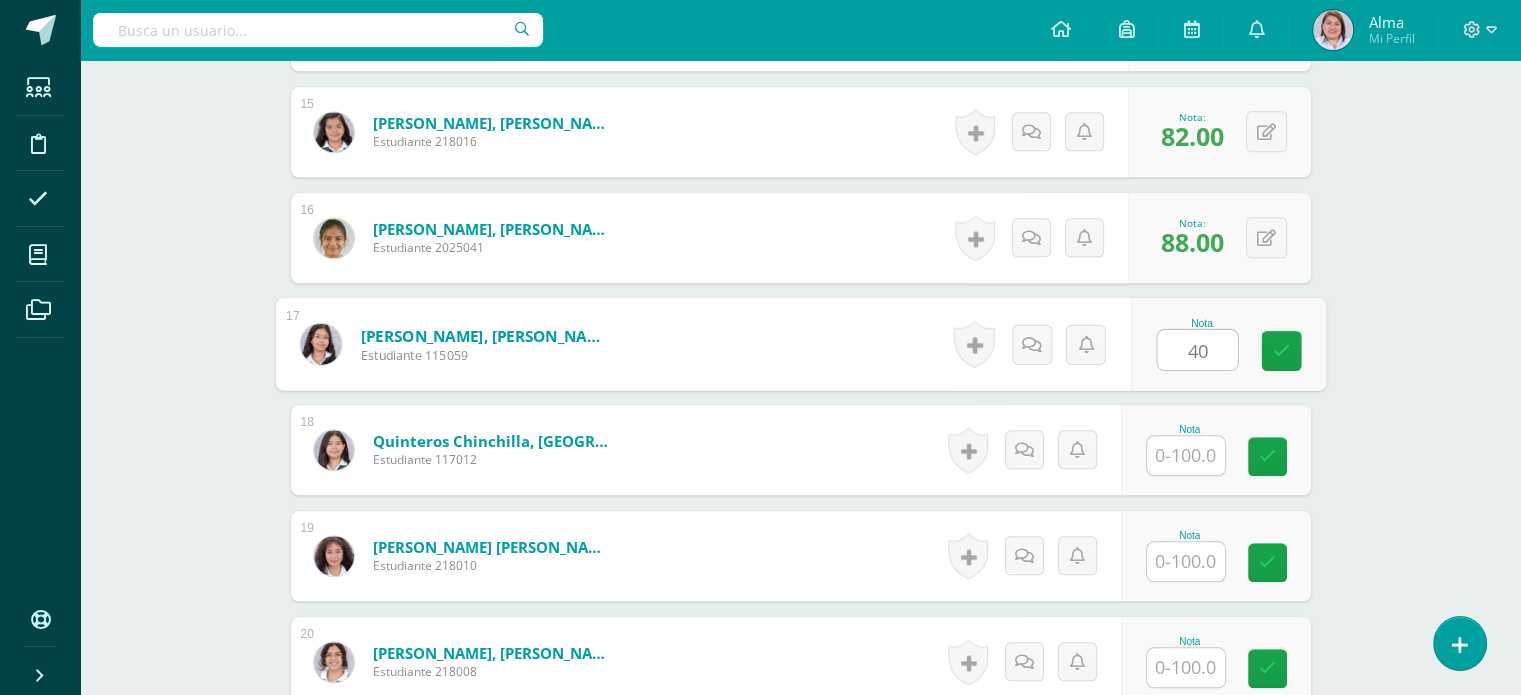 type on "40" 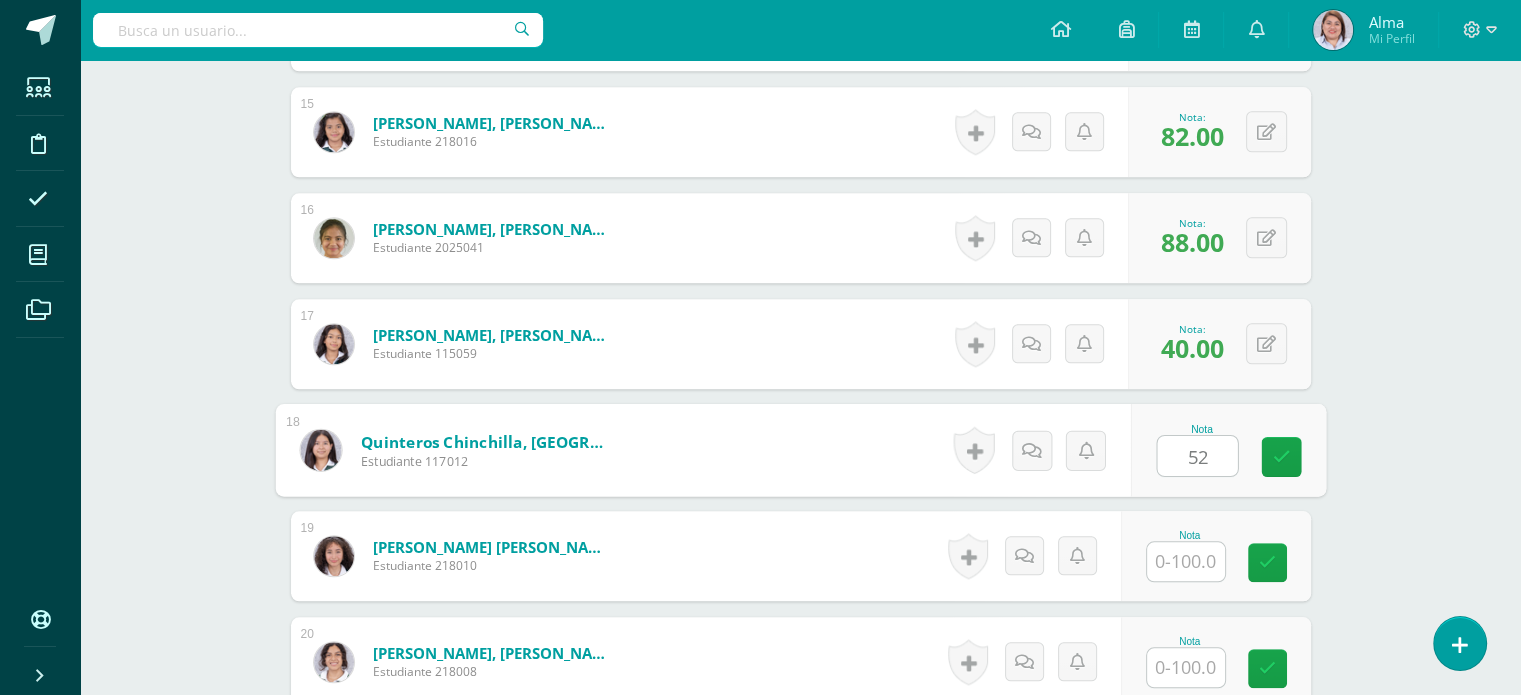 type on "52" 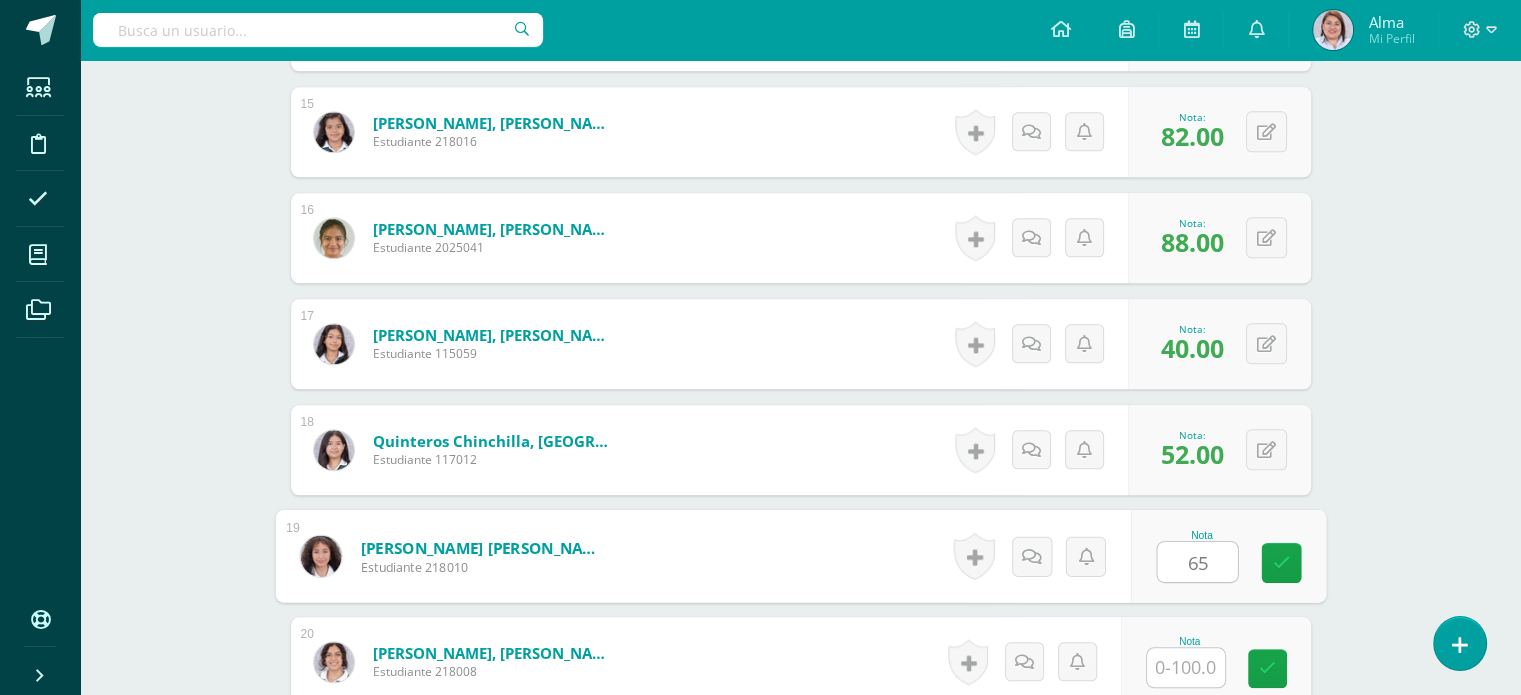 type on "65" 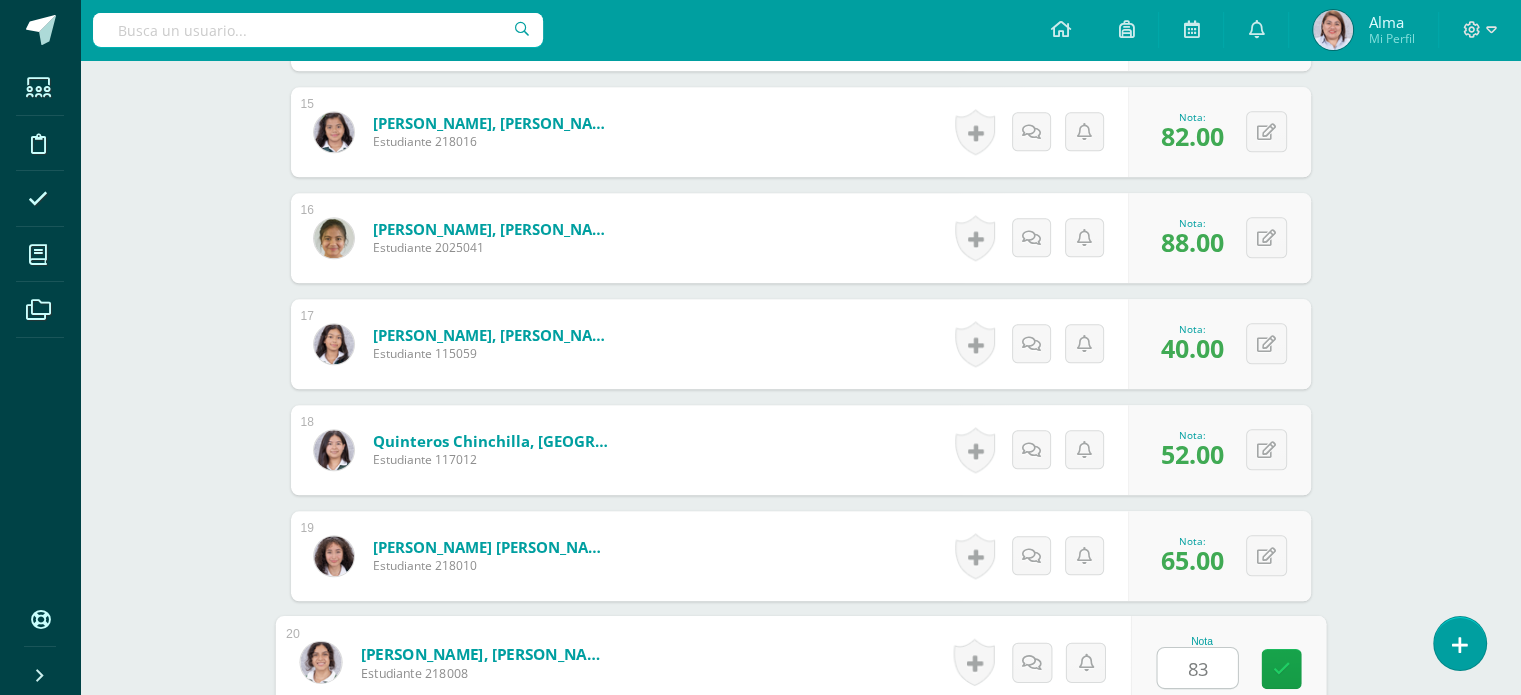 type on "83" 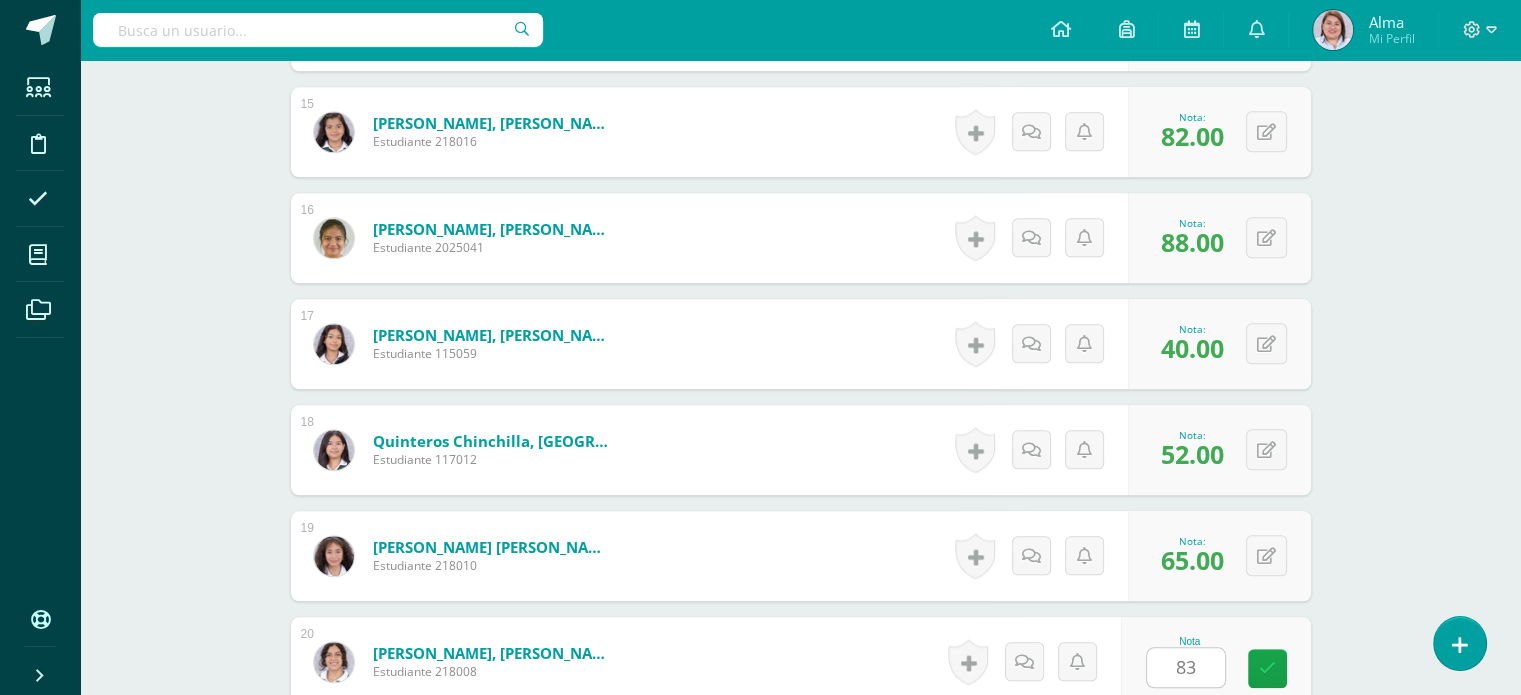 scroll, scrollTop: 2535, scrollLeft: 0, axis: vertical 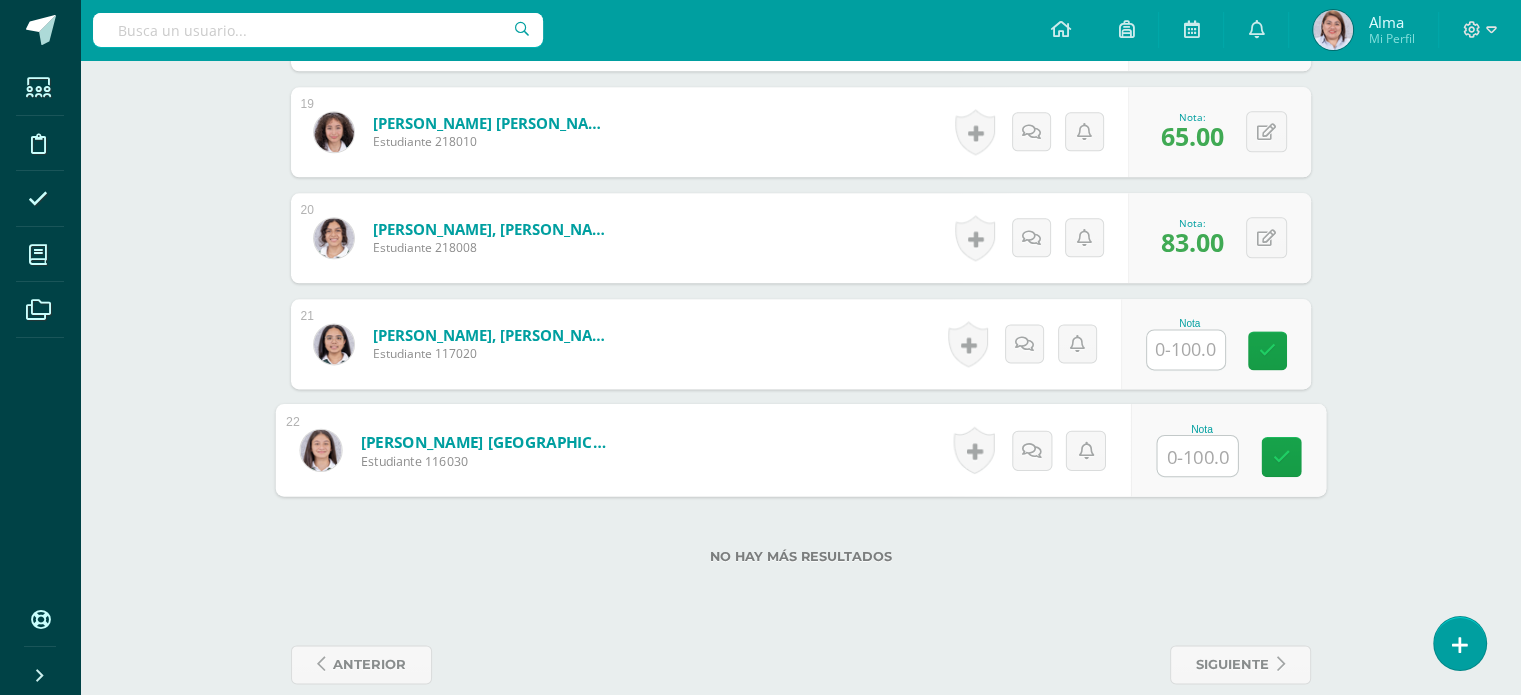 click at bounding box center [1197, 456] 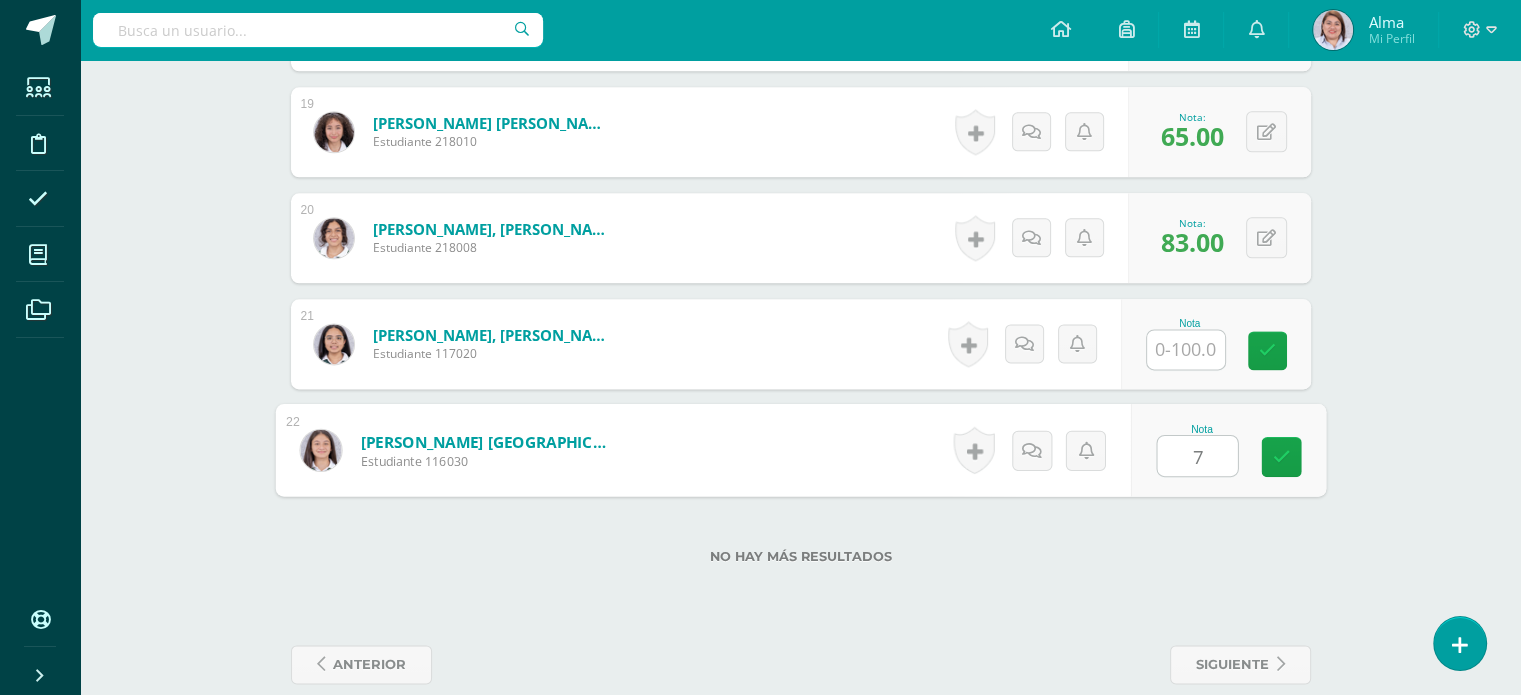 type on "72" 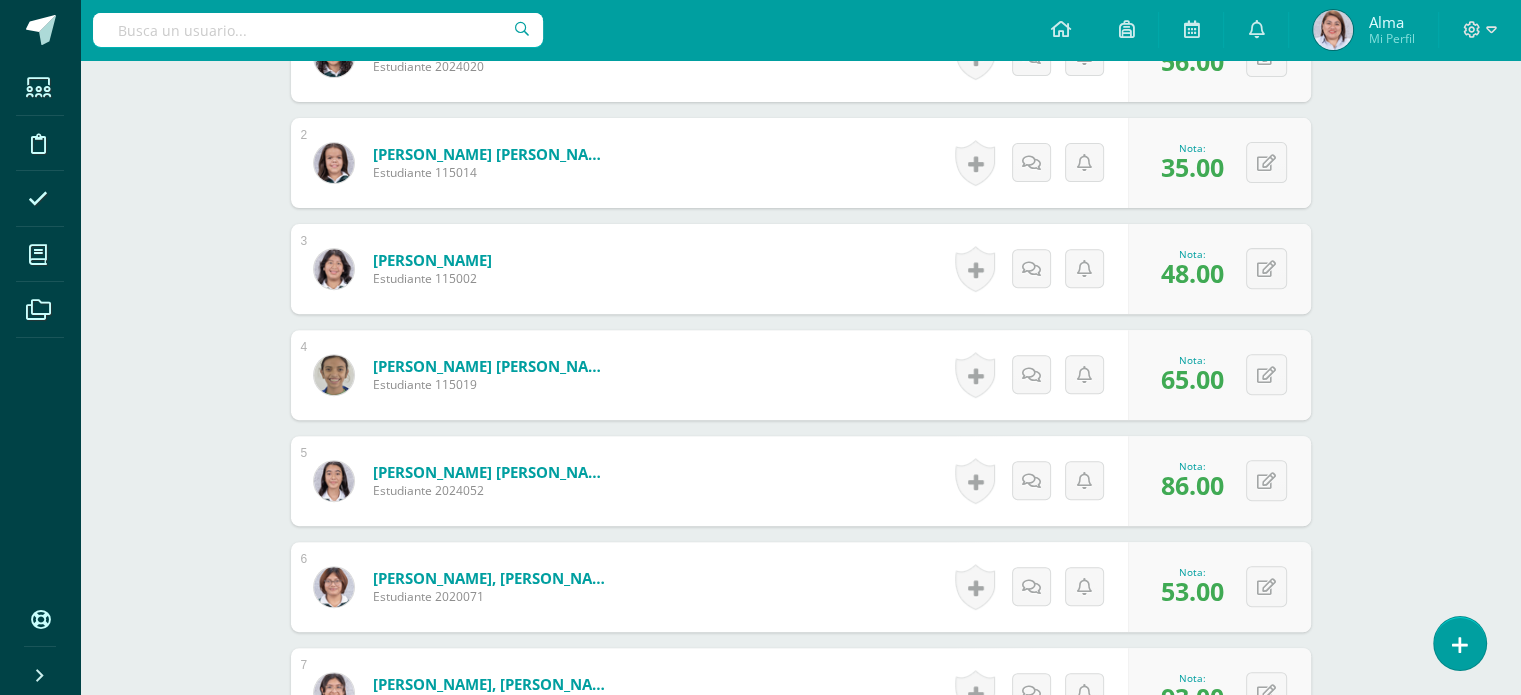 scroll, scrollTop: 0, scrollLeft: 0, axis: both 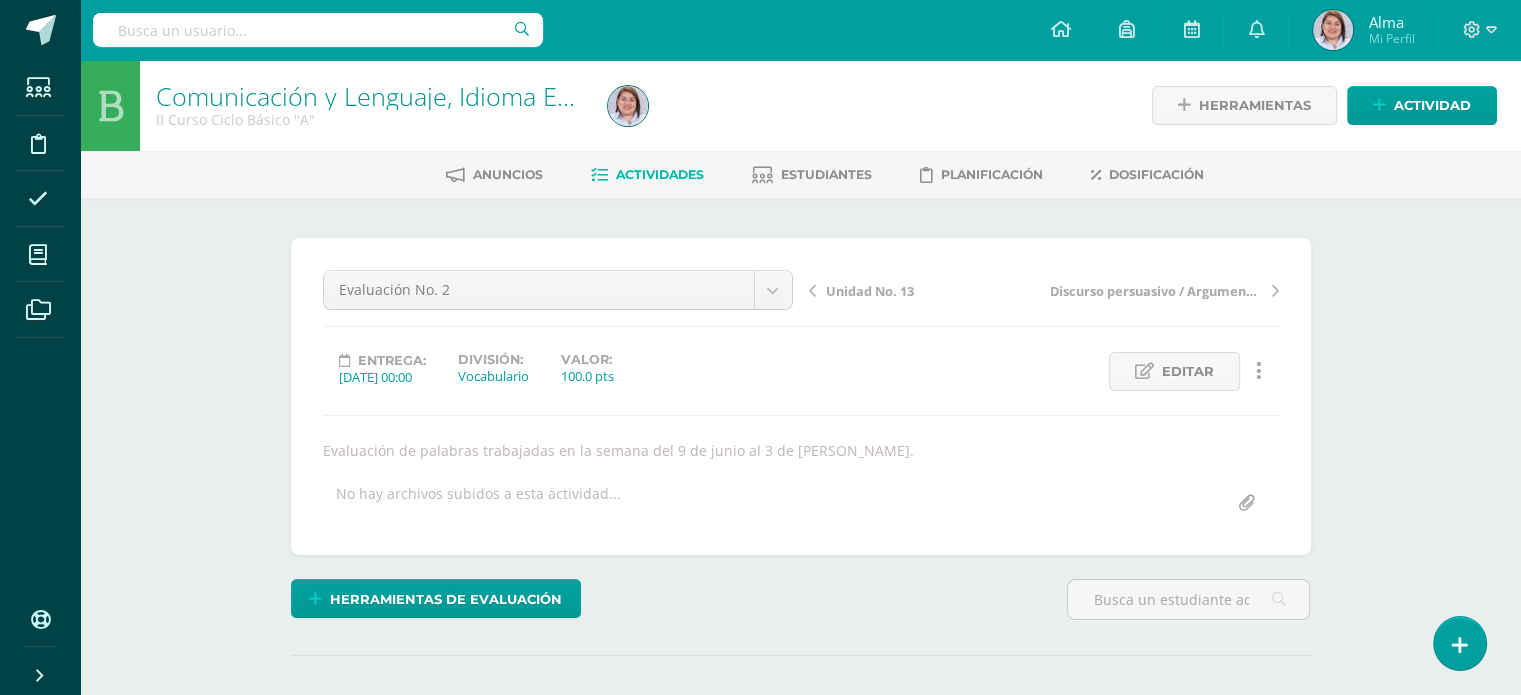 click on "Actividades" at bounding box center (660, 174) 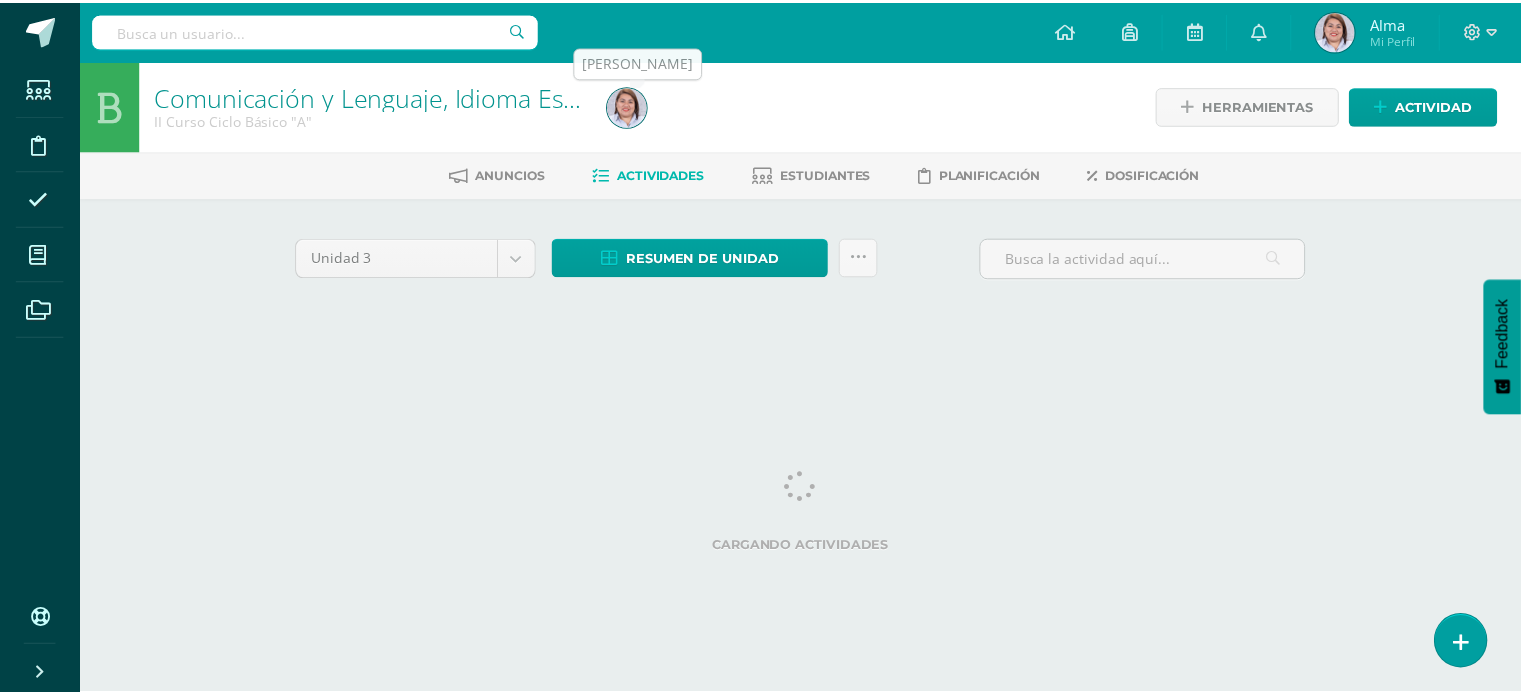 scroll, scrollTop: 0, scrollLeft: 0, axis: both 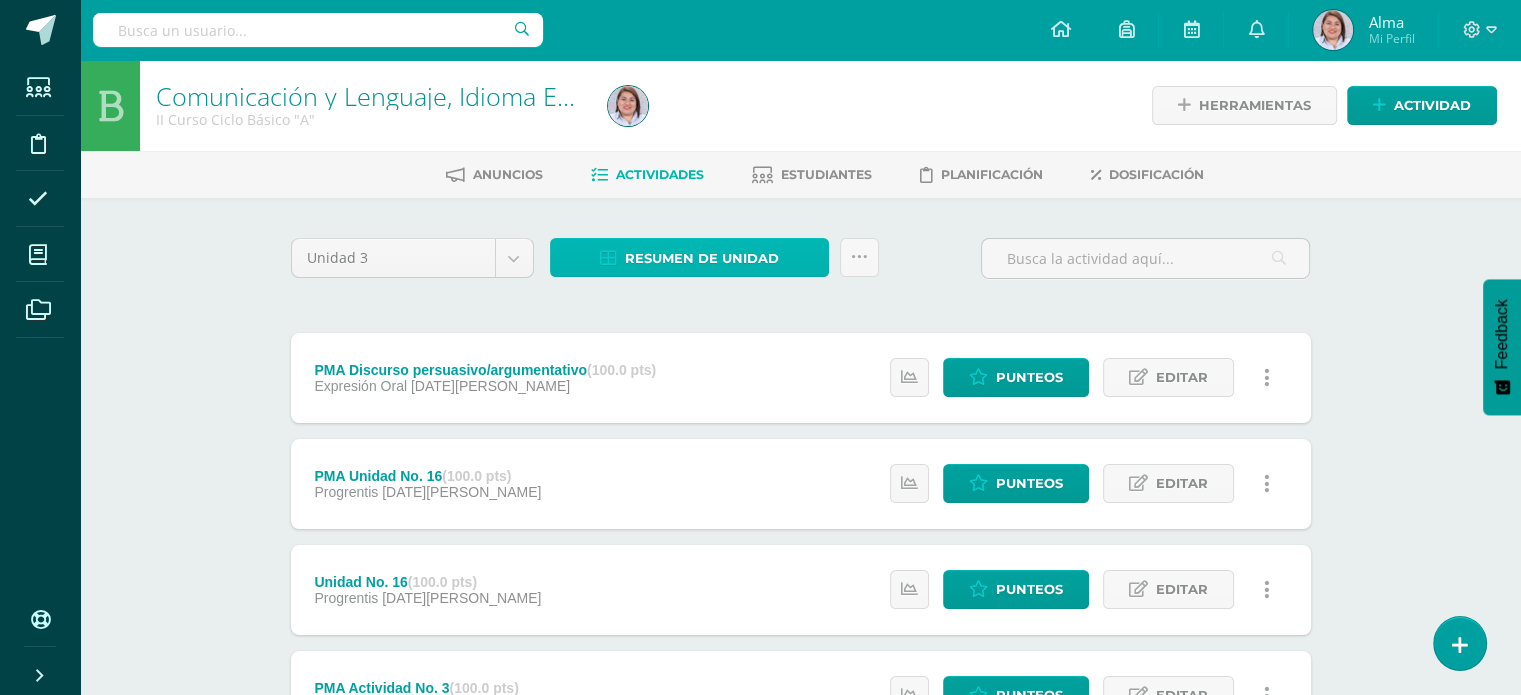 click on "Resumen de unidad" at bounding box center [702, 258] 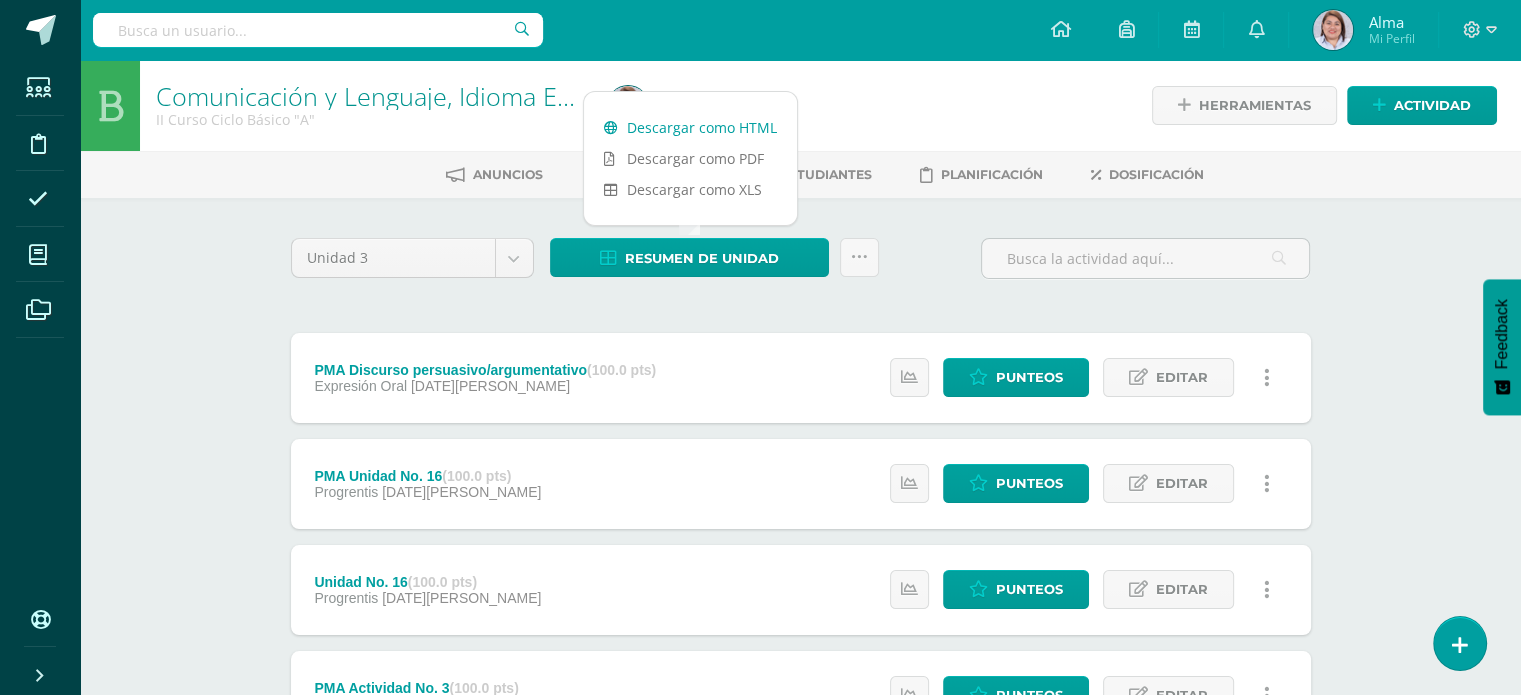 click on "Descargar como HTML" at bounding box center (690, 127) 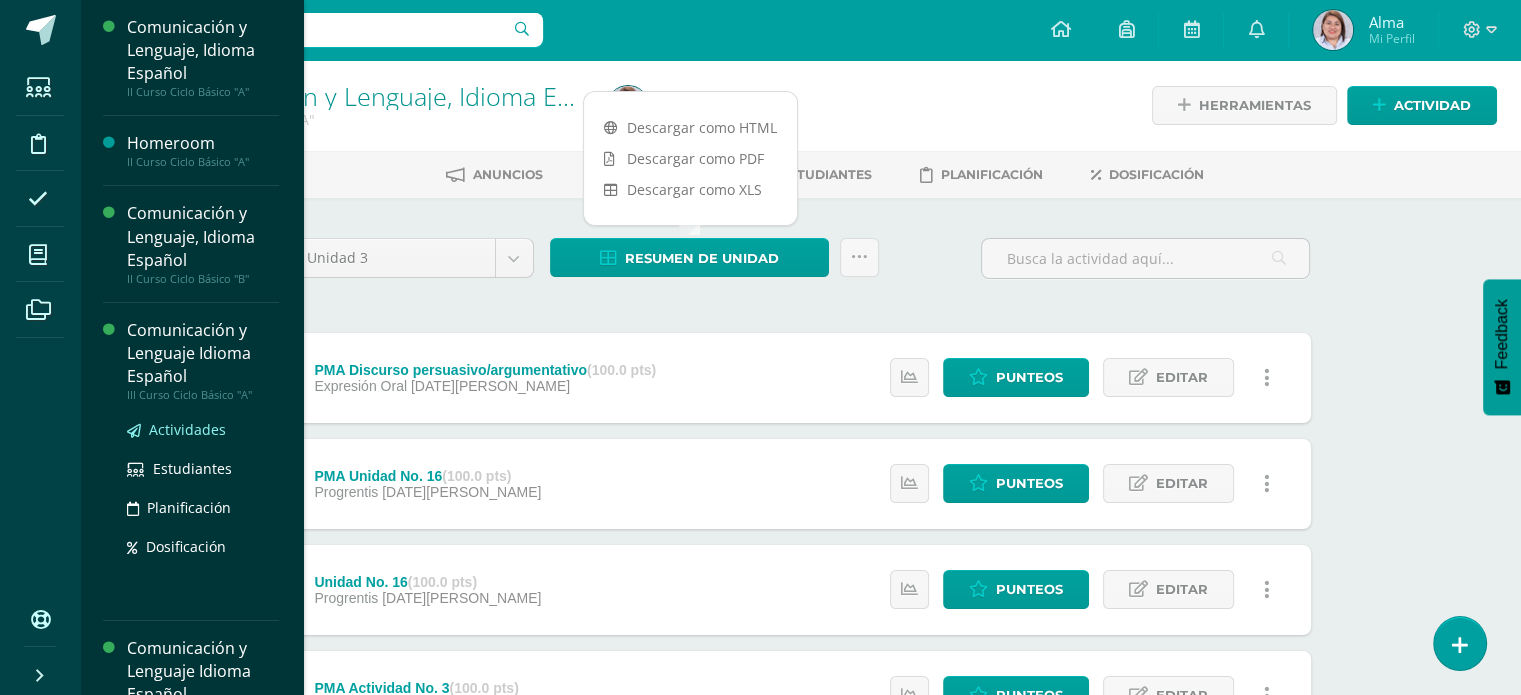 click on "Actividades" at bounding box center (187, 429) 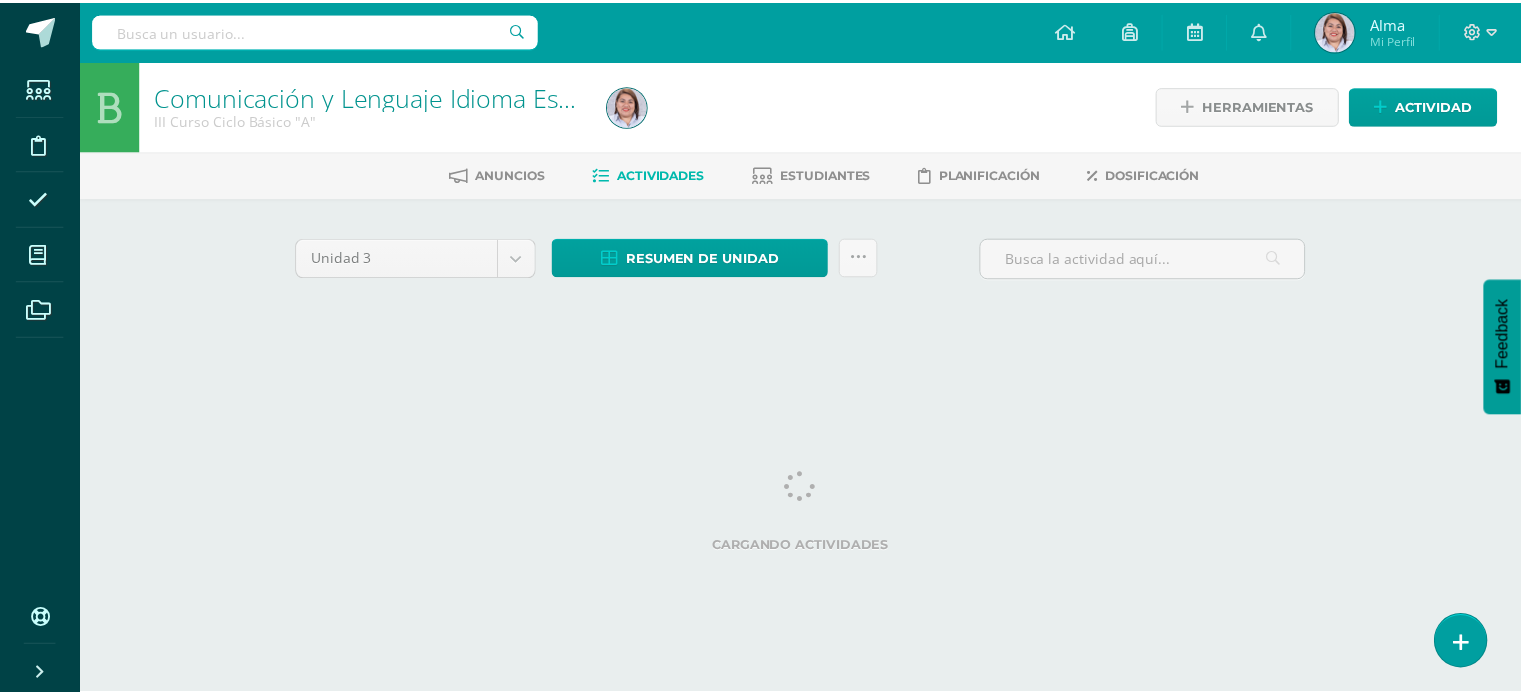 scroll, scrollTop: 0, scrollLeft: 0, axis: both 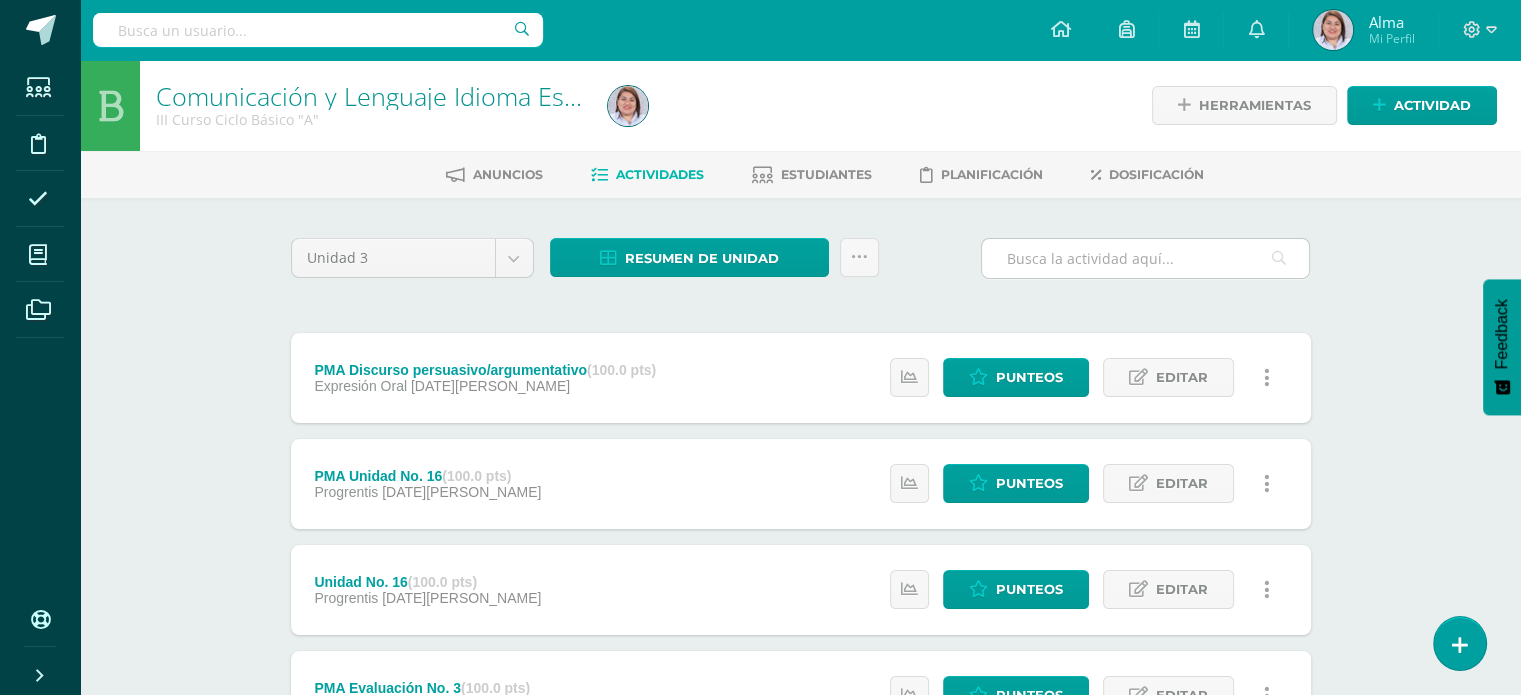 click at bounding box center (1145, 258) 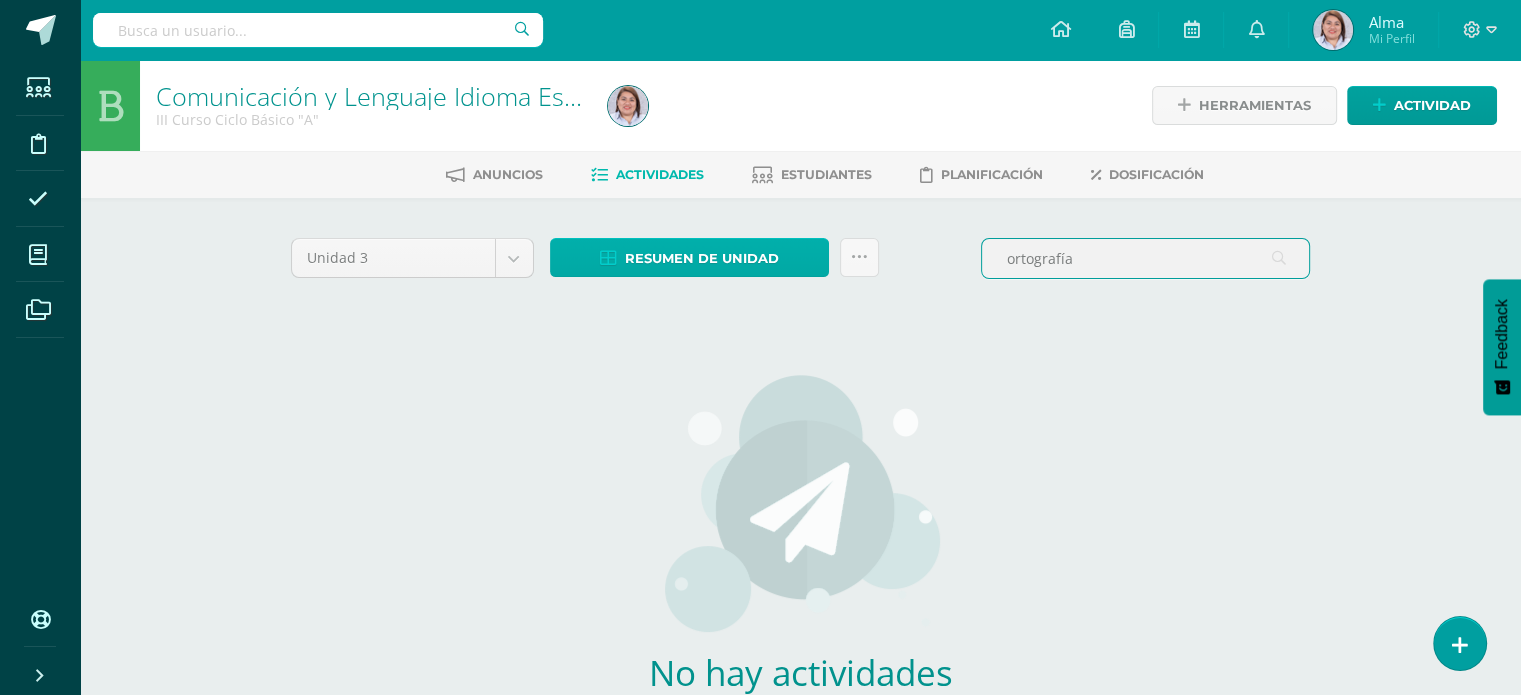 type on "ortografía" 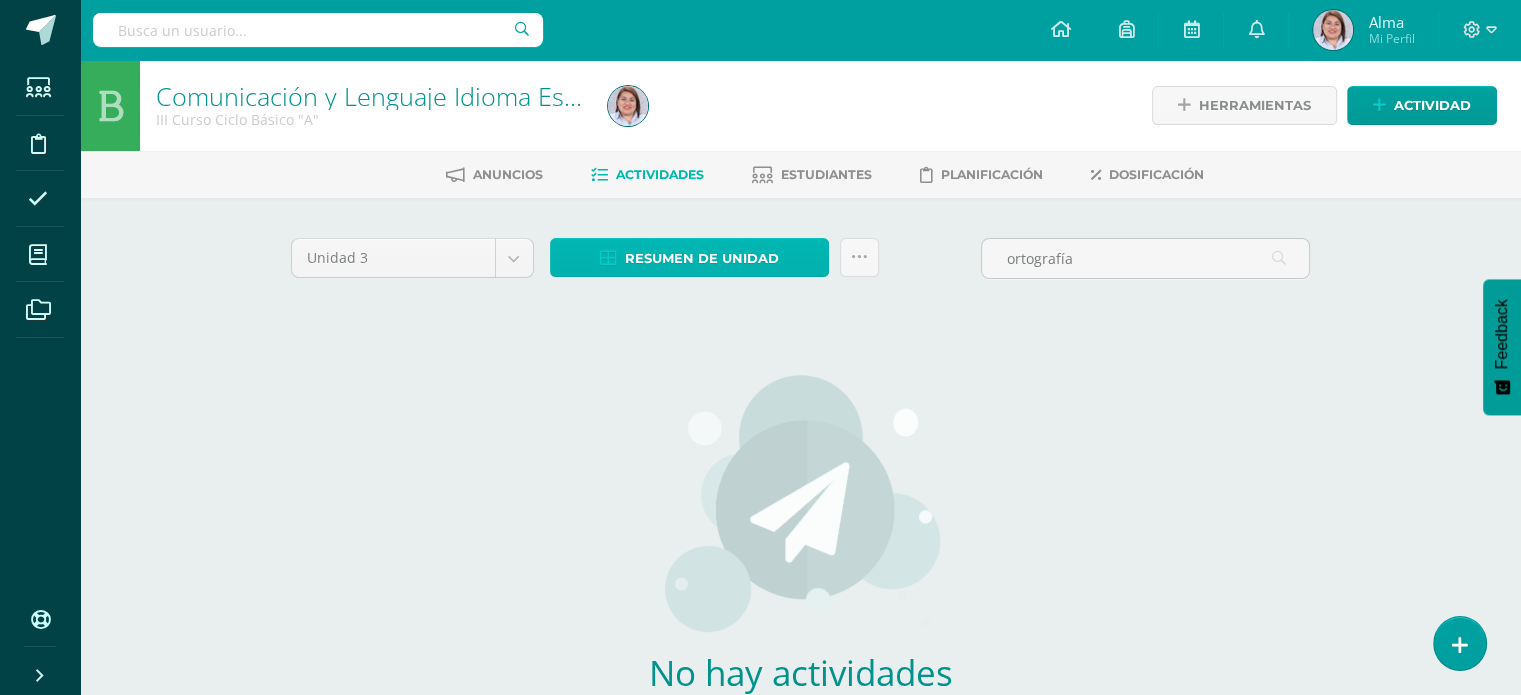 click on "Resumen de unidad" at bounding box center [702, 258] 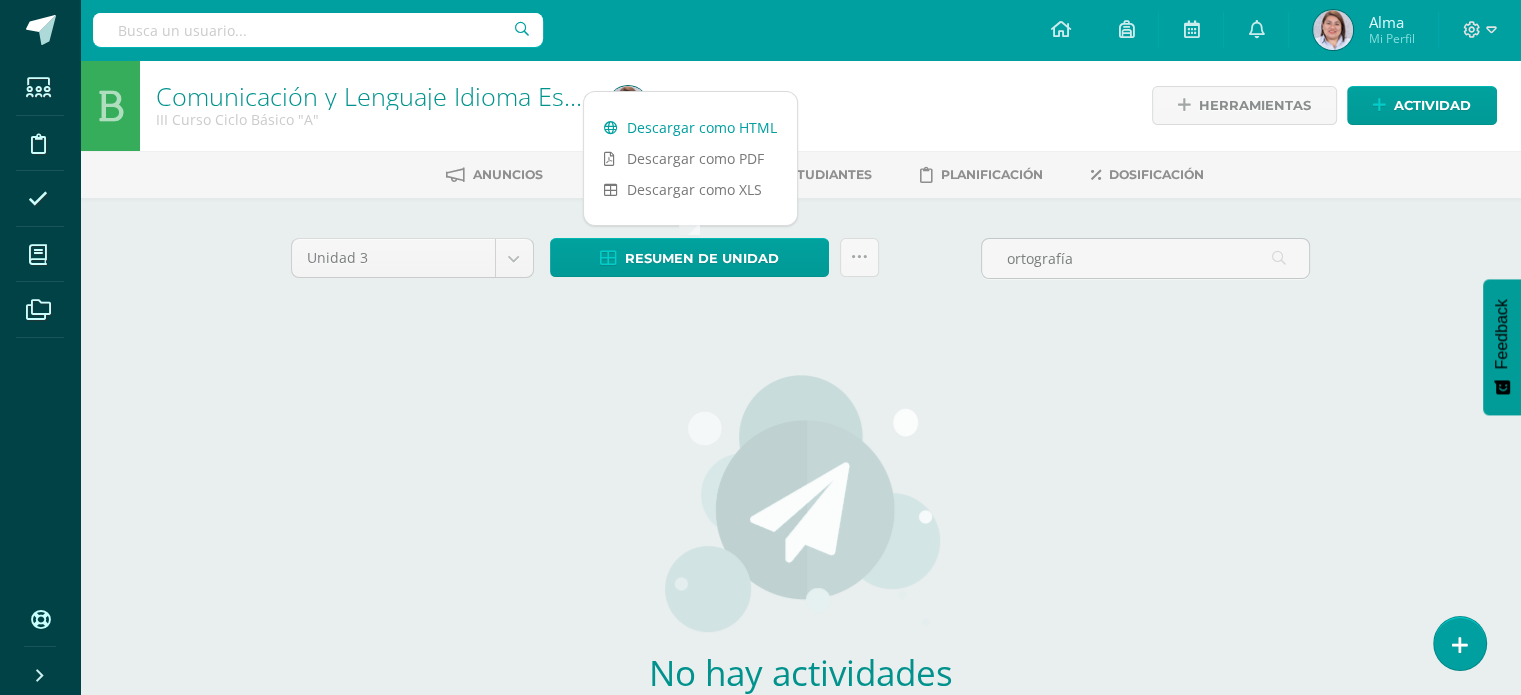 click on "Descargar como HTML" at bounding box center (690, 127) 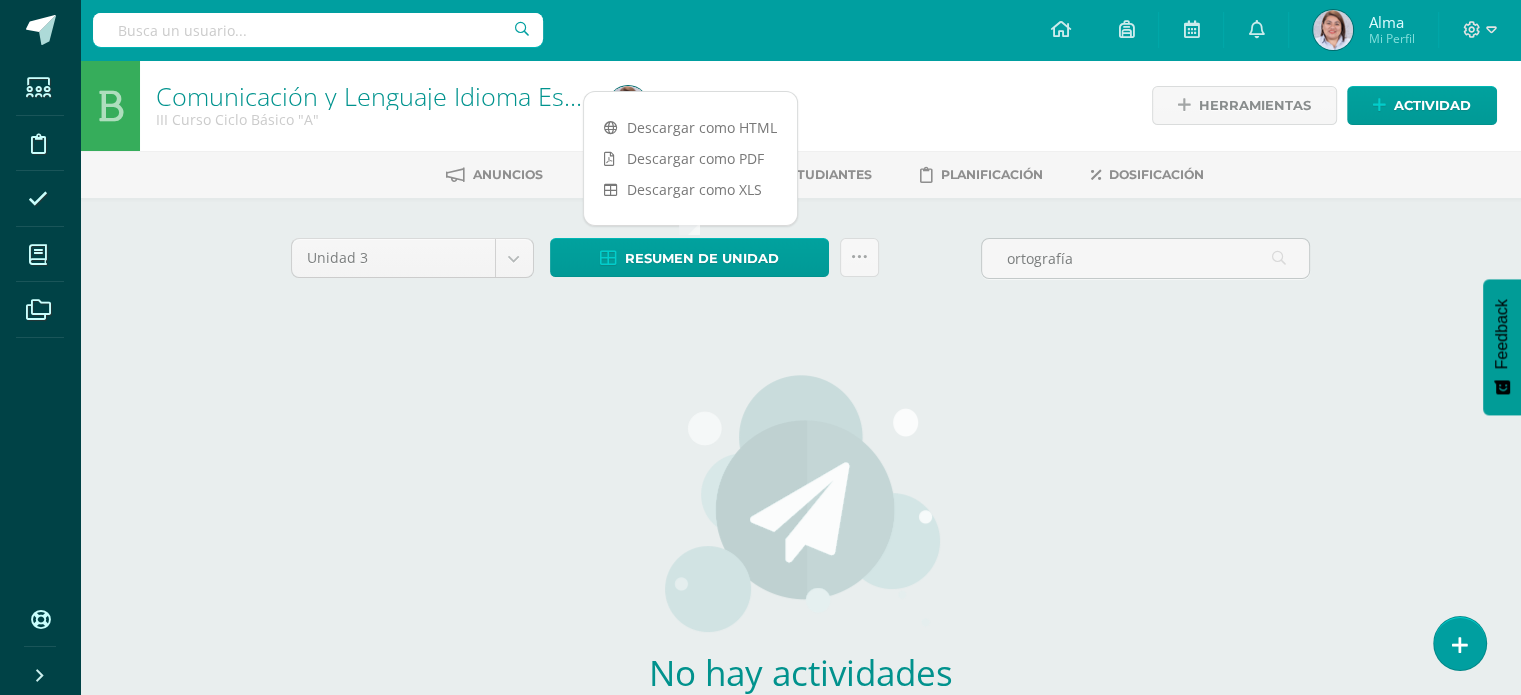 click on "No hay actividades Este curso no tiene ninguna actividad en esta Unidad, puedes dirigirte a tu dashboard y crear actividades." at bounding box center (801, 576) 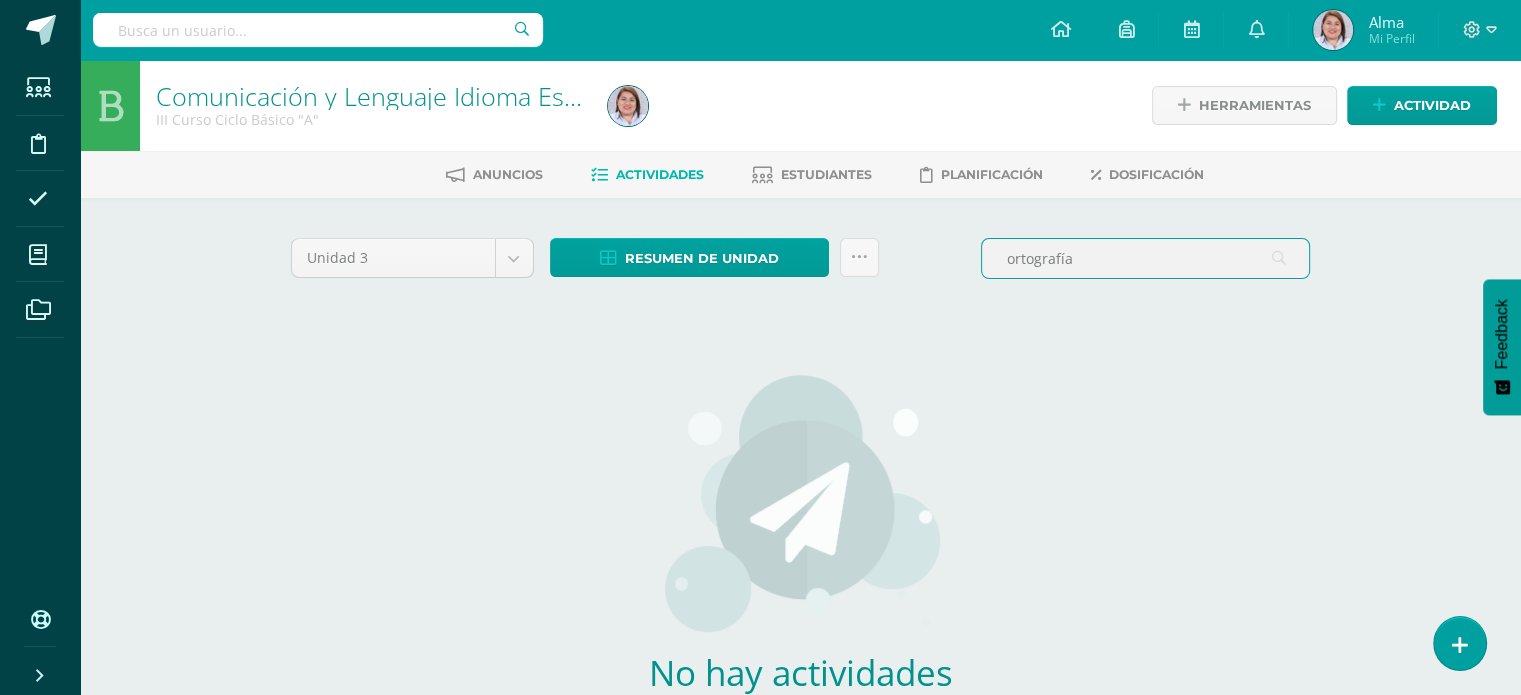 drag, startPoint x: 1138, startPoint y: 261, endPoint x: 920, endPoint y: 255, distance: 218.08255 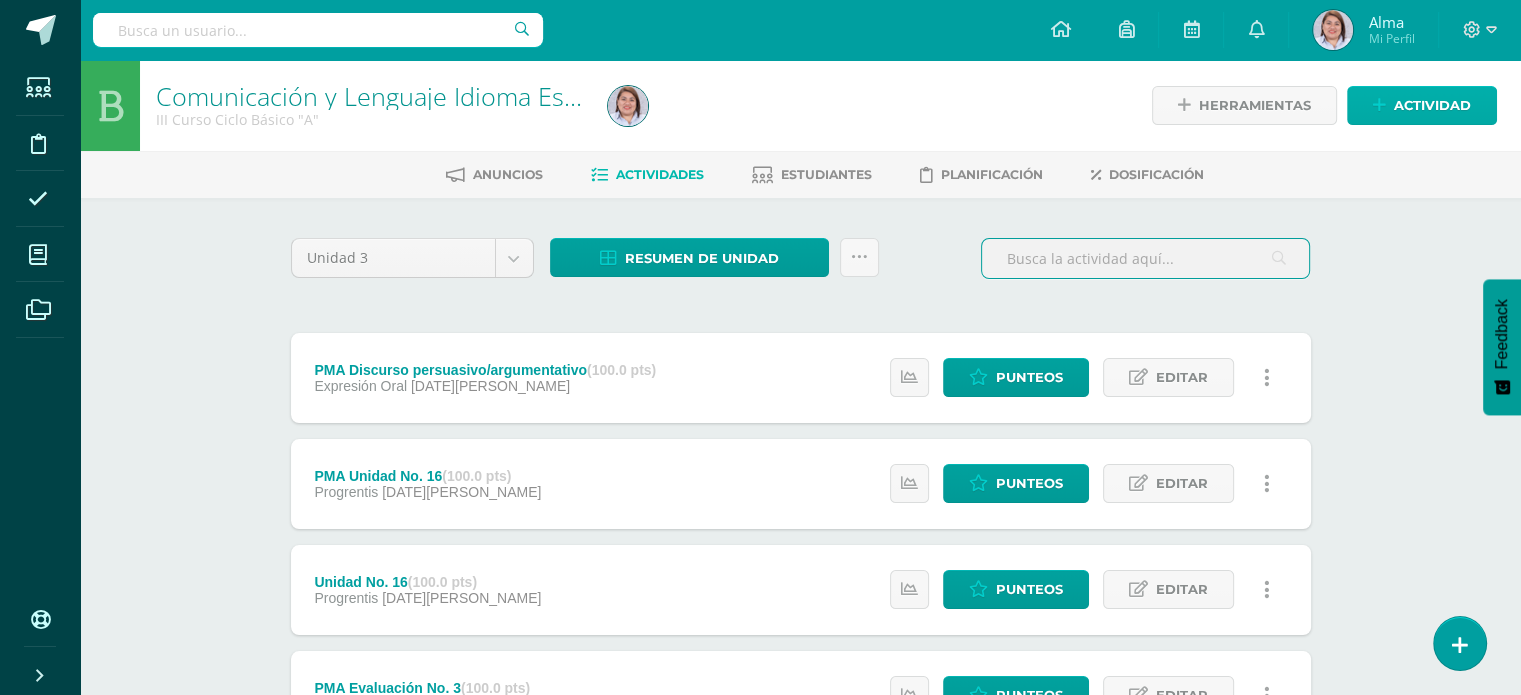 type 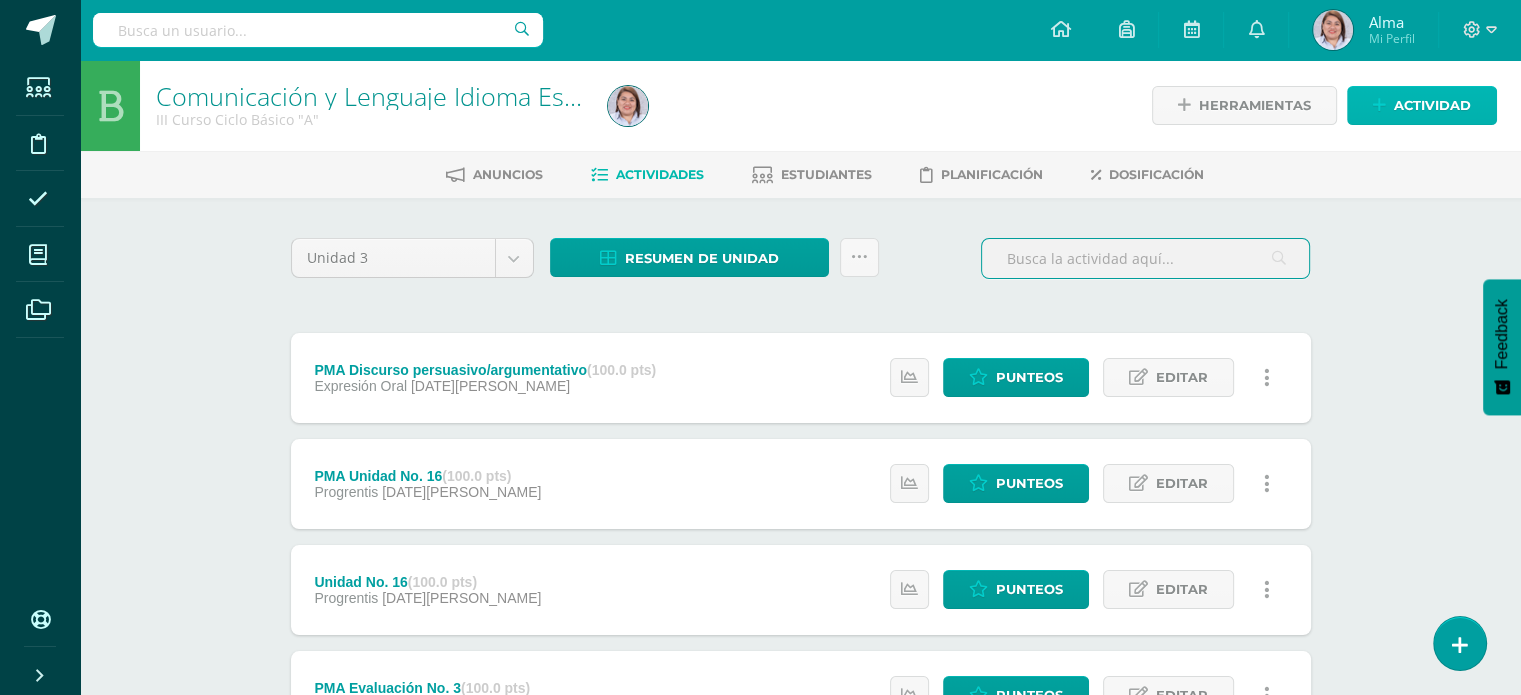 click on "Actividad" at bounding box center (1432, 105) 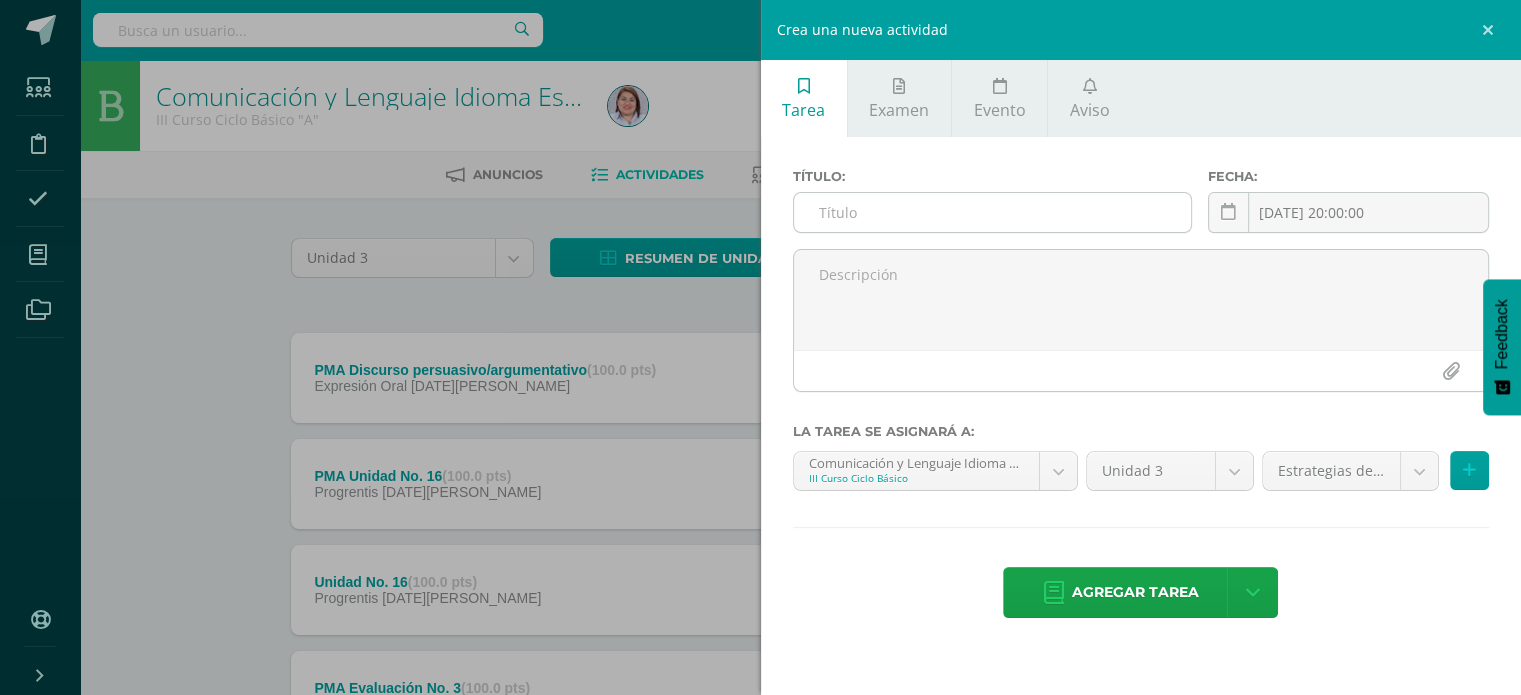 click at bounding box center (993, 212) 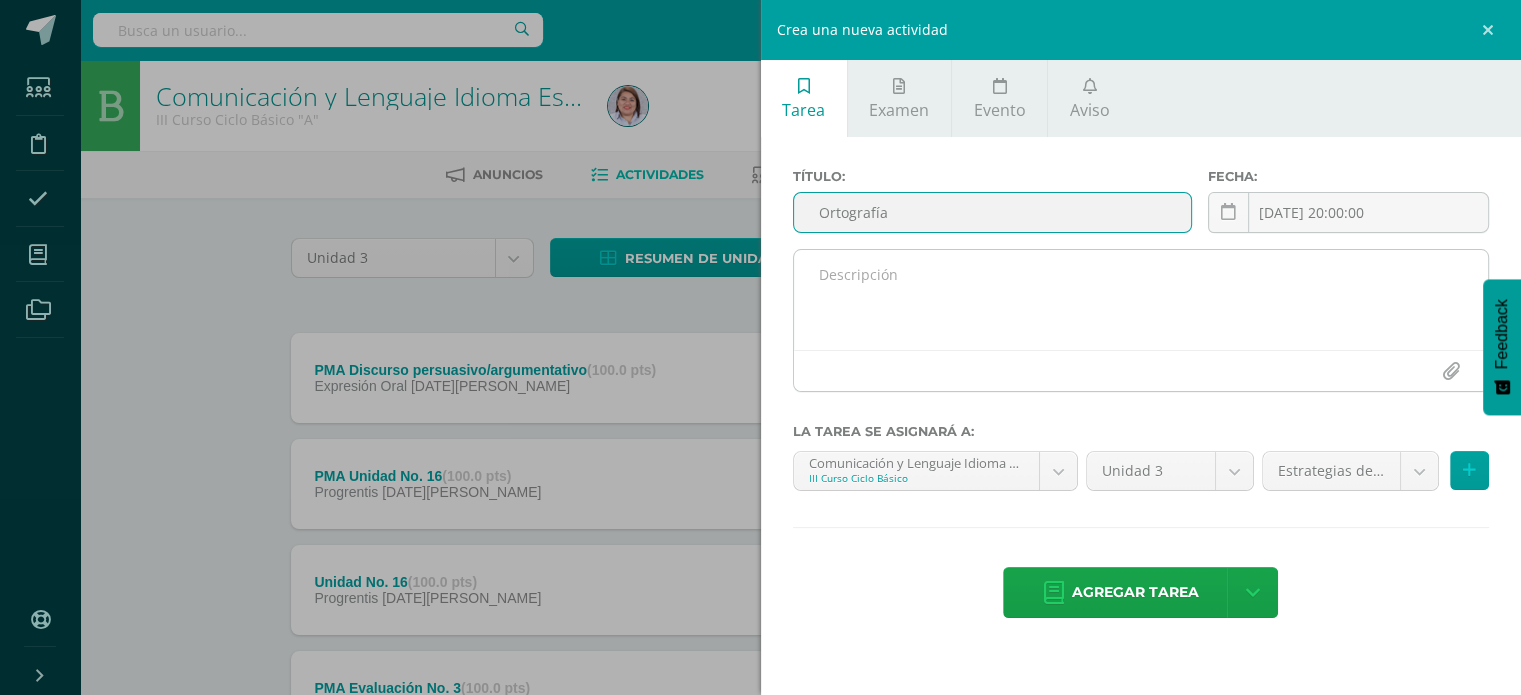 type on "Ortografía" 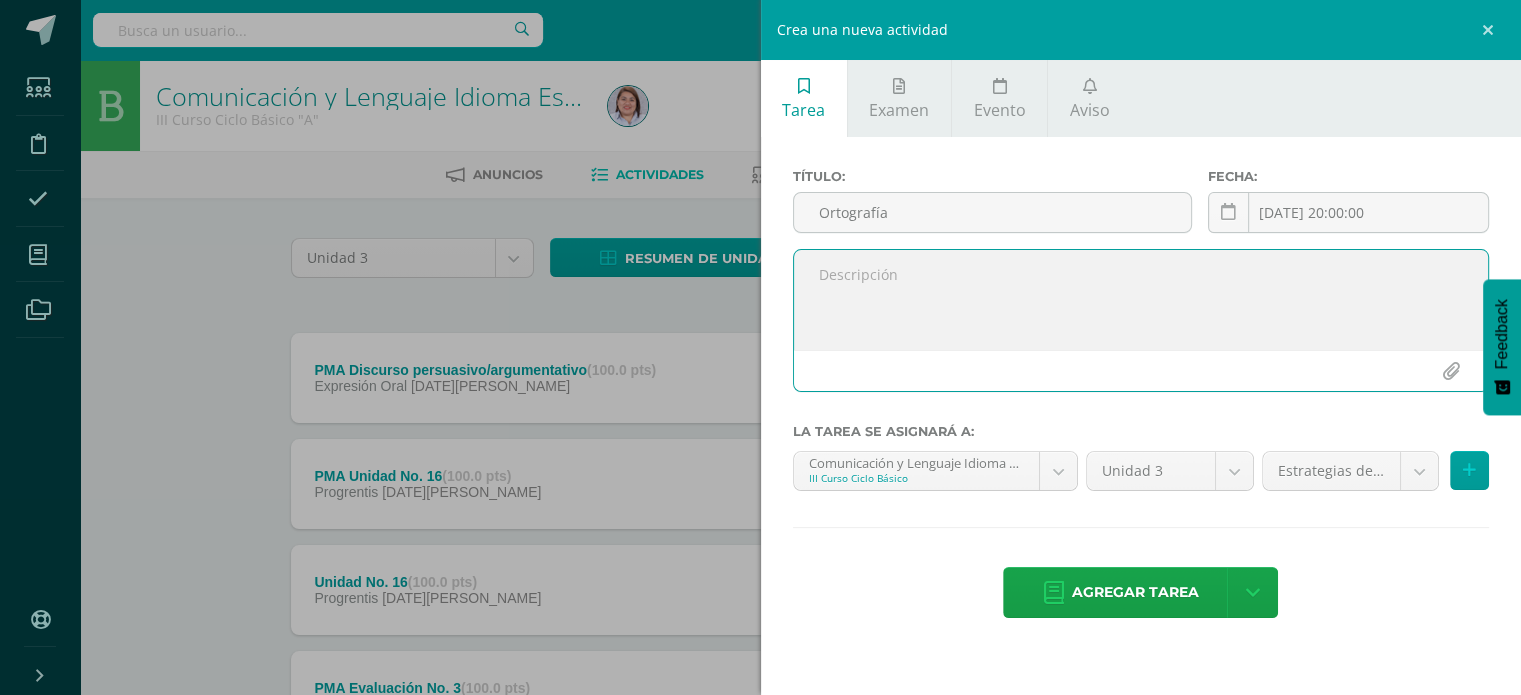 click at bounding box center (1141, 300) 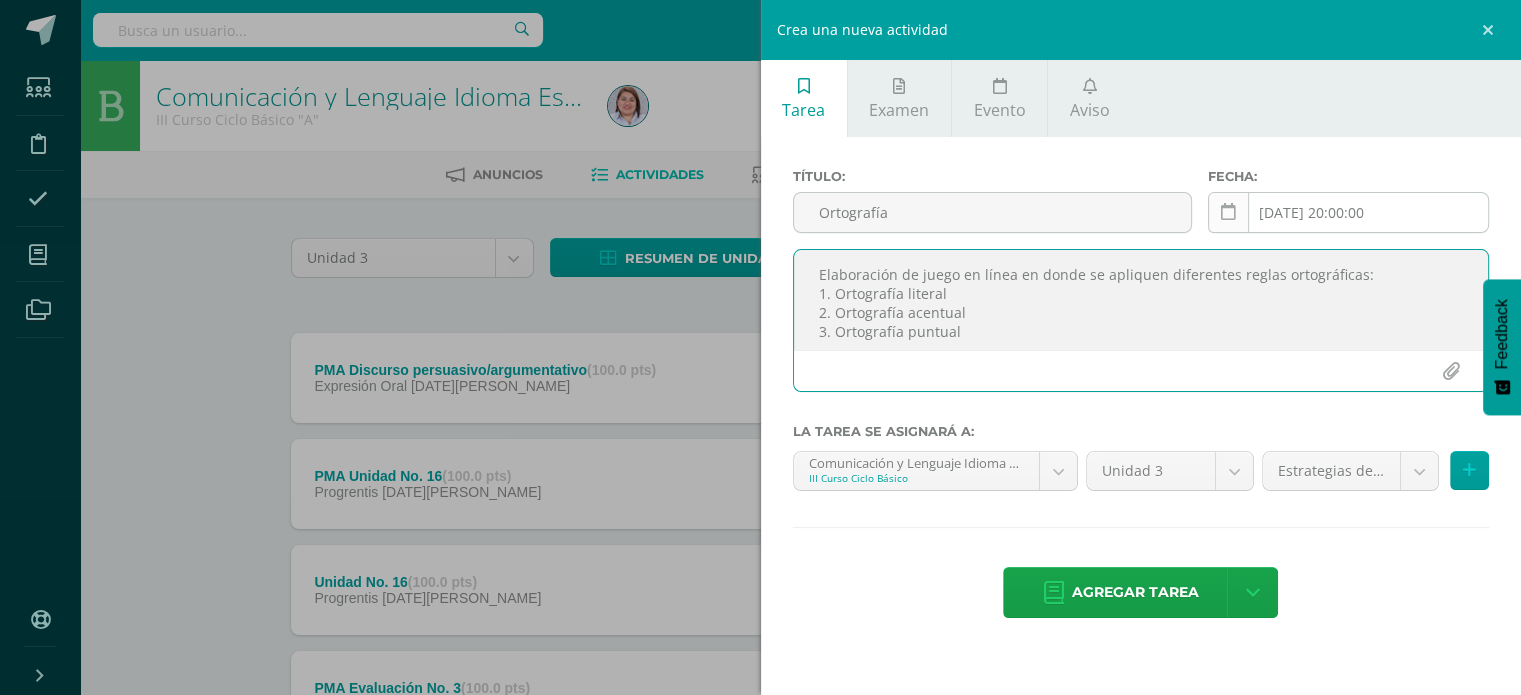 type on "Elaboración de juego en línea en donde se apliquen diferentes reglas ortográficas:
1. Ortografía literal
2. Ortografía acentual
3. Ortografía puntual" 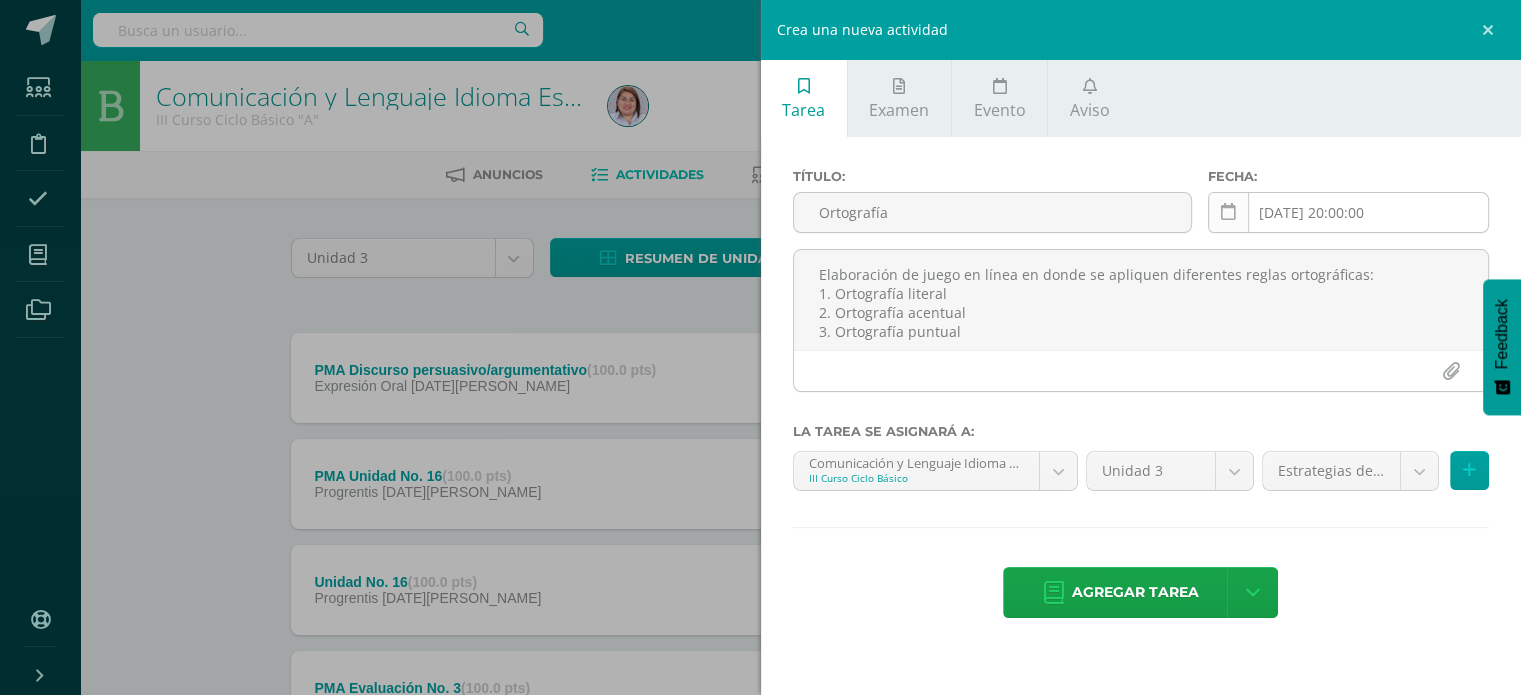 click at bounding box center (1228, 212) 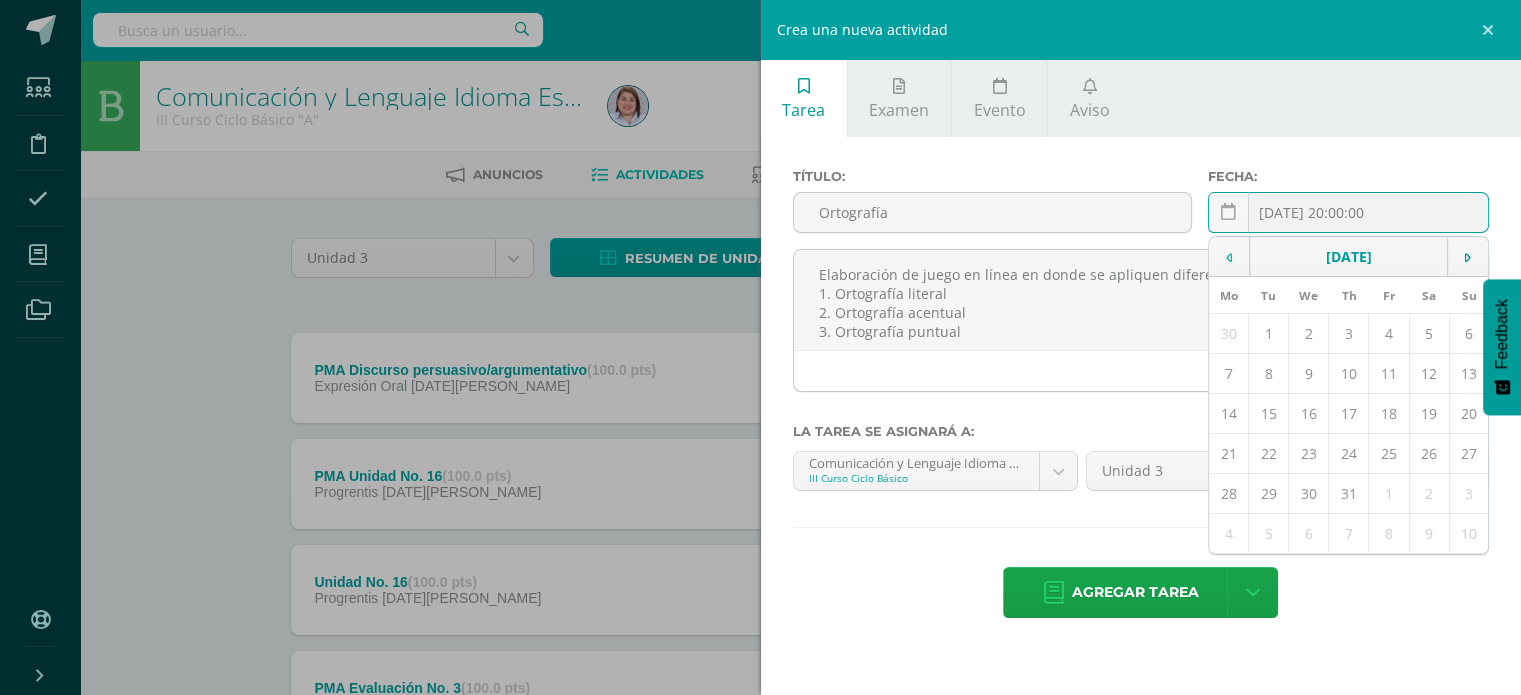 click at bounding box center [1229, 258] 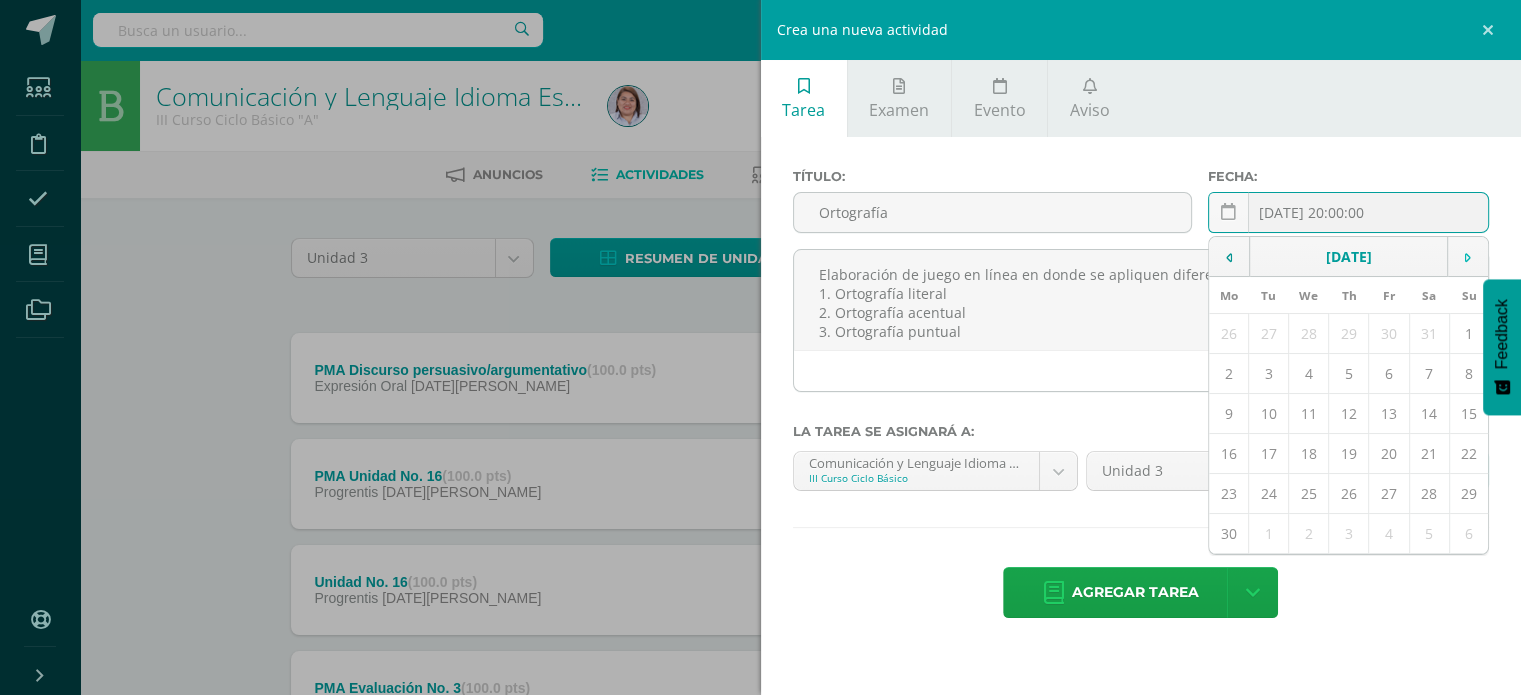 click at bounding box center [1468, 258] 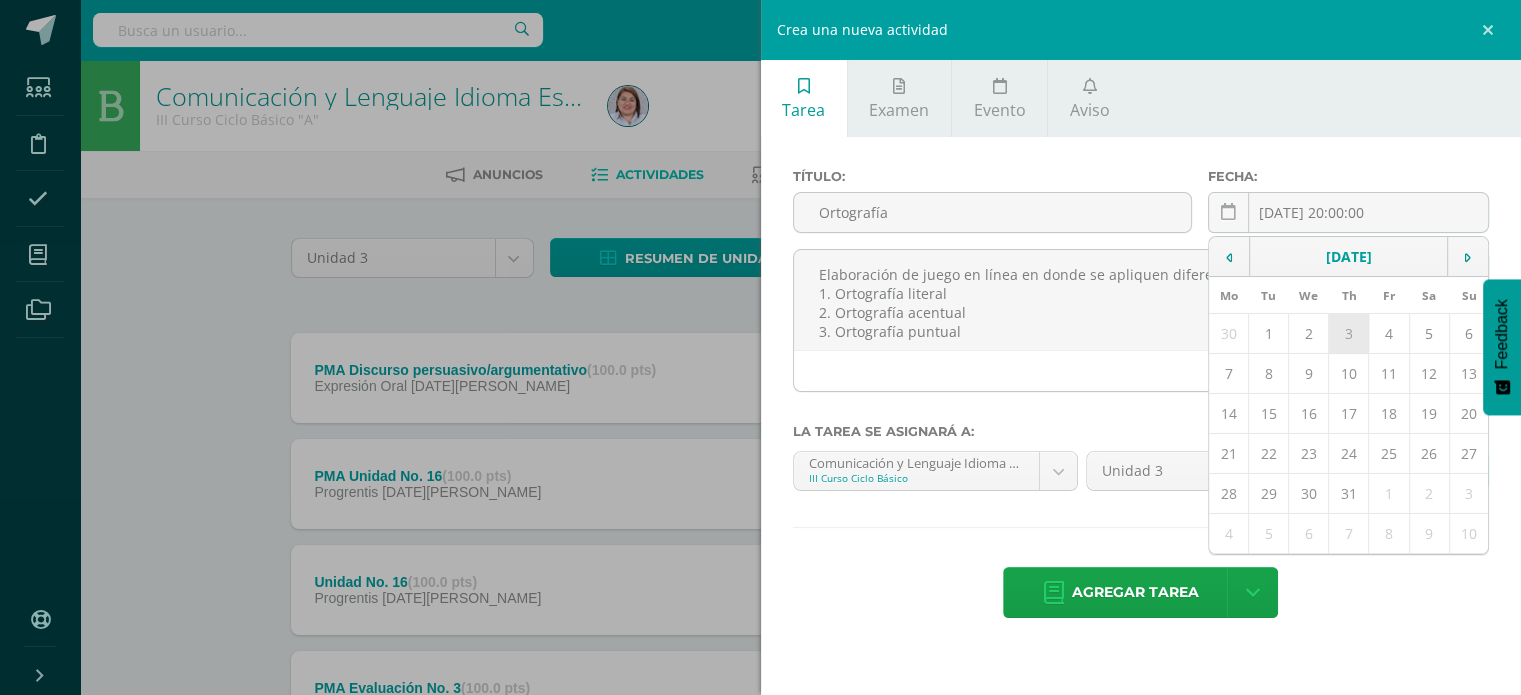 click on "3" at bounding box center [1349, 334] 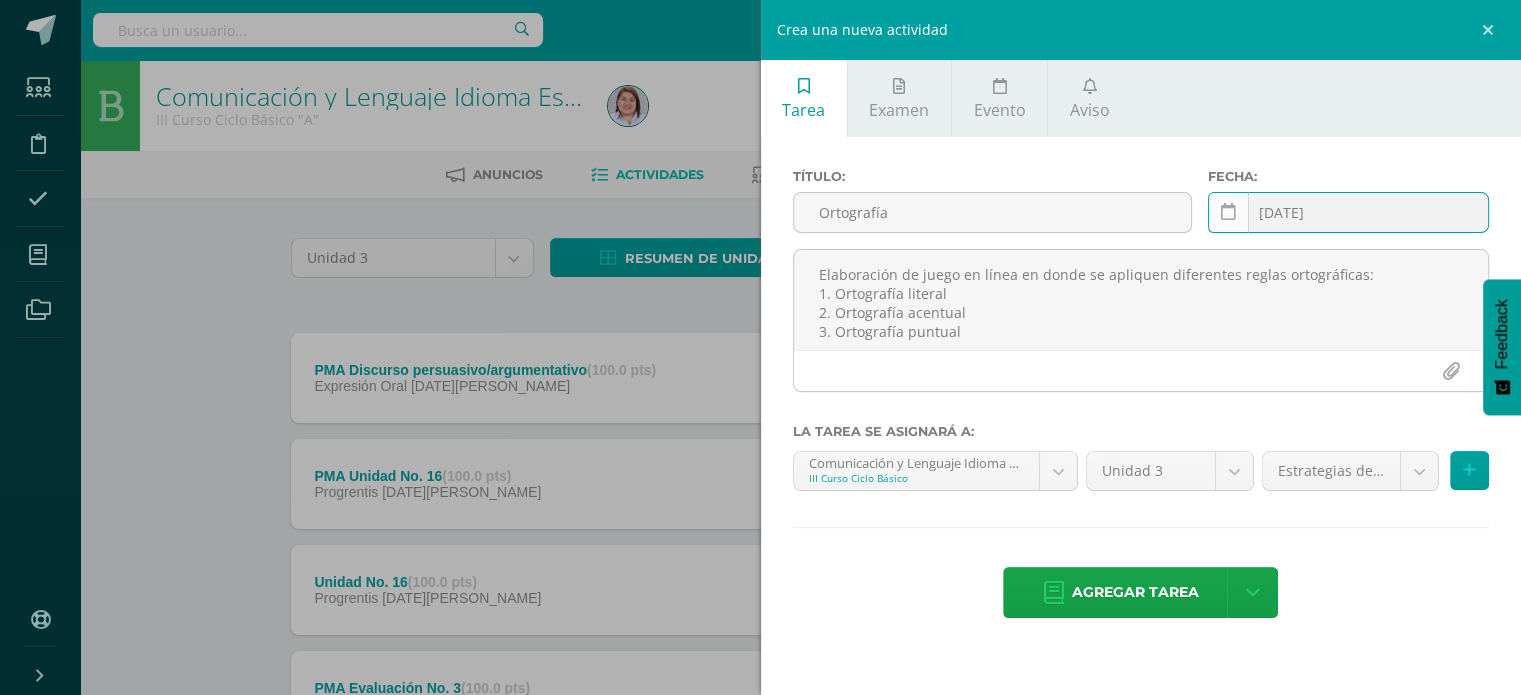 click at bounding box center (1228, 212) 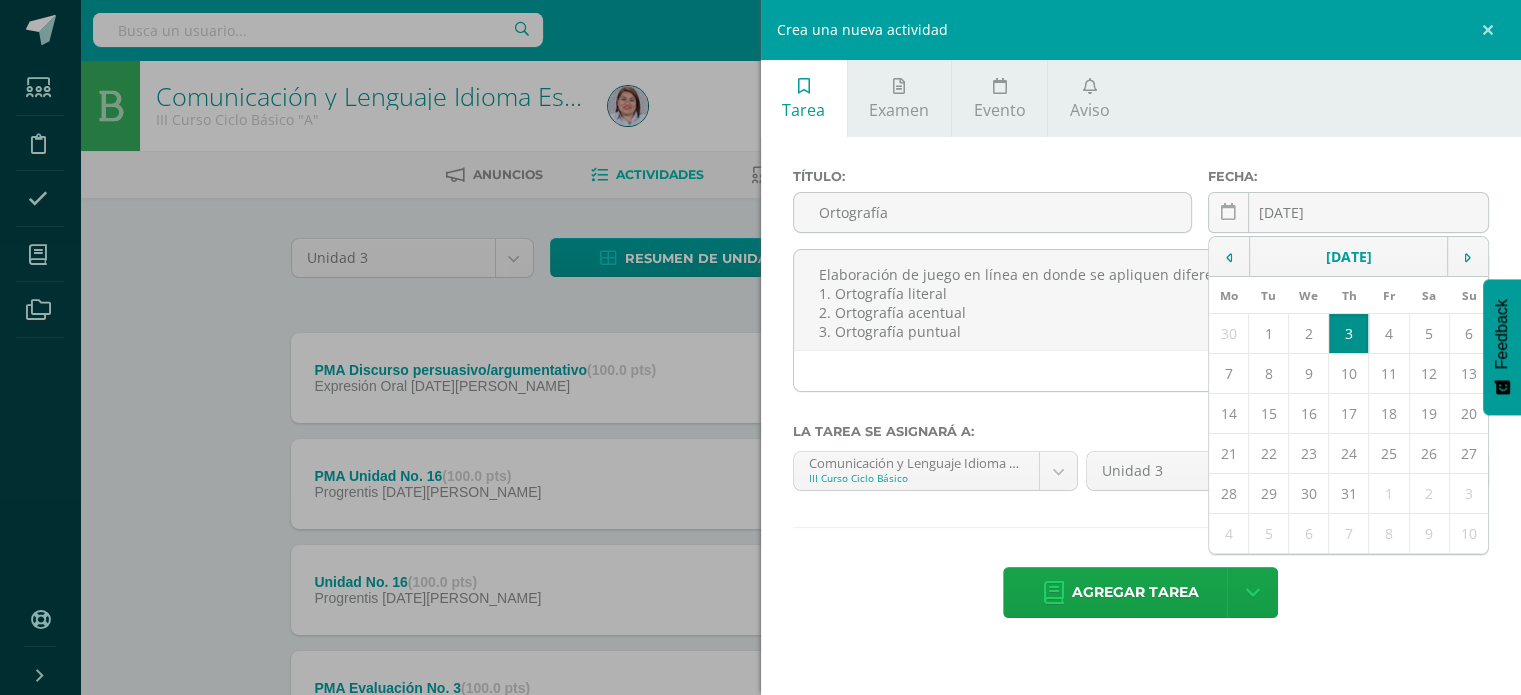 click on "3" at bounding box center [1349, 334] 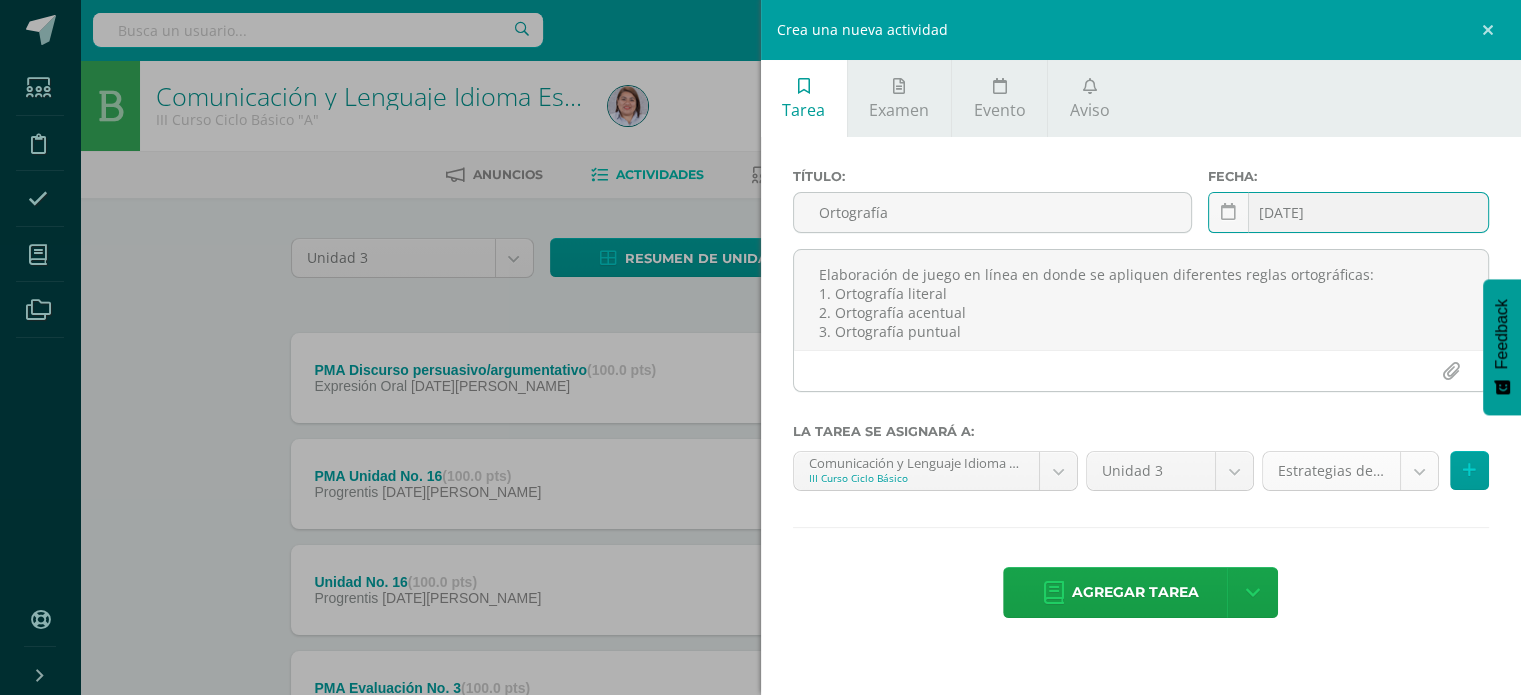 click on "Estudiantes Disciplina Asistencia Mis cursos Archivos Soporte
Centro de ayuda
Últimas actualizaciones
Cerrar panel
Comunicación y Lenguaje, Idioma Español
II Curso
Ciclo Básico
"A"
Actividades Estudiantes Planificación Dosificación
Homeroom
II Curso
Ciclo Básico
"A"
Actividades Estudiantes Planificación Dosificación
Comunicación y Lenguaje, Idioma Español
II Curso
Ciclo Básico
"B"
Actividades Estudiantes Planificación Dosificación Actividades Estudiantes Planificación Dosificación Mi Perfil" at bounding box center (760, 751) 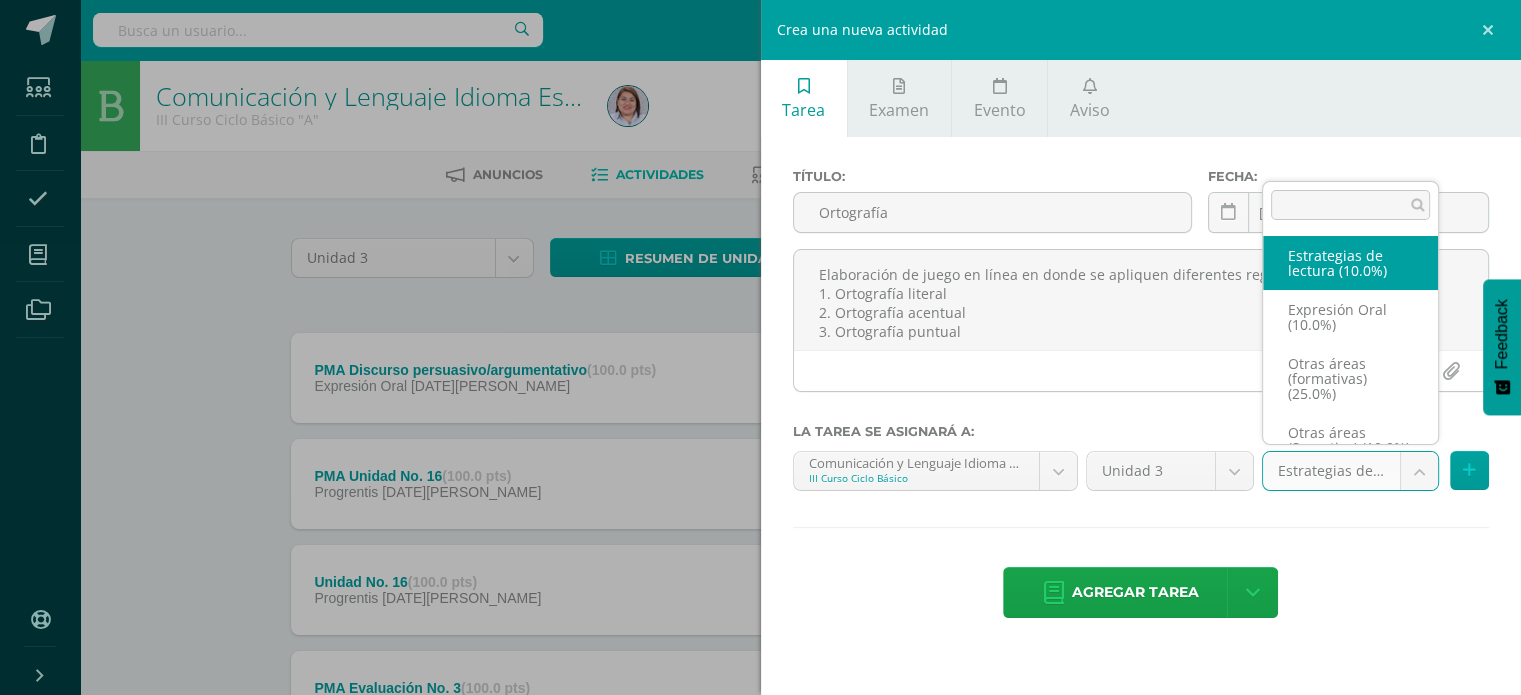 scroll, scrollTop: 38, scrollLeft: 0, axis: vertical 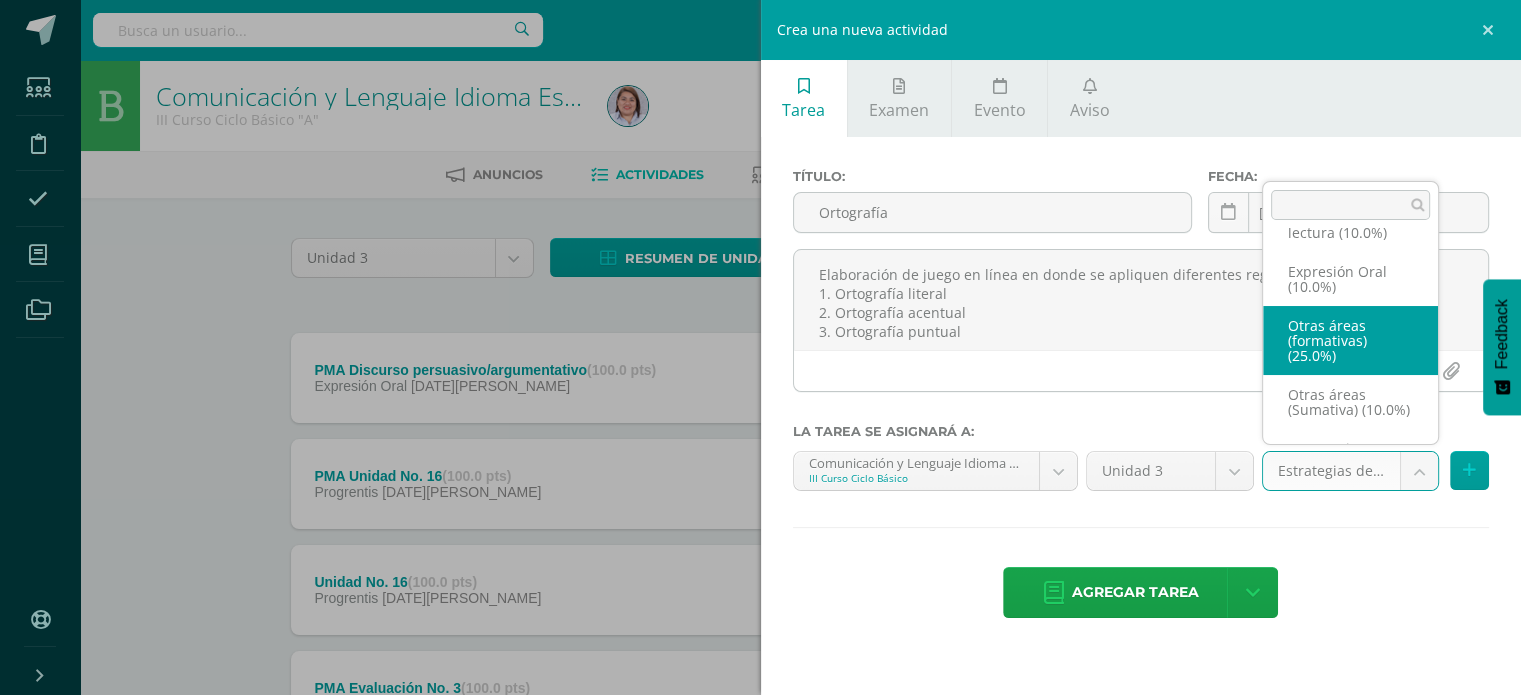 select on "252310" 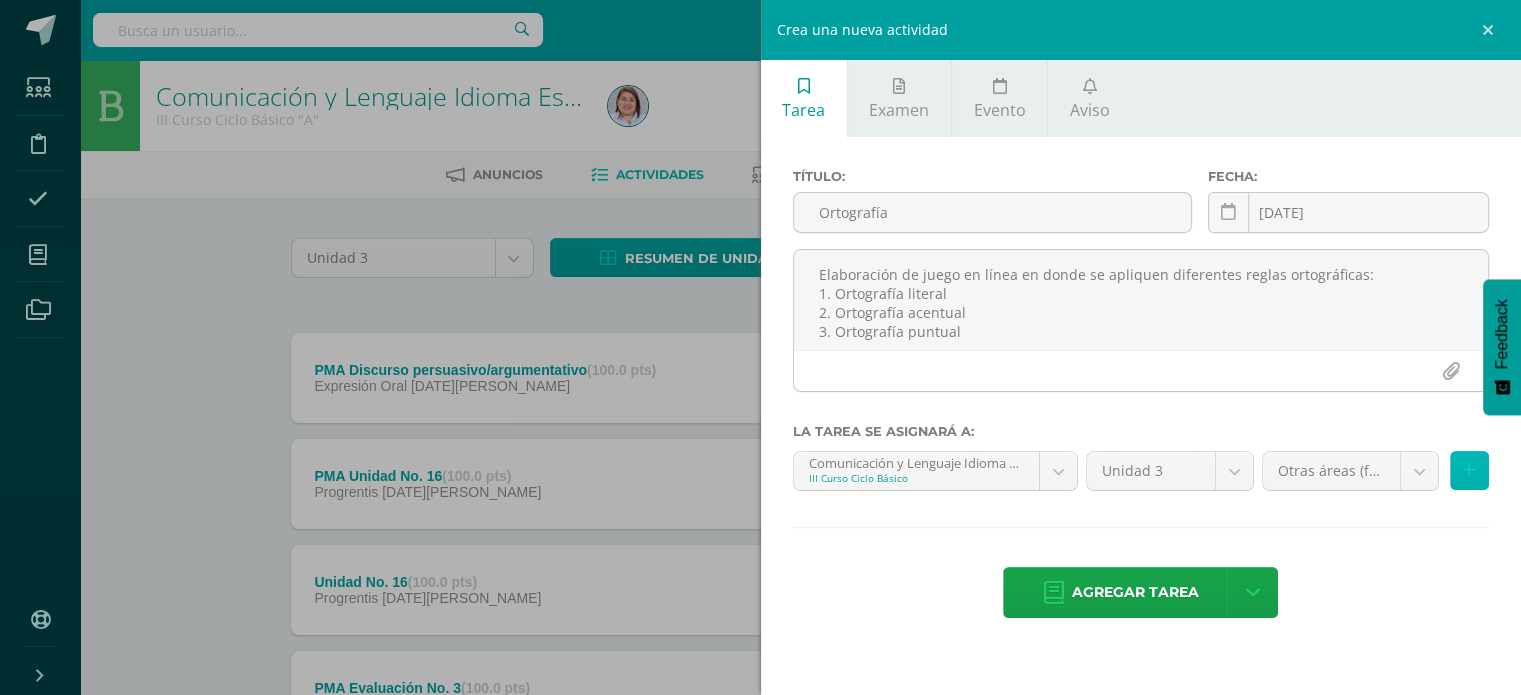 click at bounding box center (1469, 470) 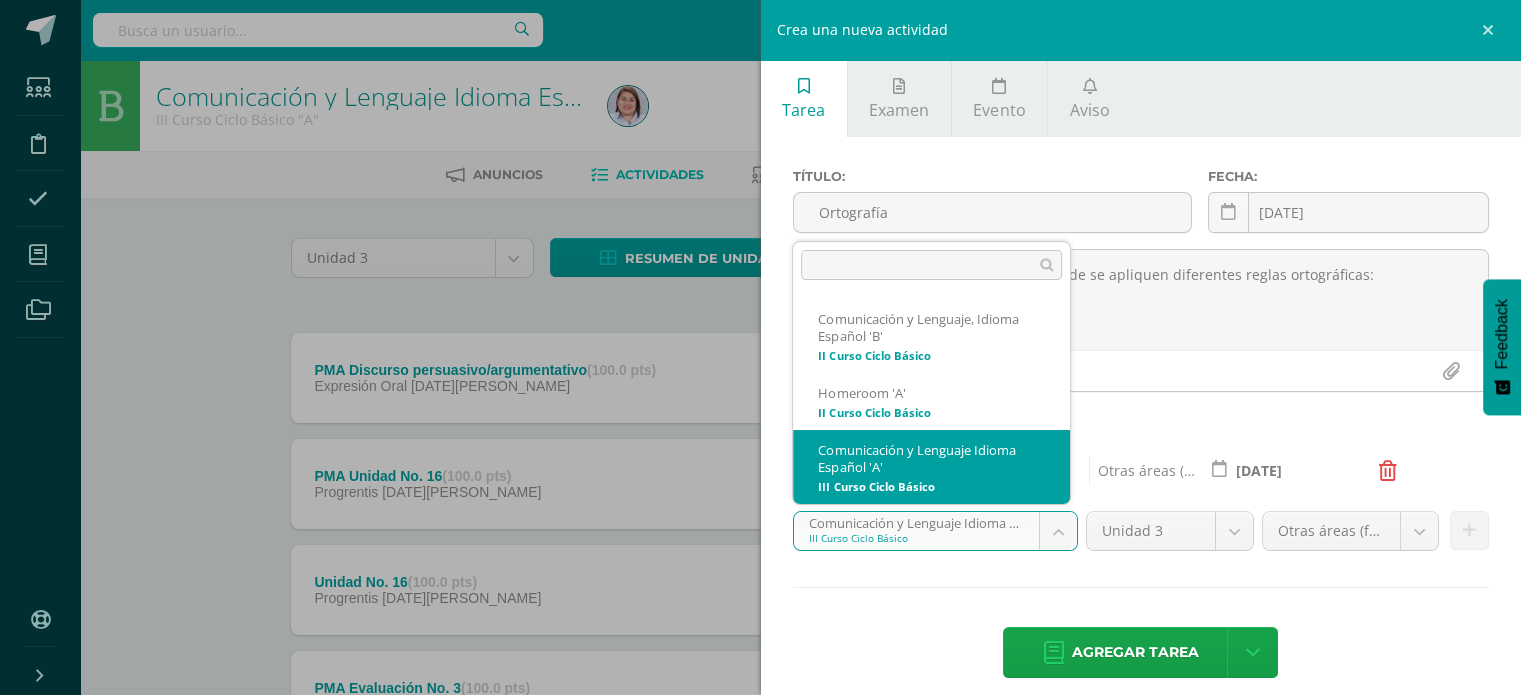 click on "Estudiantes Disciplina Asistencia Mis cursos Archivos Soporte
Centro de ayuda
Últimas actualizaciones
Cerrar panel
Comunicación y Lenguaje, Idioma Español
II Curso
Ciclo Básico
"A"
Actividades Estudiantes Planificación Dosificación
Homeroom
II Curso
Ciclo Básico
"A"
Actividades Estudiantes Planificación Dosificación
Comunicación y Lenguaje, Idioma Español
II Curso
Ciclo Básico
"B"
Actividades Estudiantes Planificación Dosificación Actividades Estudiantes Planificación Dosificación Mi Perfil" at bounding box center [760, 751] 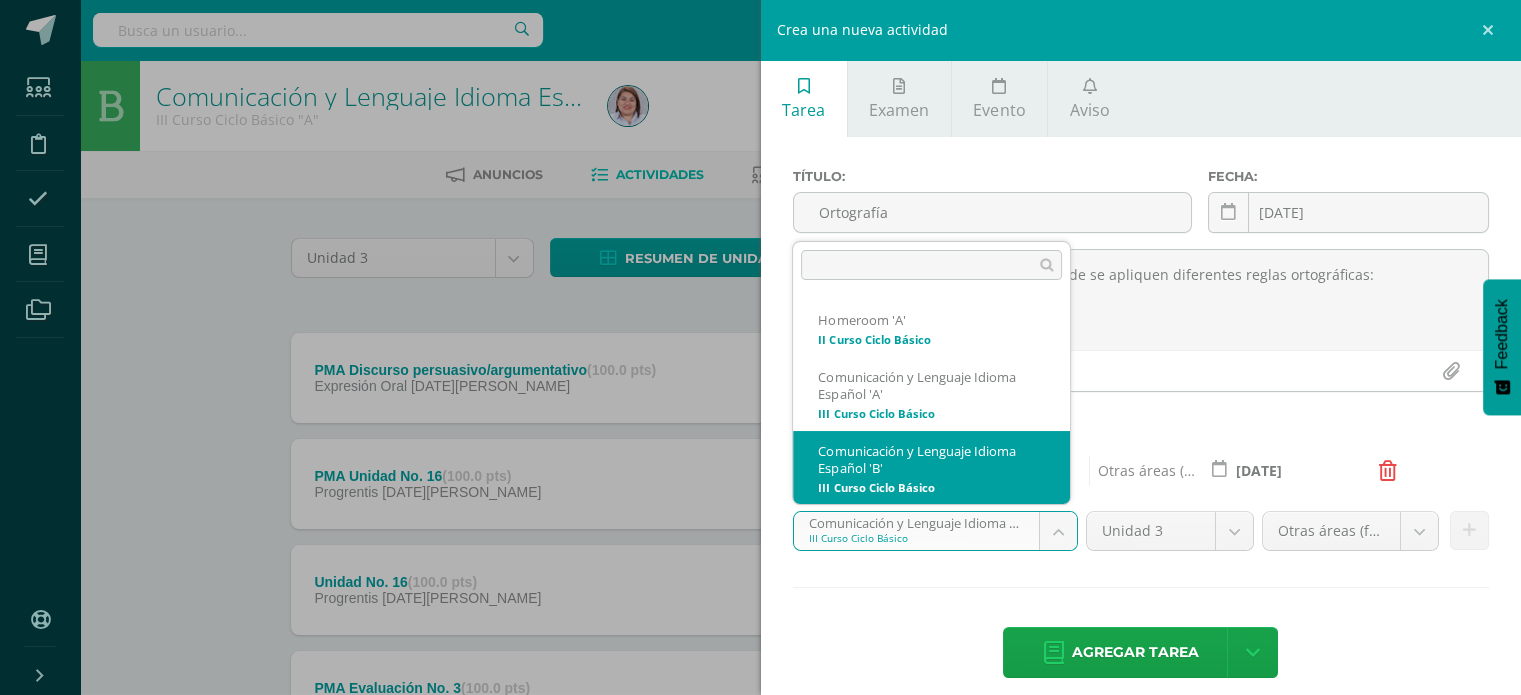 scroll, scrollTop: 152, scrollLeft: 0, axis: vertical 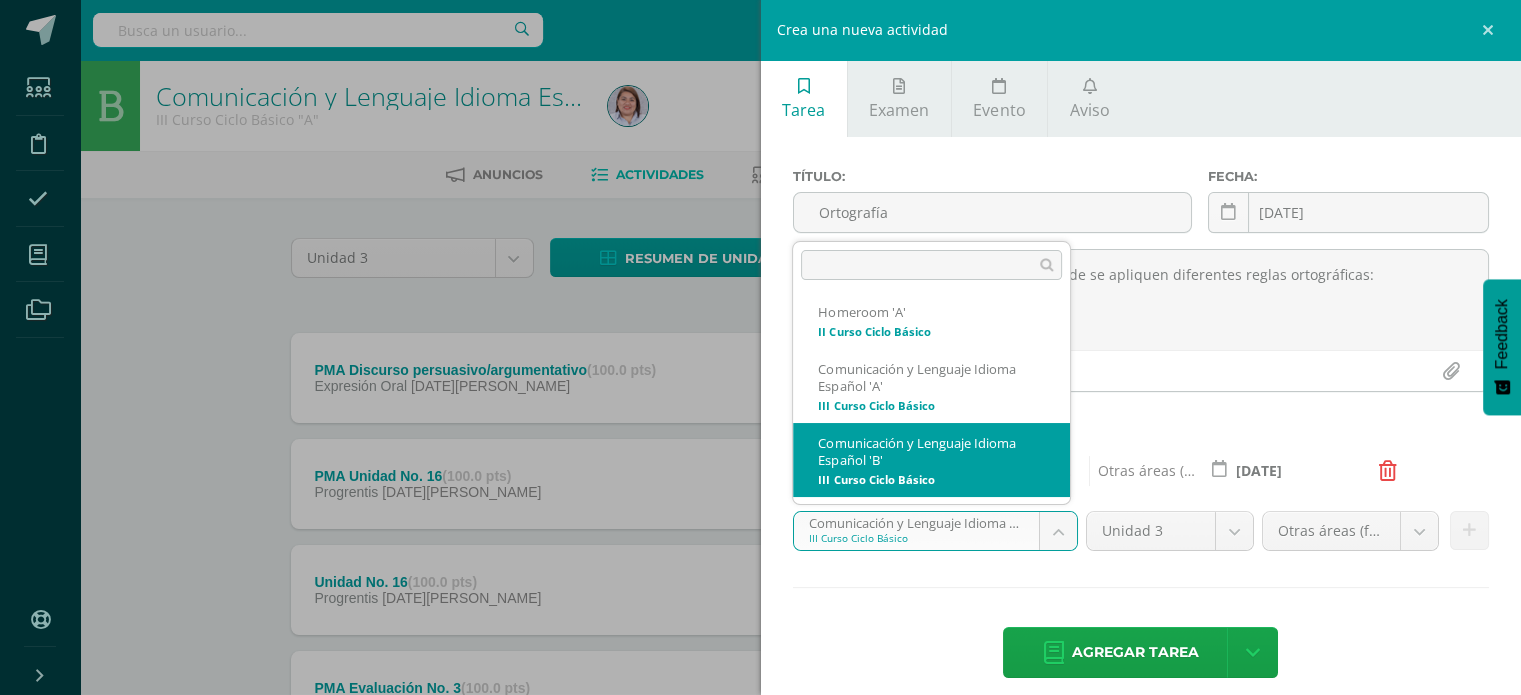 select on "228653" 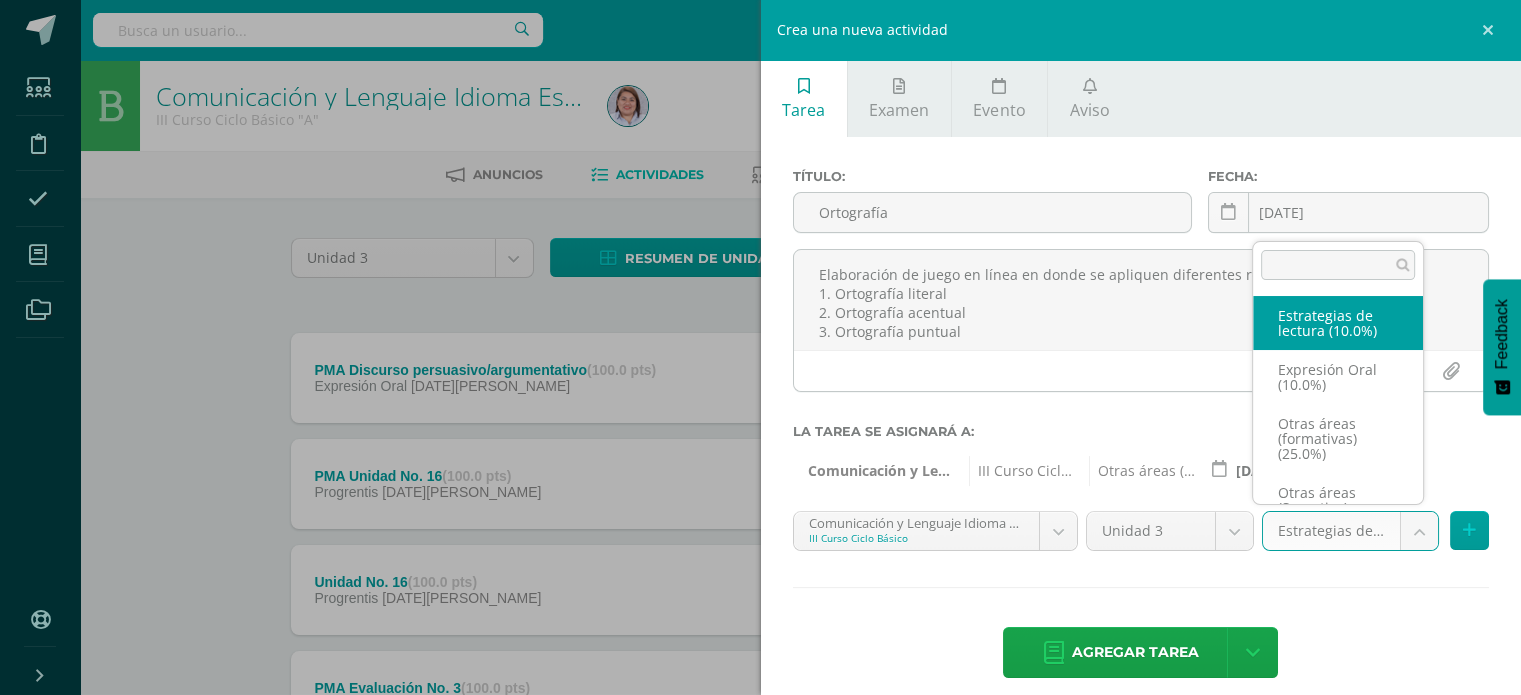 click on "Estudiantes Disciplina Asistencia Mis cursos Archivos Soporte
Centro de ayuda
Últimas actualizaciones
Cerrar panel
Comunicación y Lenguaje, Idioma Español
II Curso
Ciclo Básico
"A"
Actividades Estudiantes Planificación Dosificación
Homeroom
II Curso
Ciclo Básico
"A"
Actividades Estudiantes Planificación Dosificación
Comunicación y Lenguaje, Idioma Español
II Curso
Ciclo Básico
"B"
Actividades Estudiantes Planificación Dosificación Actividades Estudiantes Planificación Dosificación Mi Perfil" at bounding box center [760, 751] 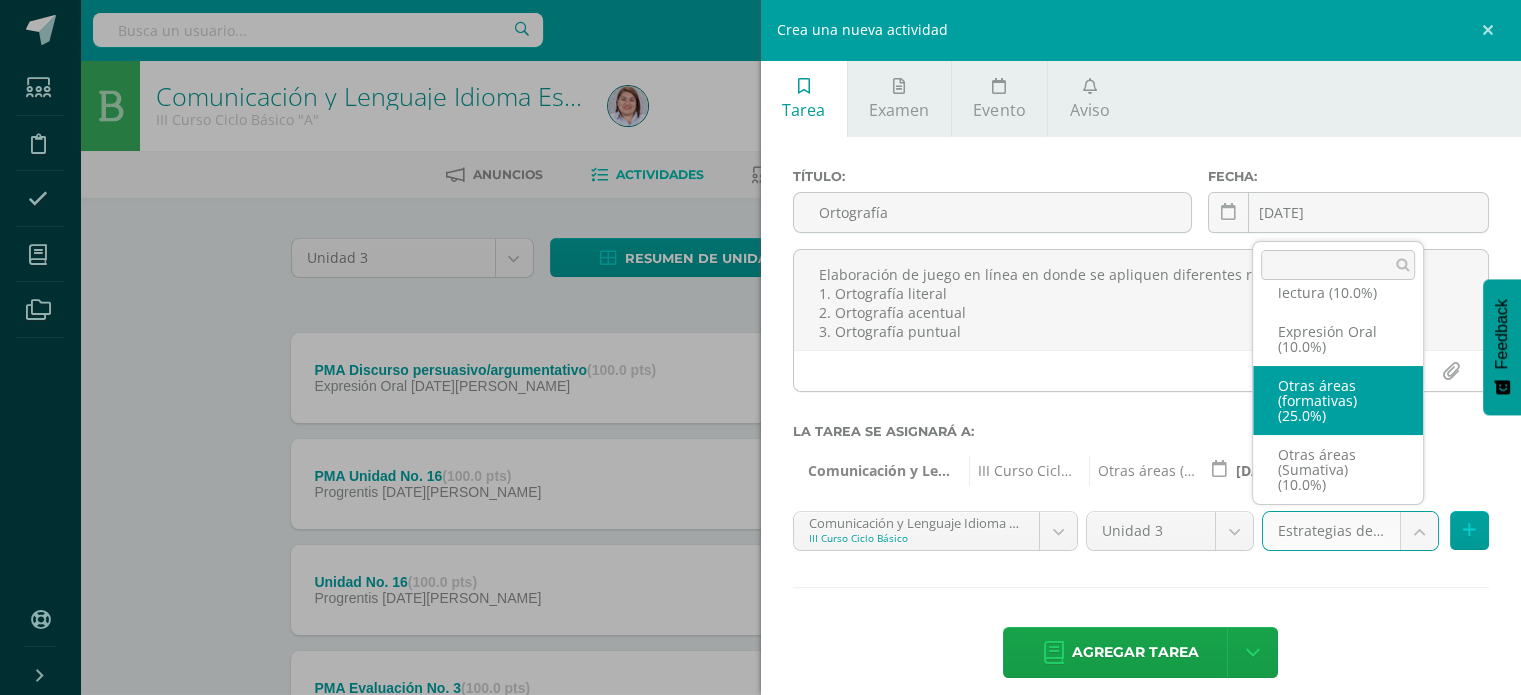 select on "252389" 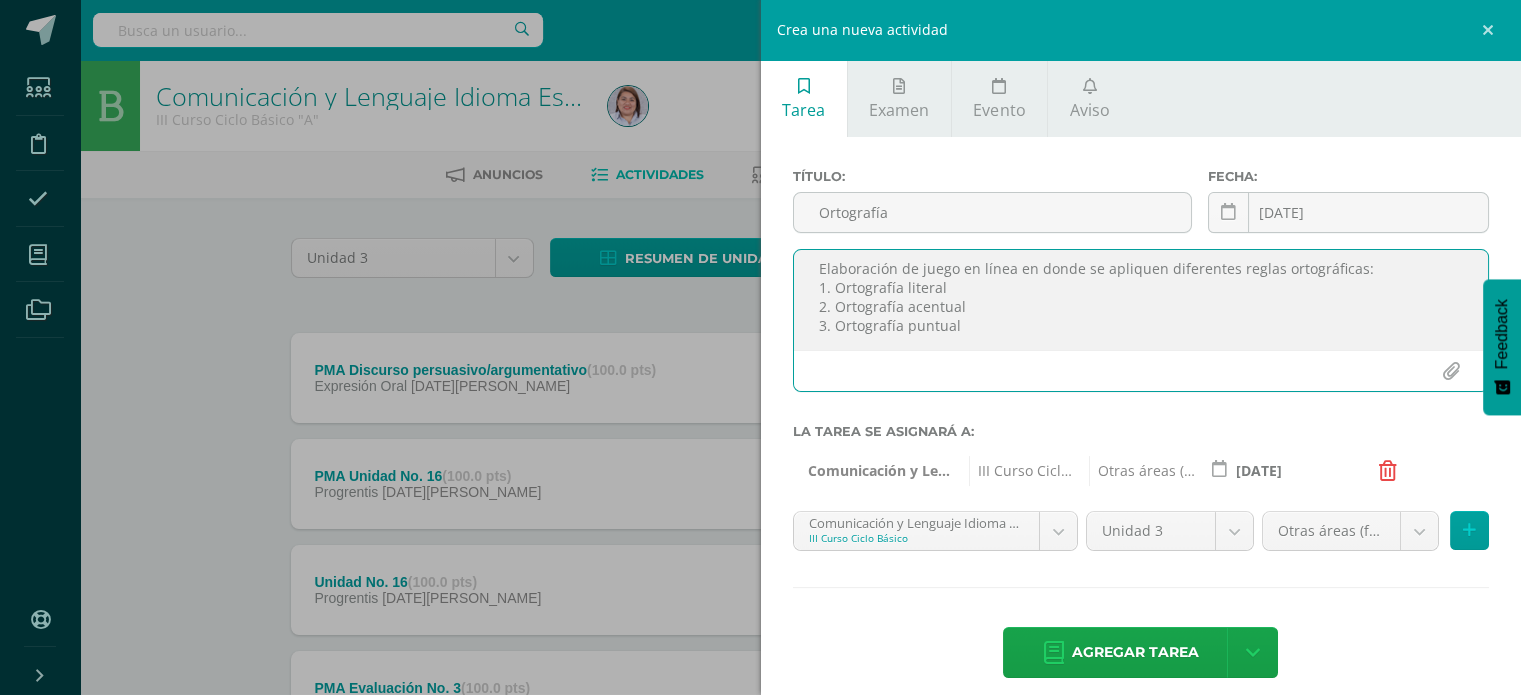 scroll, scrollTop: 0, scrollLeft: 0, axis: both 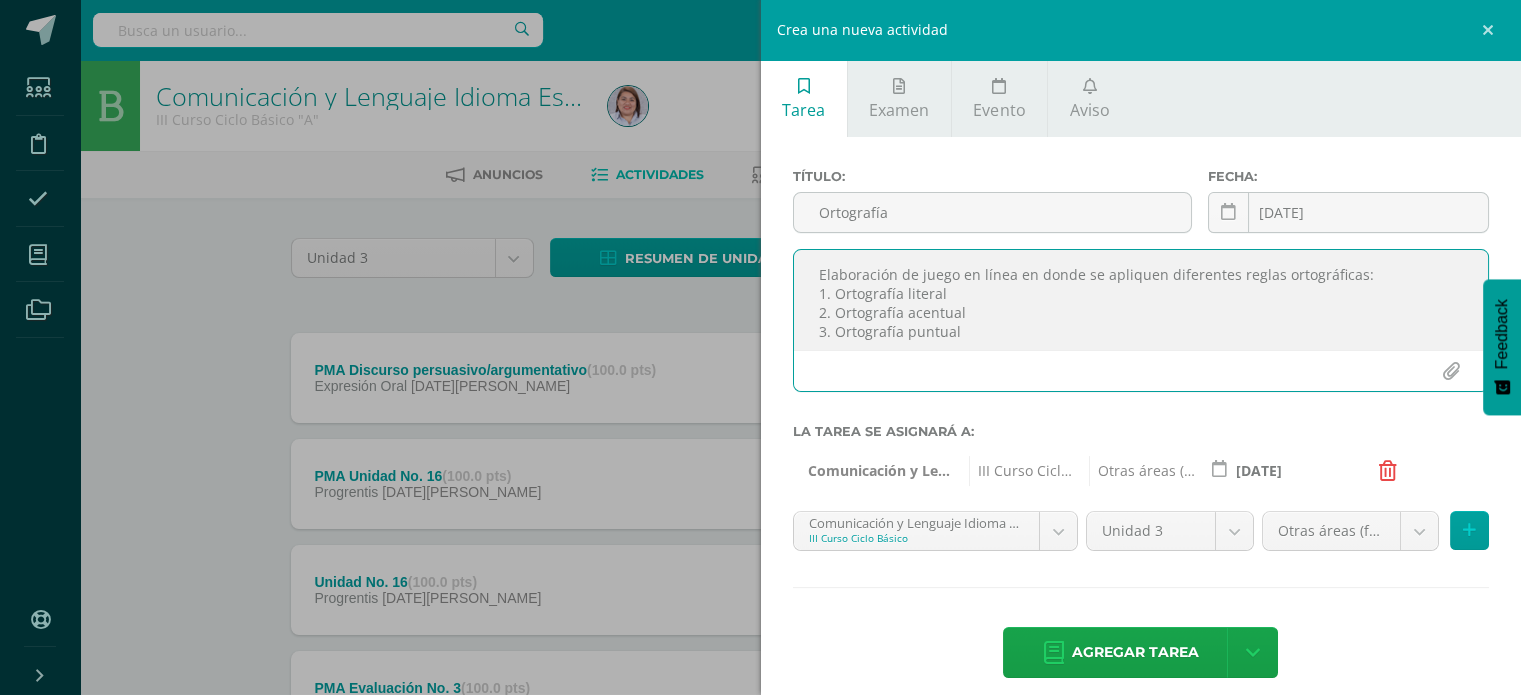 drag, startPoint x: 959, startPoint y: 342, endPoint x: 813, endPoint y: 257, distance: 168.94081 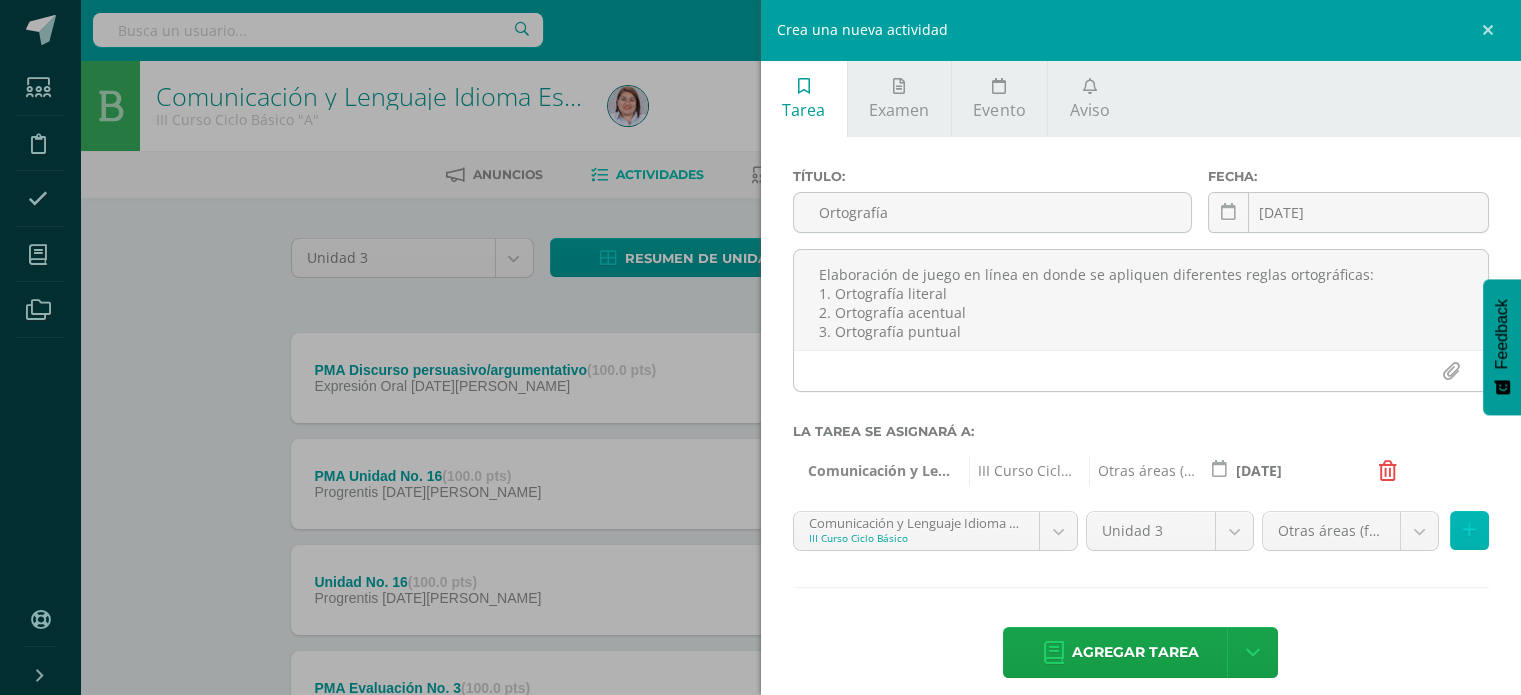 click at bounding box center [1469, 530] 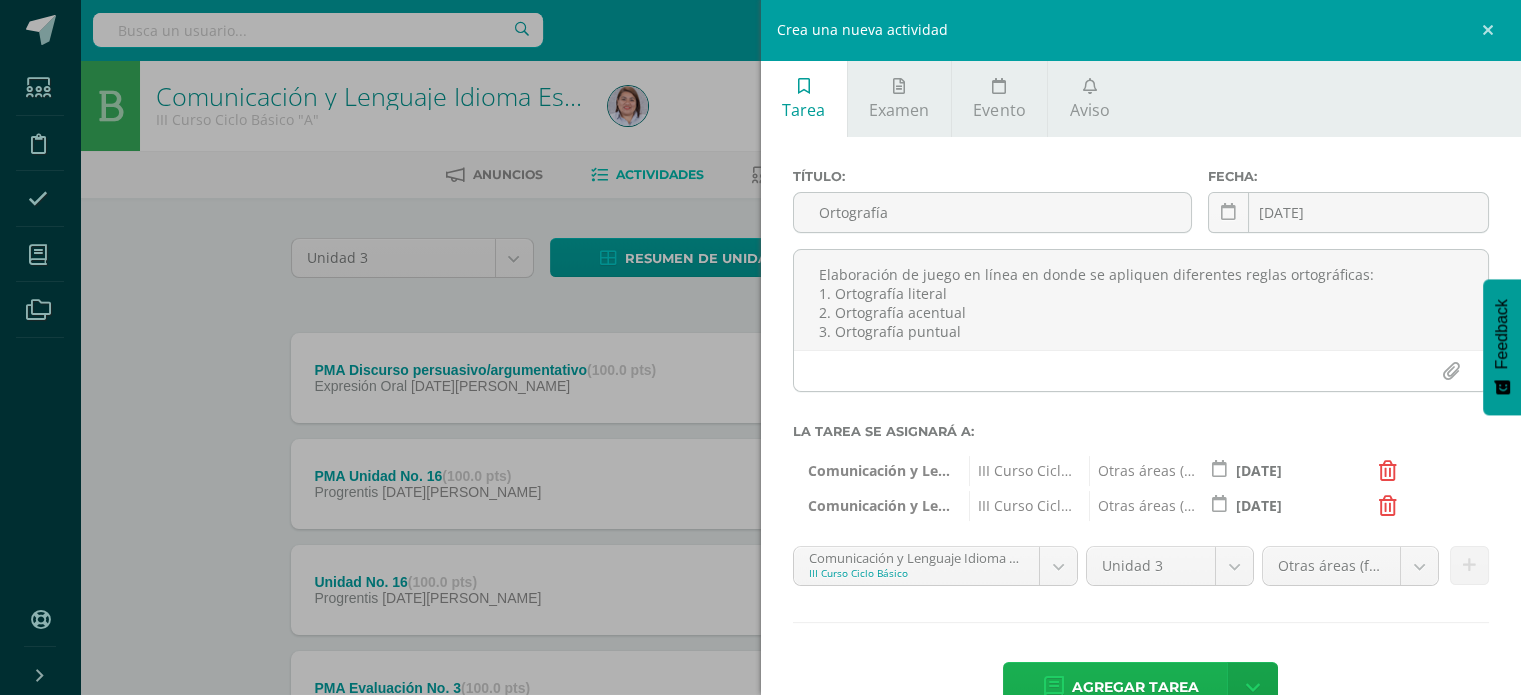 click on "Agregar tarea" at bounding box center (1135, 687) 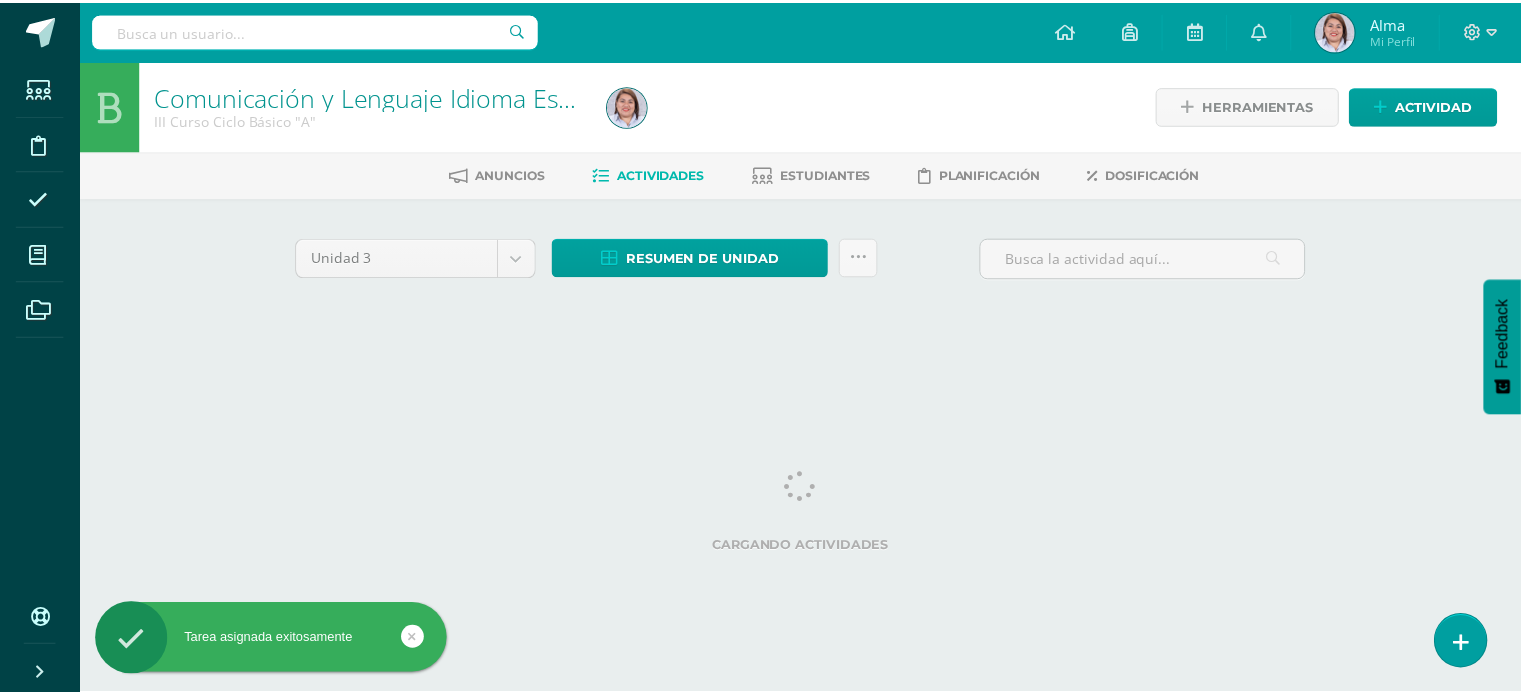 scroll, scrollTop: 0, scrollLeft: 0, axis: both 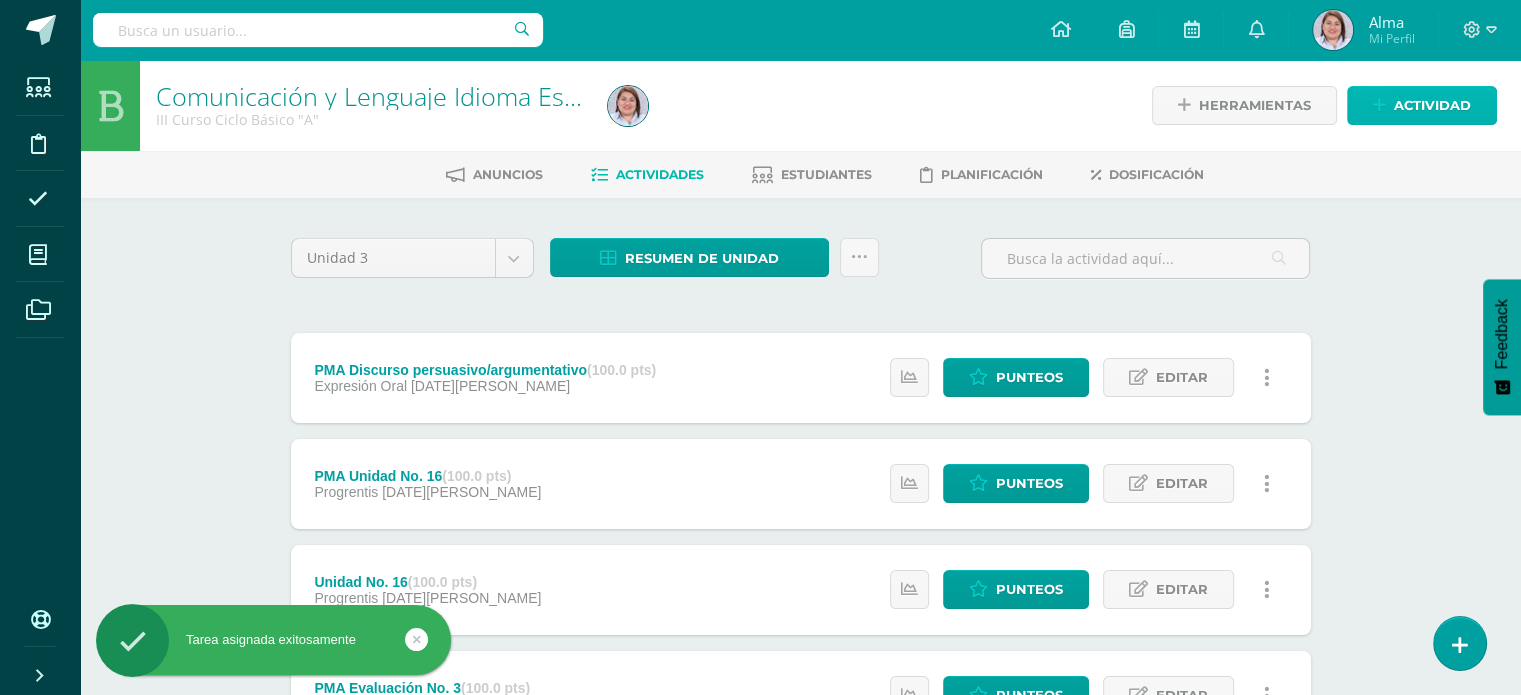 click on "Actividad" at bounding box center [1432, 105] 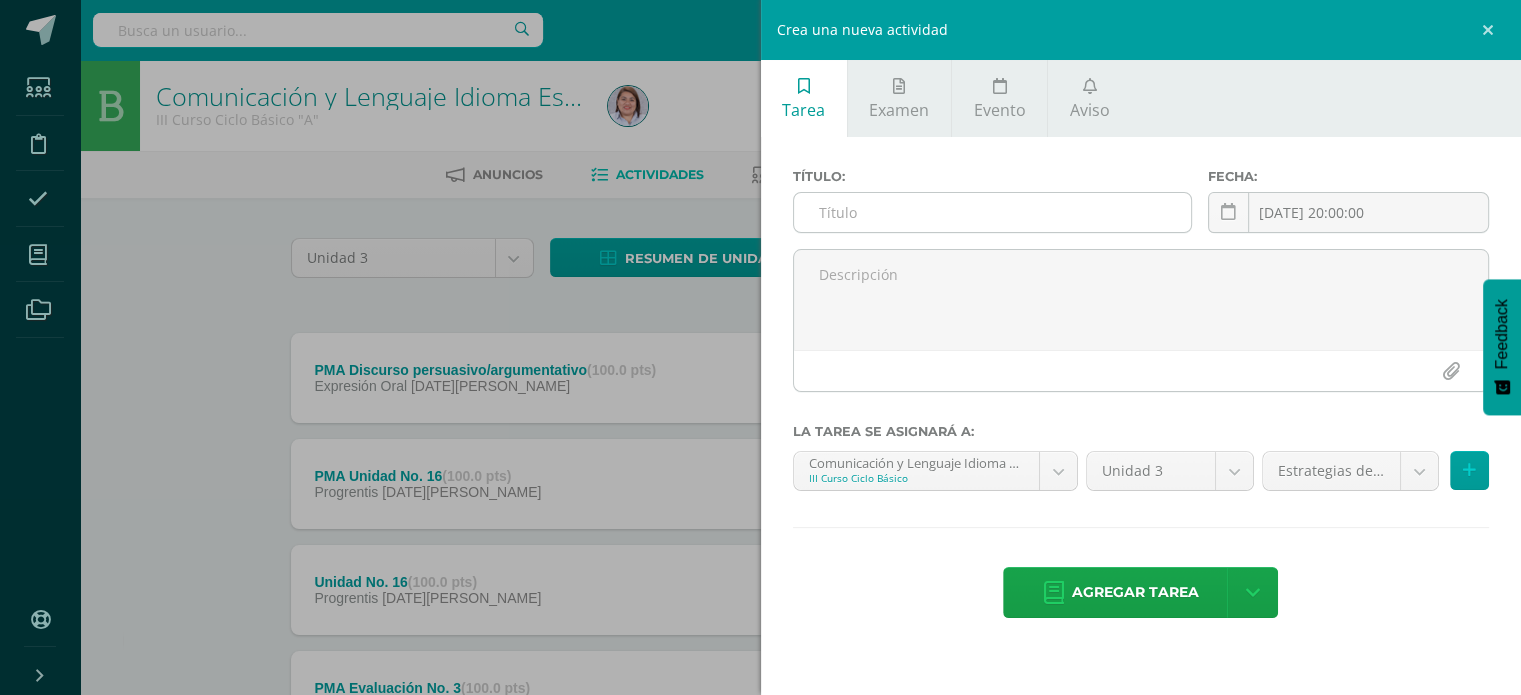 click at bounding box center (993, 212) 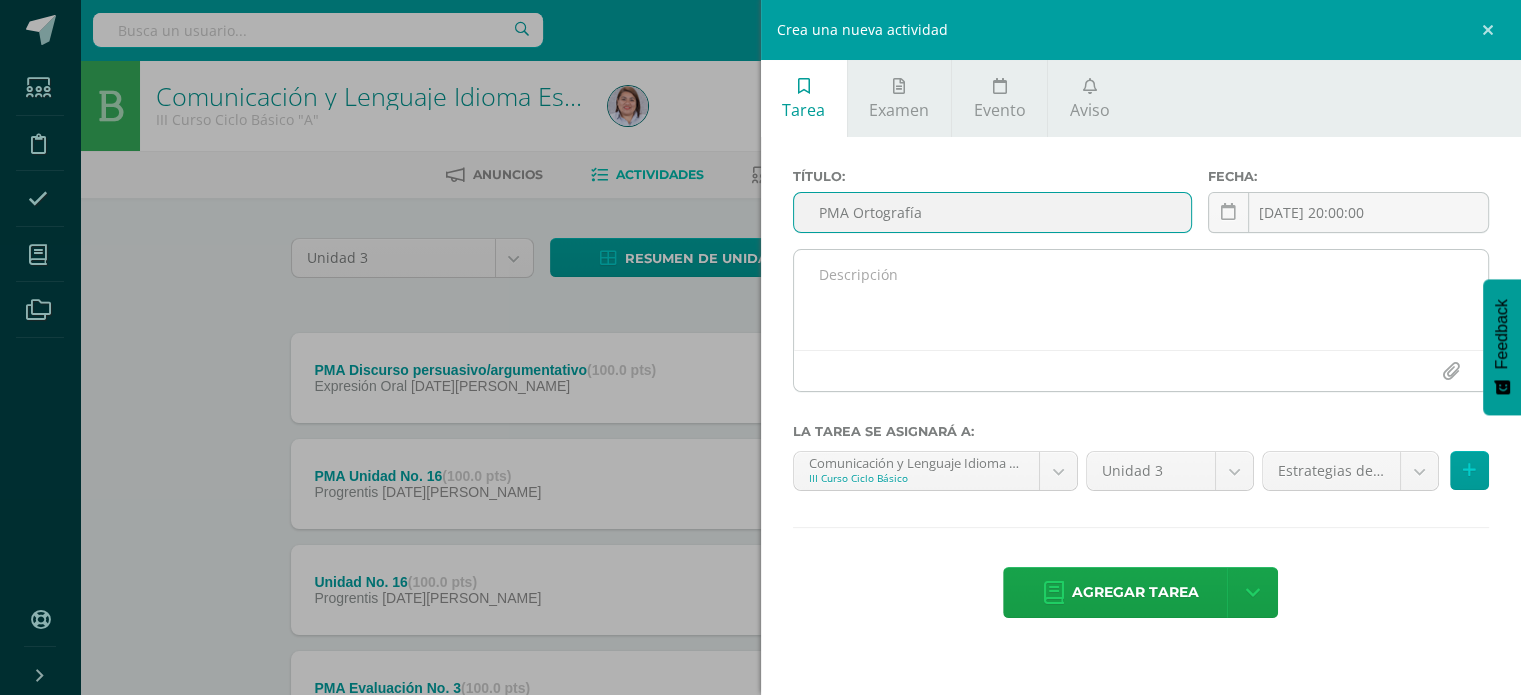 type on "PMA Ortografía" 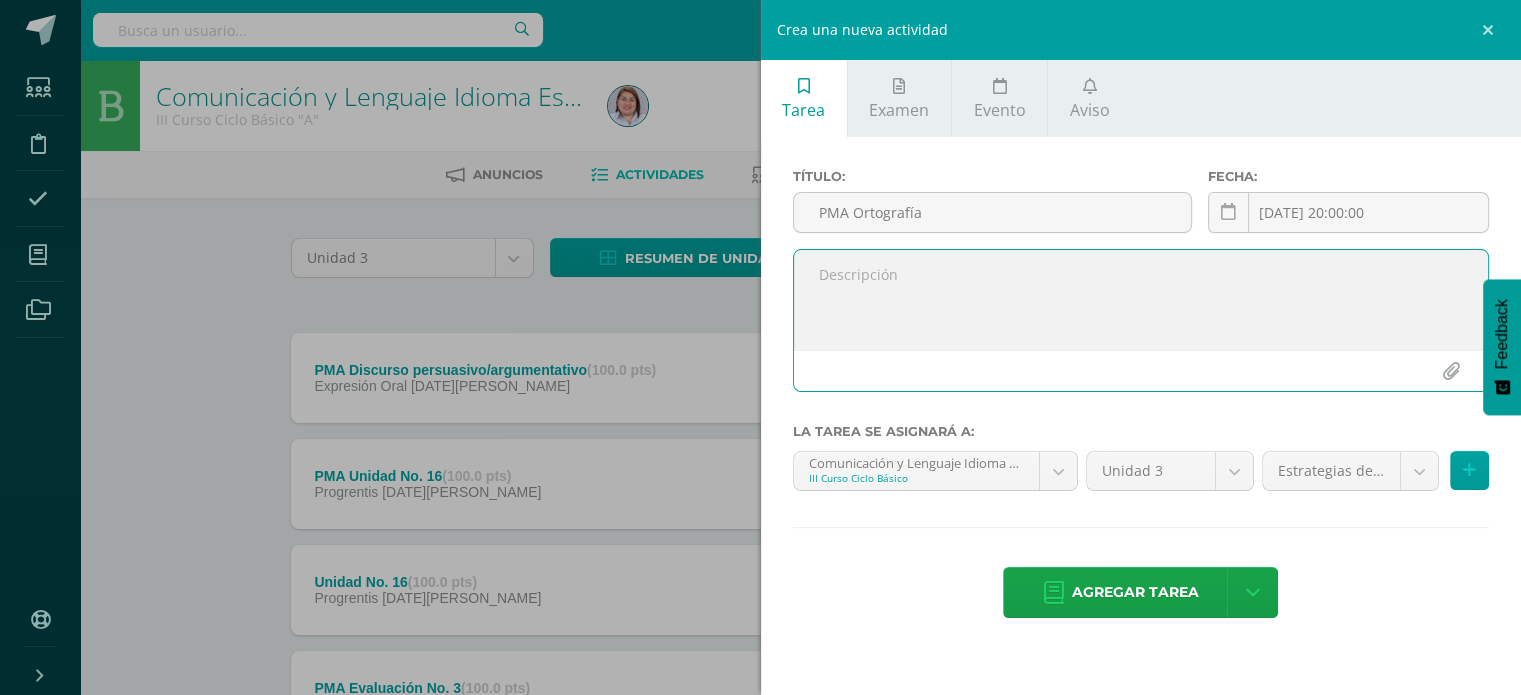 paste on "Elaboración de juego en línea en donde se apliquen diferentes reglas ortográficas:
1. Ortografía literal
2. Ortografía acentual
3. Ortografía puntual" 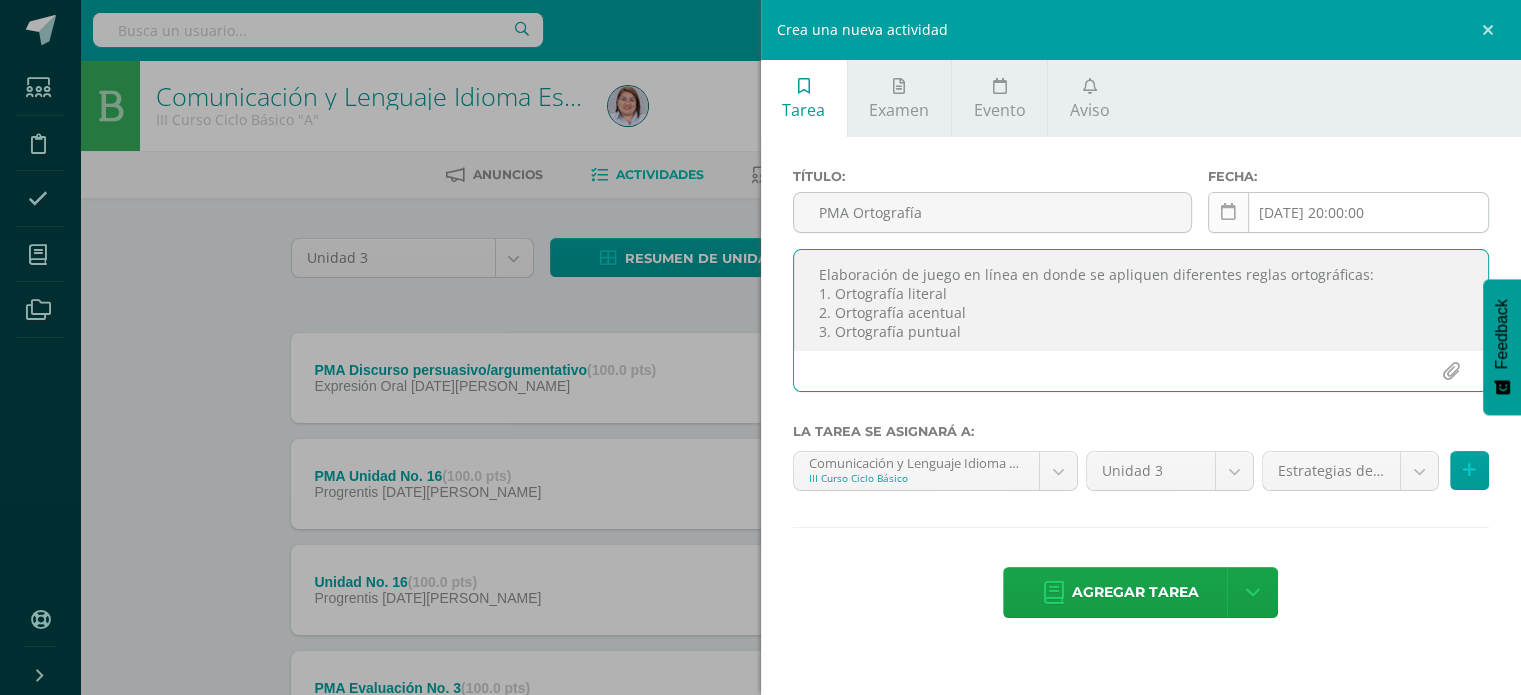 type on "Elaboración de juego en línea en donde se apliquen diferentes reglas ortográficas:
1. Ortografía literal
2. Ortografía acentual
3. Ortografía puntual" 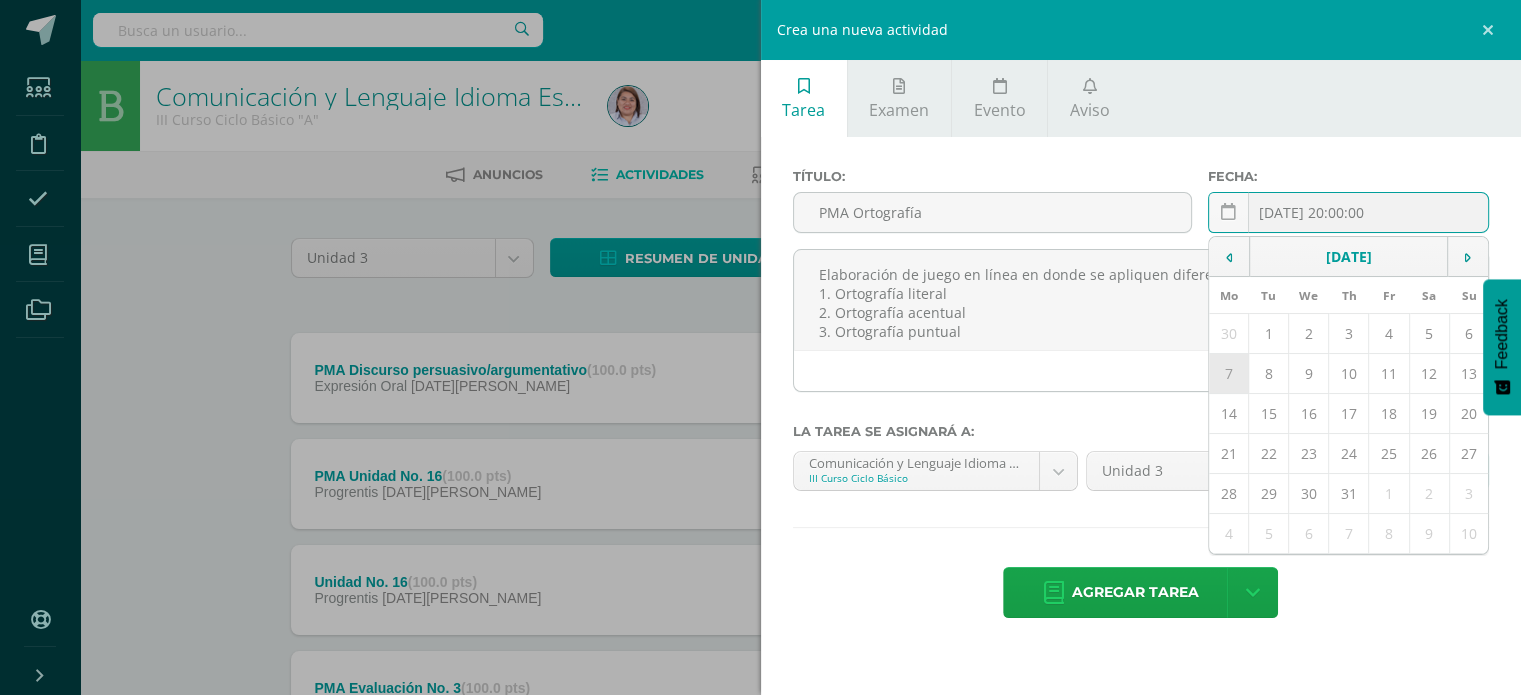 click on "7" at bounding box center [1228, 374] 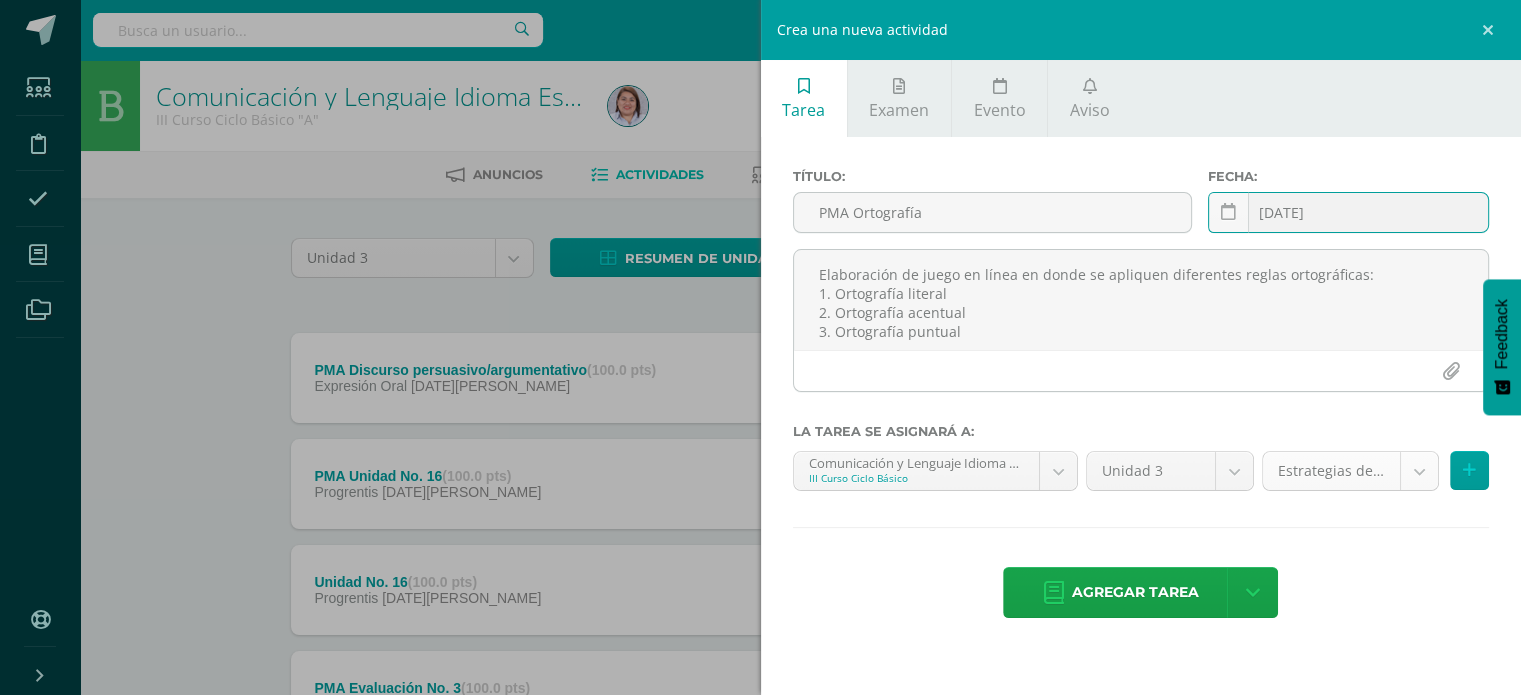 click on "Tarea asignada exitosamente         Estudiantes Disciplina Asistencia Mis cursos Archivos Soporte
Centro de ayuda
Últimas actualizaciones
Cerrar panel
Comunicación y Lenguaje, Idioma Español
II Curso
Ciclo Básico
"A"
Actividades Estudiantes Planificación Dosificación
Homeroom
II Curso
Ciclo Básico
"A"
Actividades Estudiantes Planificación Dosificación
Comunicación y Lenguaje, Idioma Español
II Curso
Ciclo Básico
"B"
Actividades Estudiantes Planificación Dosificación Actividades Estudiantes" at bounding box center (760, 751) 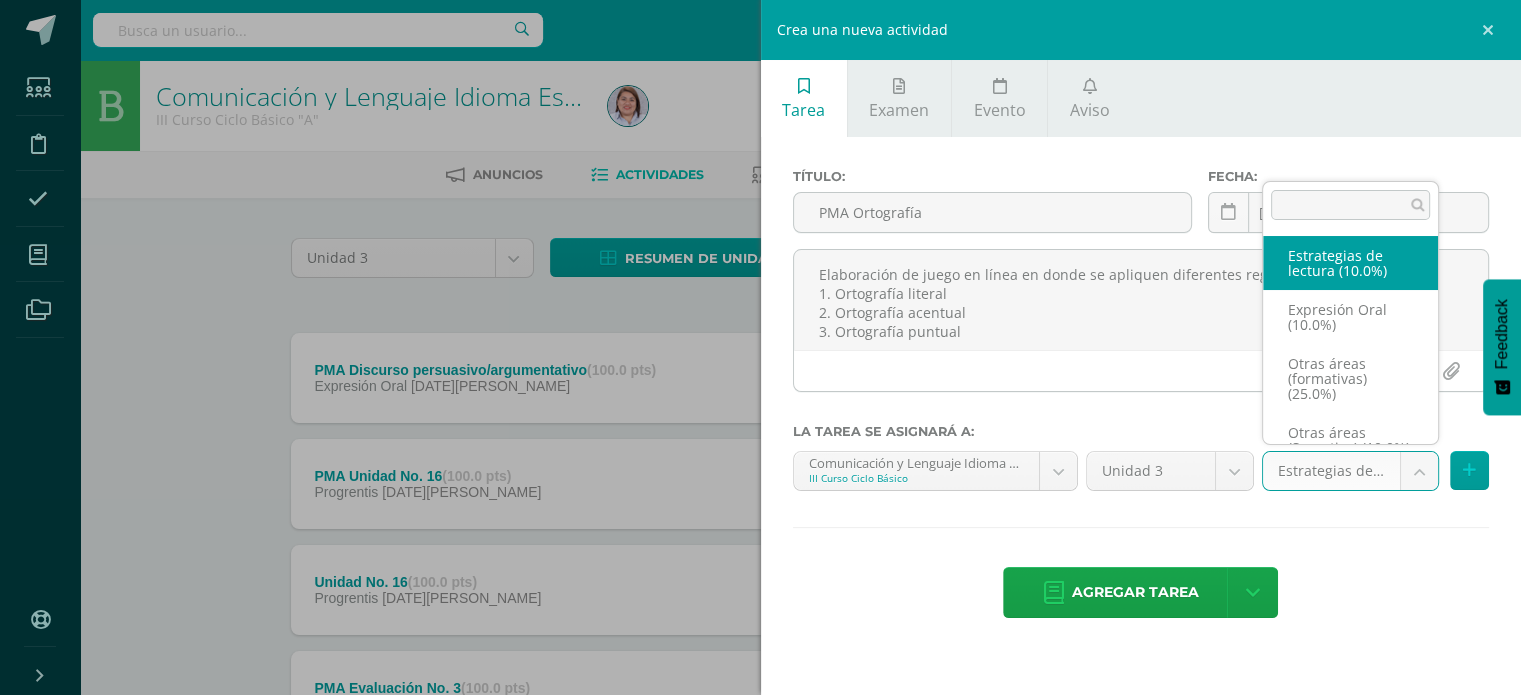 scroll, scrollTop: 38, scrollLeft: 0, axis: vertical 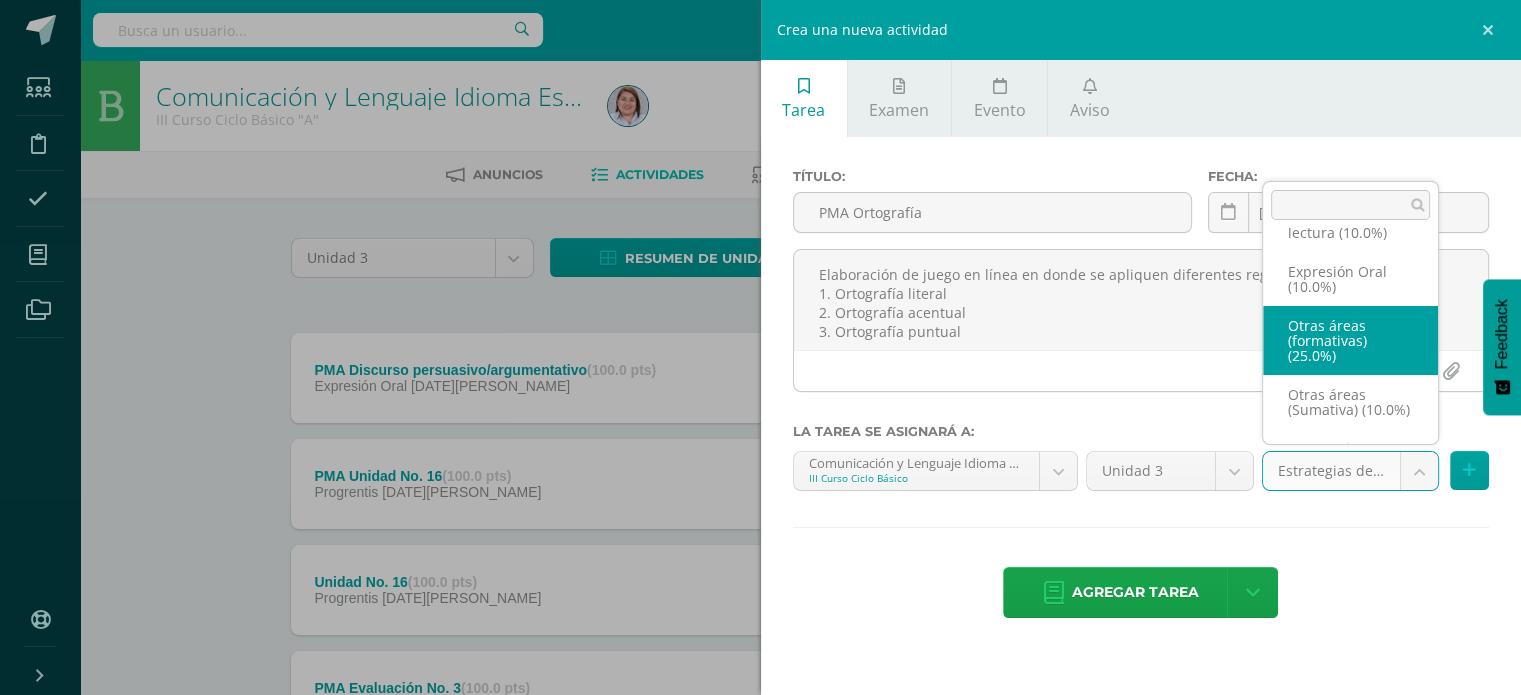 select on "252310" 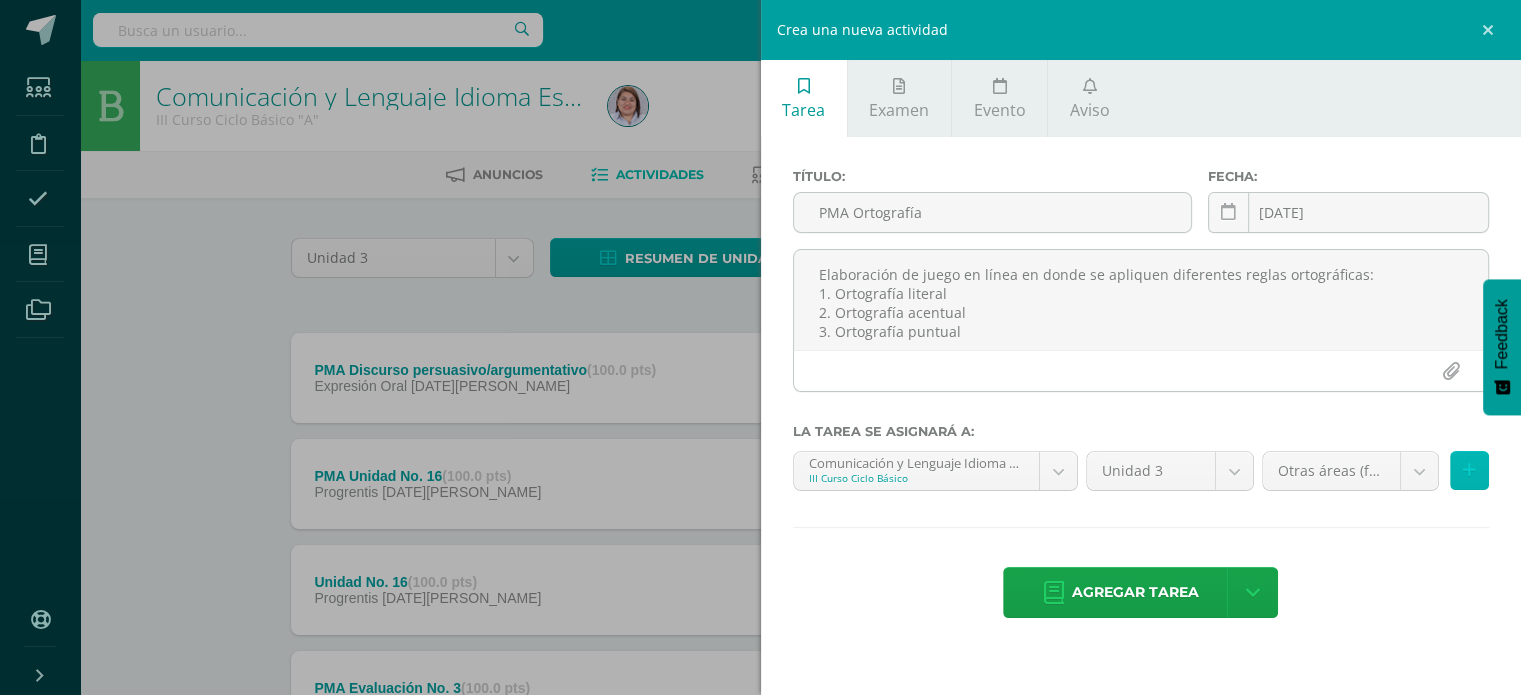 click at bounding box center [1469, 470] 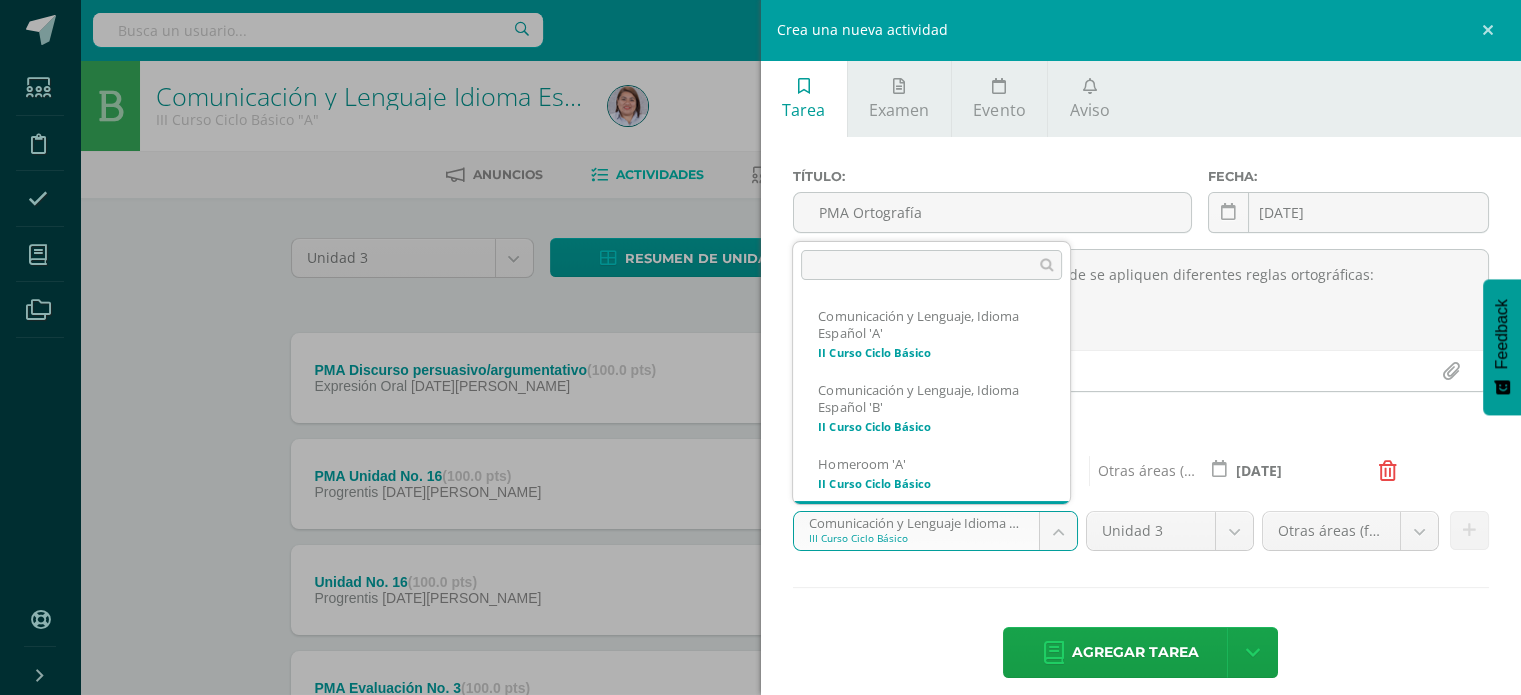 click on "Tarea asignada exitosamente         Estudiantes Disciplina Asistencia Mis cursos Archivos Soporte
Centro de ayuda
Últimas actualizaciones
Cerrar panel
Comunicación y Lenguaje, Idioma Español
II Curso
Ciclo Básico
"A"
Actividades Estudiantes Planificación Dosificación
Homeroom
II Curso
Ciclo Básico
"A"
Actividades Estudiantes Planificación Dosificación
Comunicación y Lenguaje, Idioma Español
II Curso
Ciclo Básico
"B"
Actividades Estudiantes Planificación Dosificación Actividades Estudiantes" at bounding box center (760, 751) 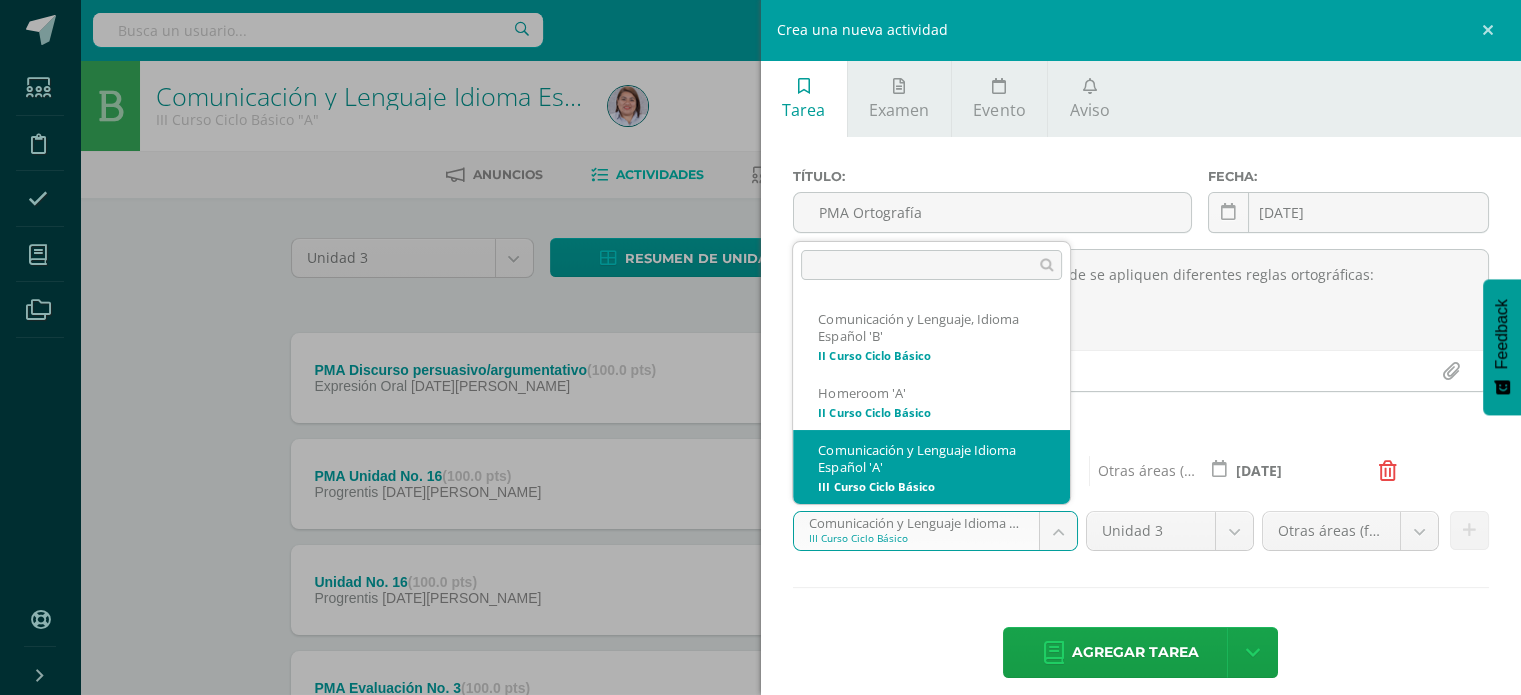 scroll, scrollTop: 152, scrollLeft: 0, axis: vertical 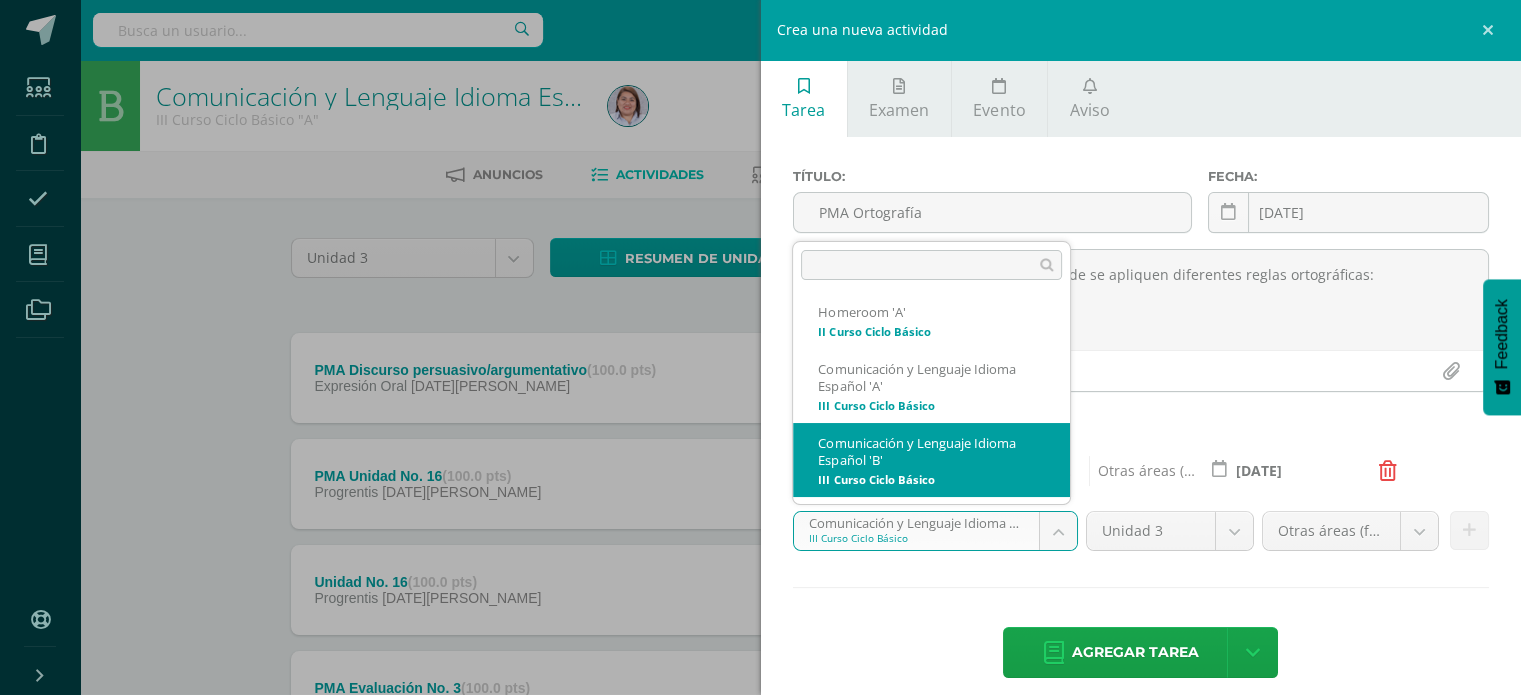 select on "228653" 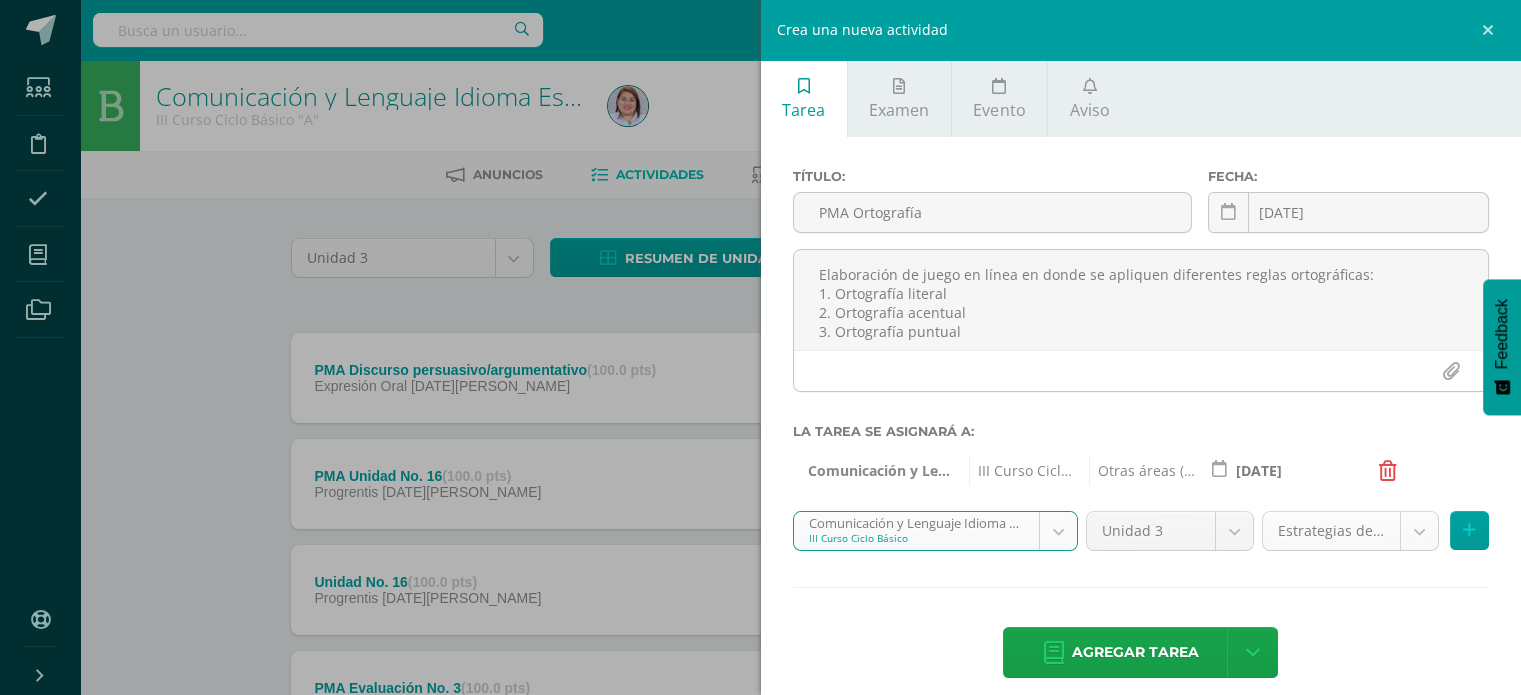 click on "Tarea asignada exitosamente         Estudiantes Disciplina Asistencia Mis cursos Archivos Soporte
Centro de ayuda
Últimas actualizaciones
Cerrar panel
Comunicación y Lenguaje, Idioma Español
II Curso
Ciclo Básico
"A"
Actividades Estudiantes Planificación Dosificación
Homeroom
II Curso
Ciclo Básico
"A"
Actividades Estudiantes Planificación Dosificación
Comunicación y Lenguaje, Idioma Español
II Curso
Ciclo Básico
"B"
Actividades Estudiantes Planificación Dosificación Actividades Estudiantes" at bounding box center (760, 751) 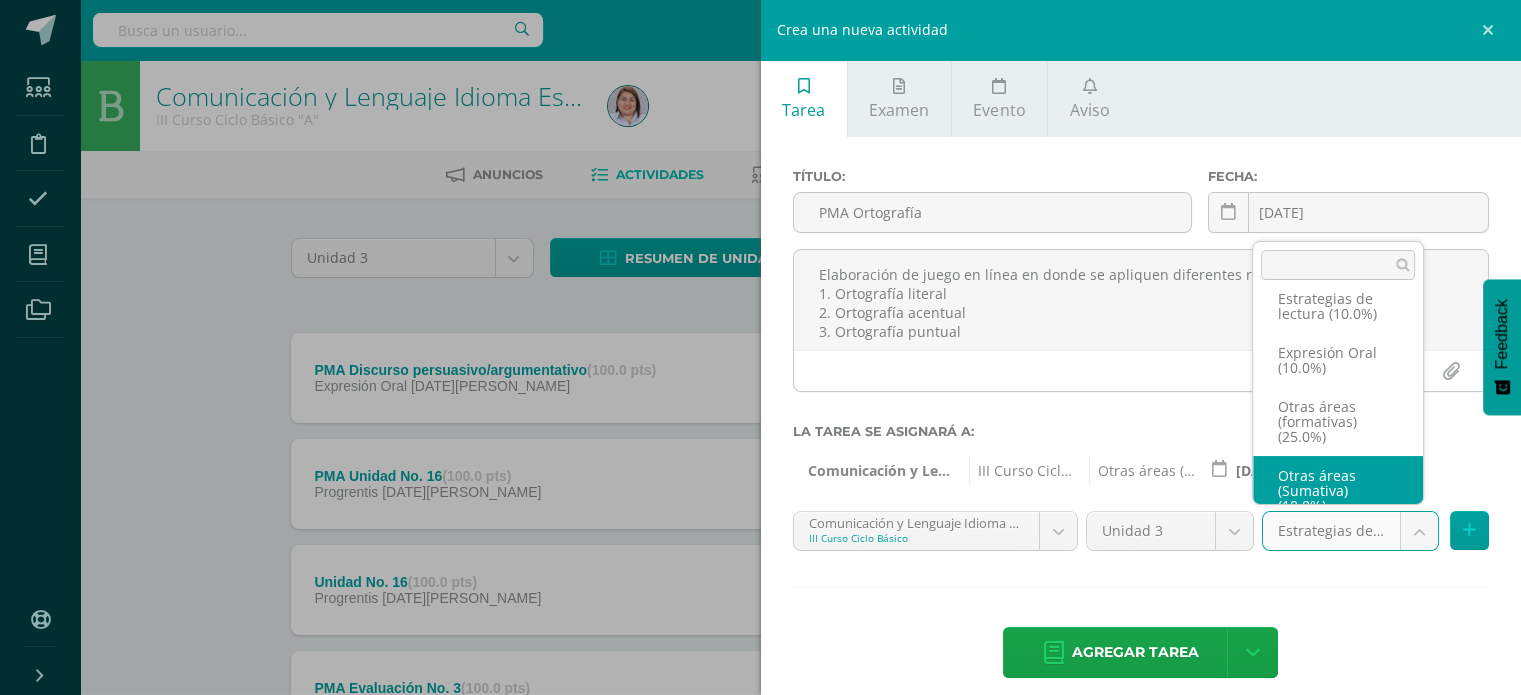 scroll, scrollTop: 0, scrollLeft: 0, axis: both 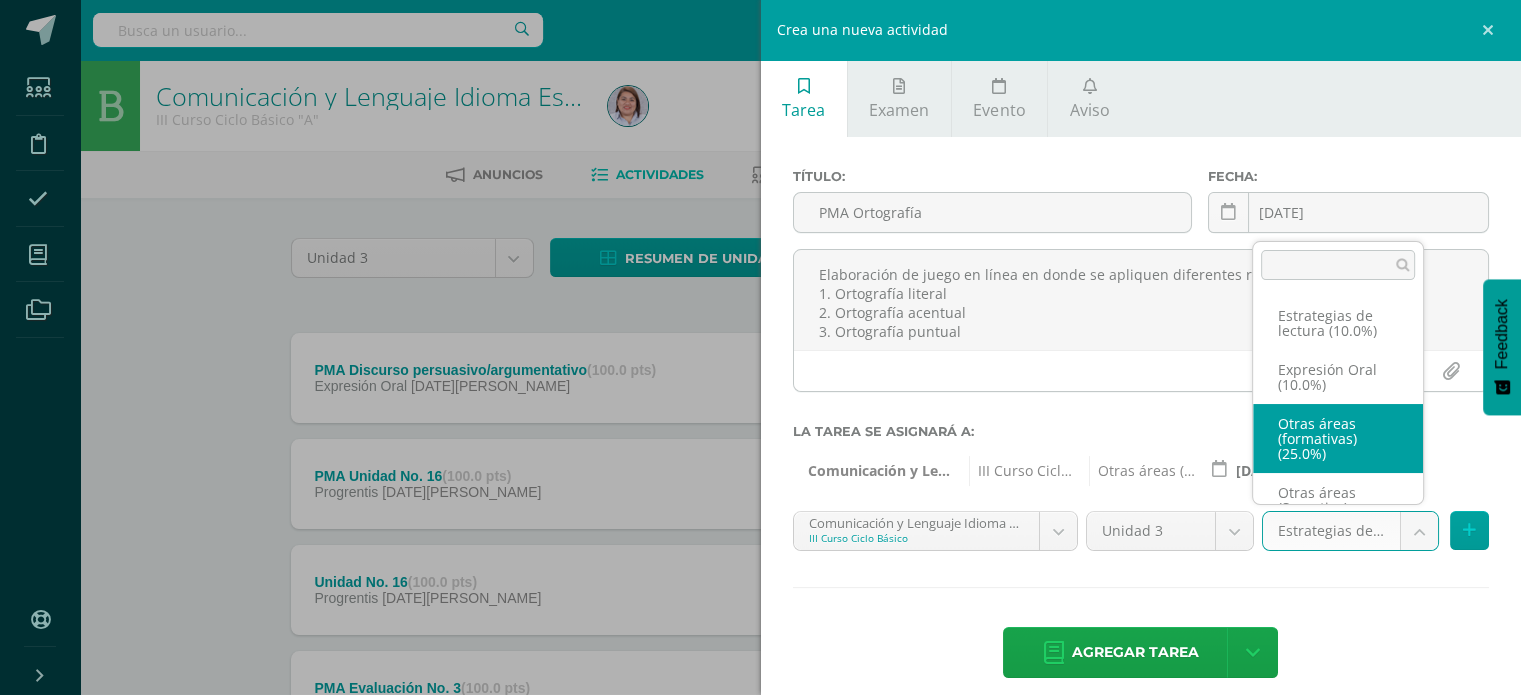 select on "252389" 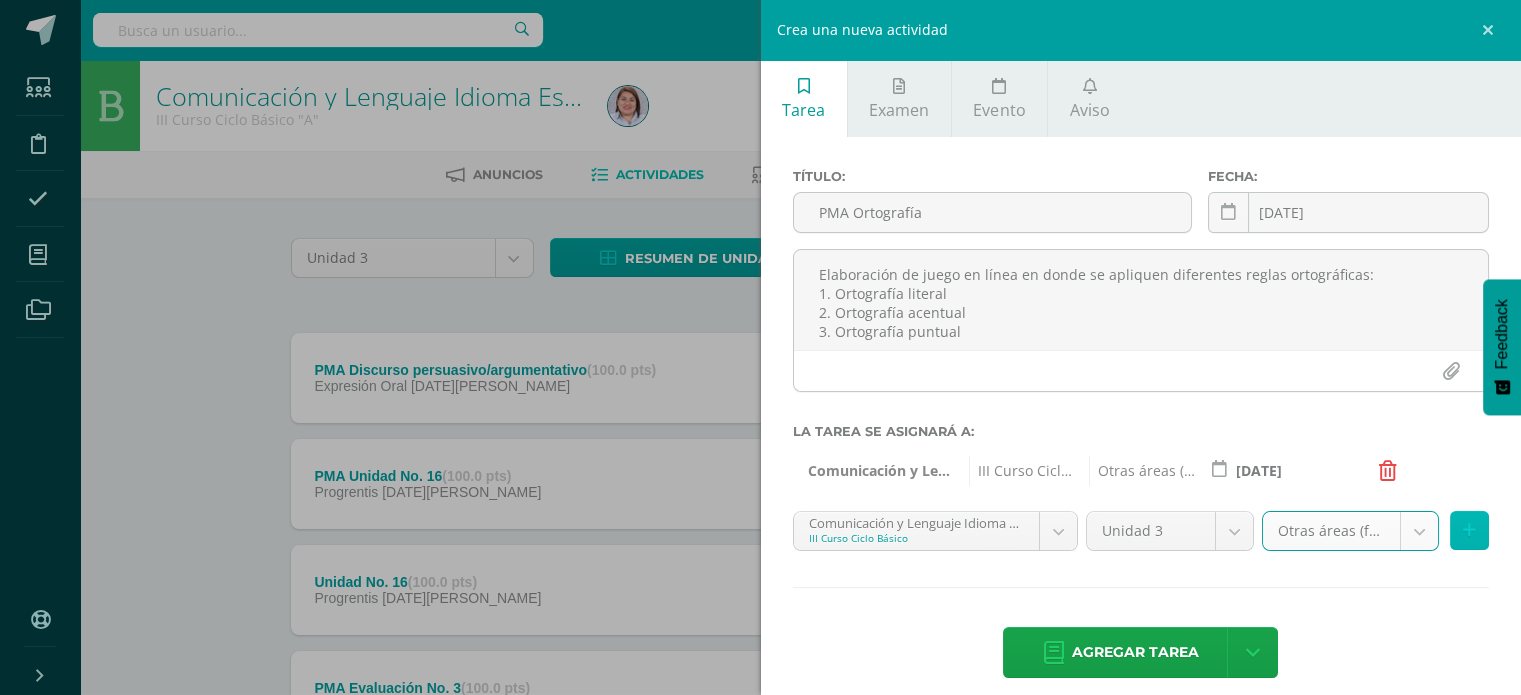 click at bounding box center (1469, 530) 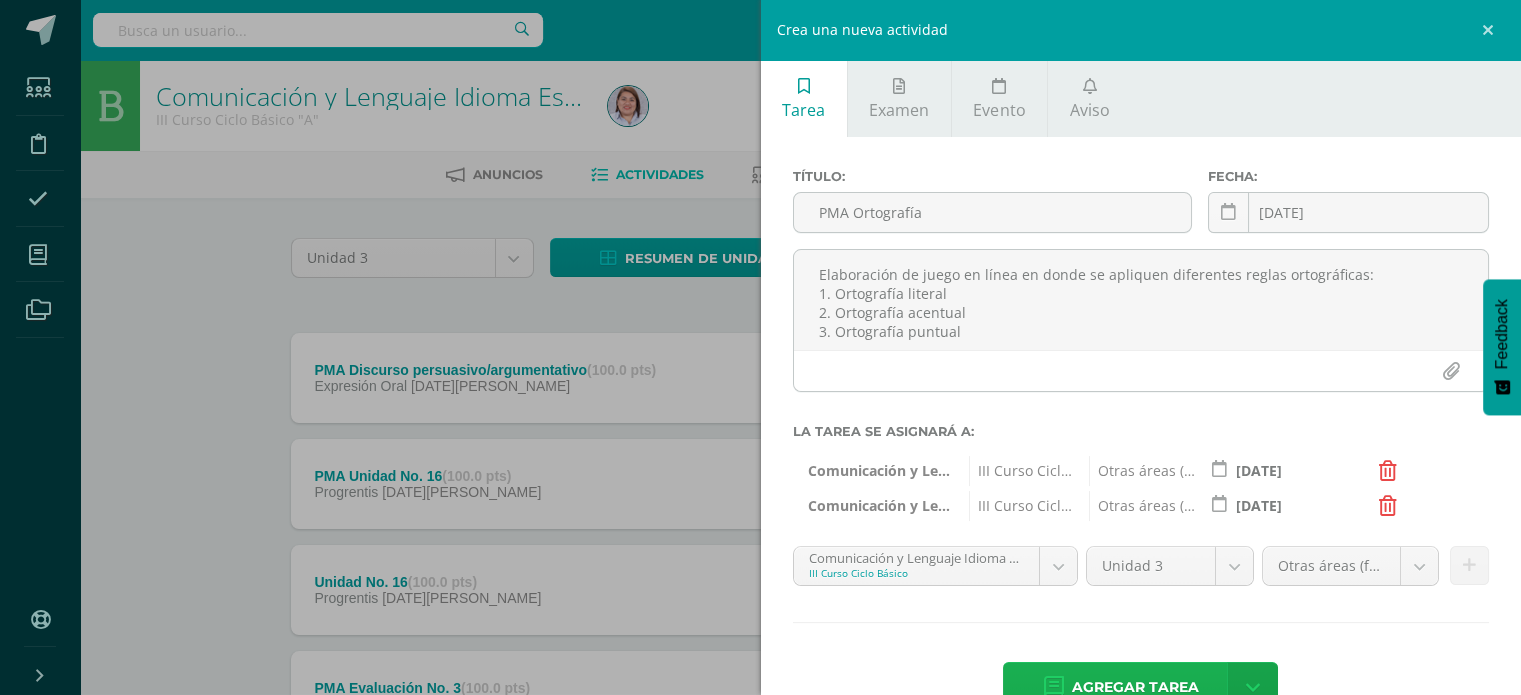 click on "Agregar tarea" at bounding box center (1135, 687) 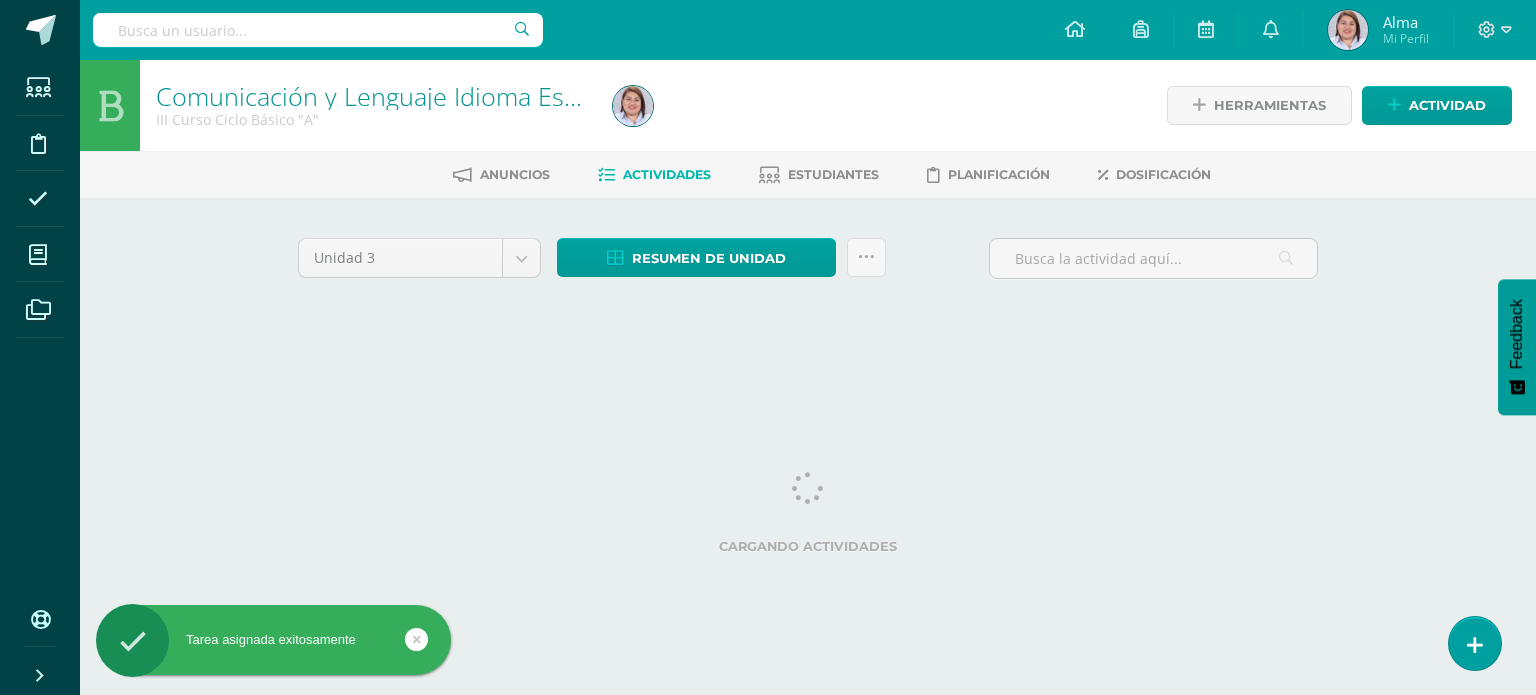 scroll, scrollTop: 0, scrollLeft: 0, axis: both 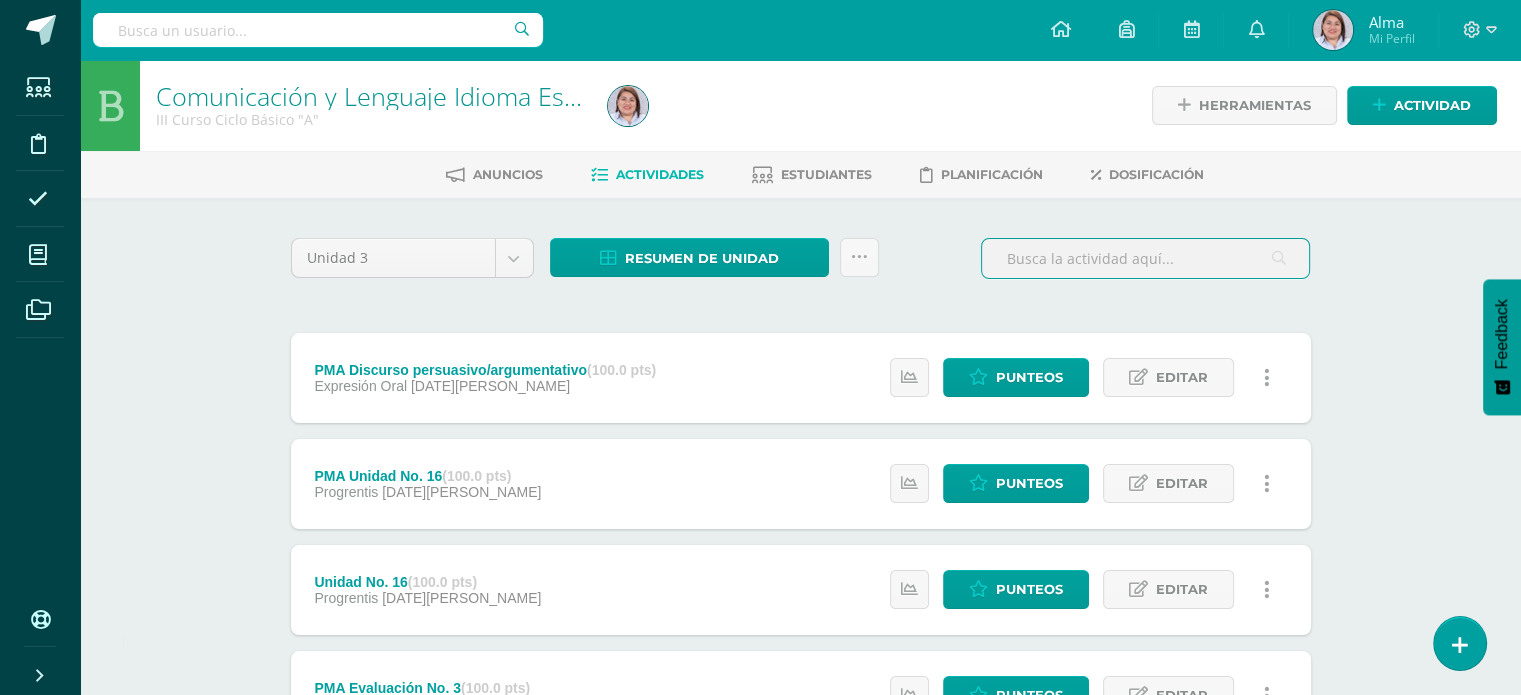 click at bounding box center (1145, 258) 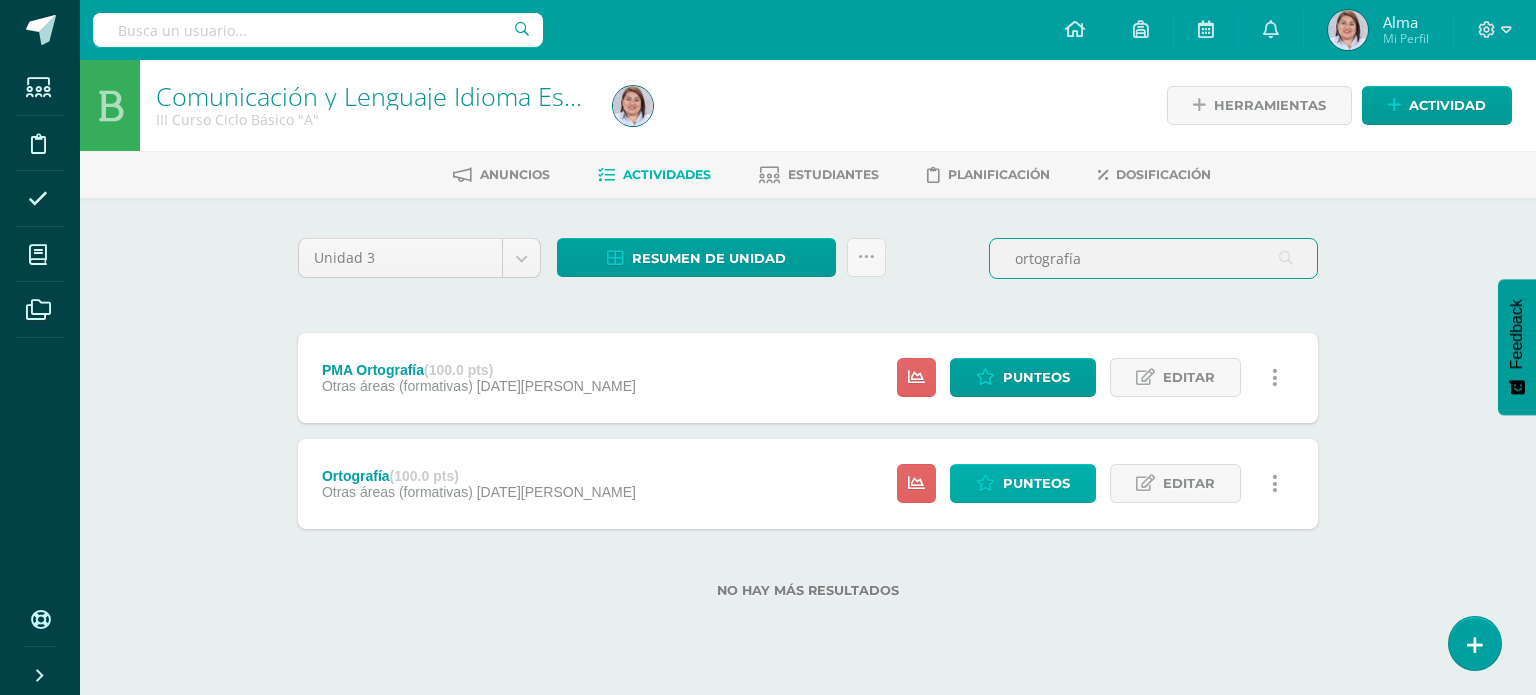 type on "ortografía" 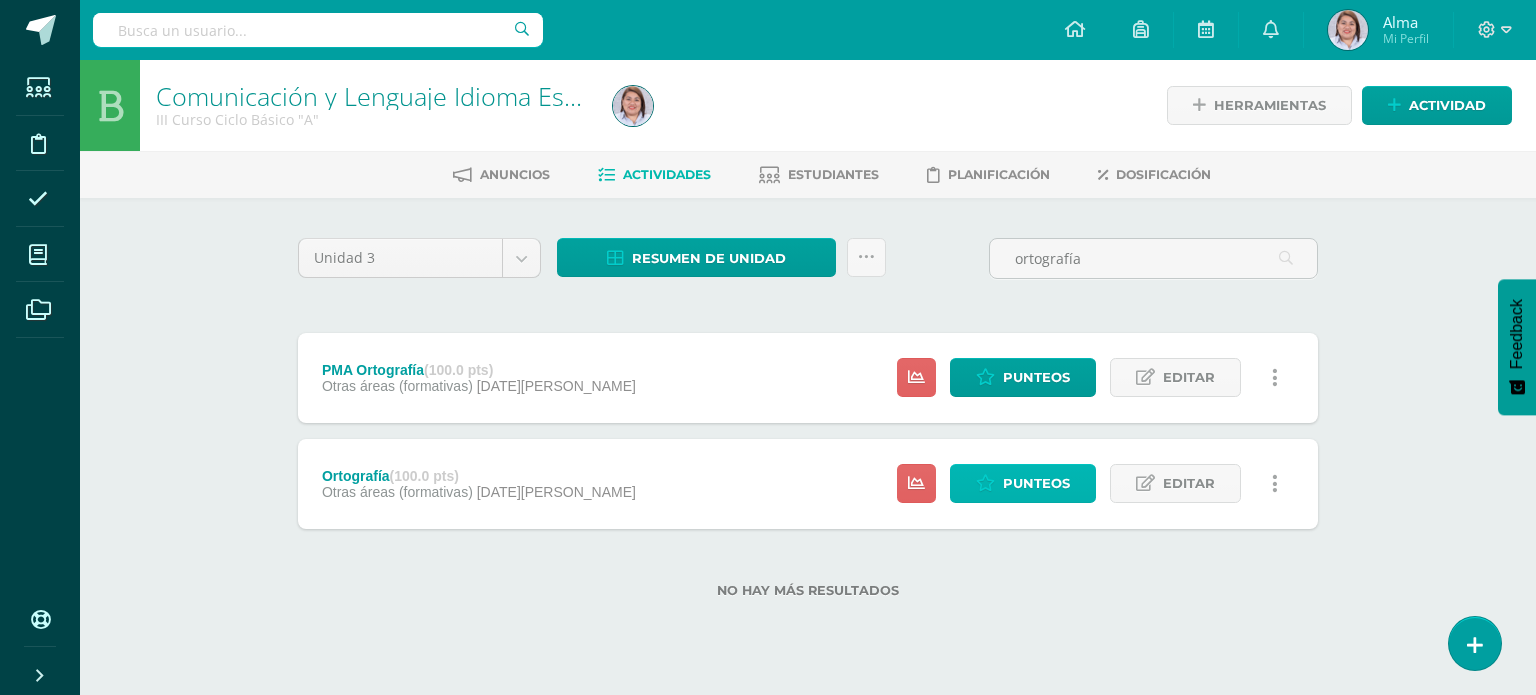 click on "Punteos" at bounding box center (1023, 483) 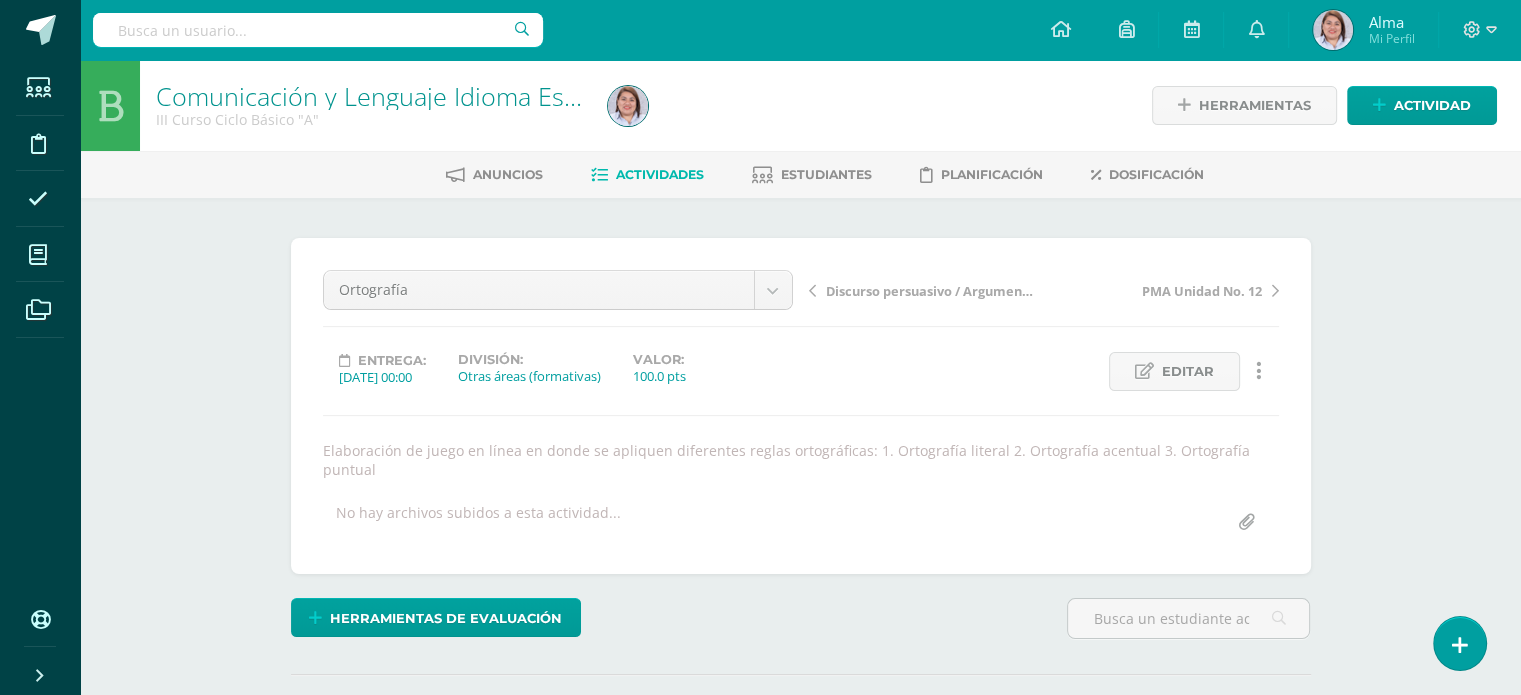 scroll, scrollTop: 0, scrollLeft: 0, axis: both 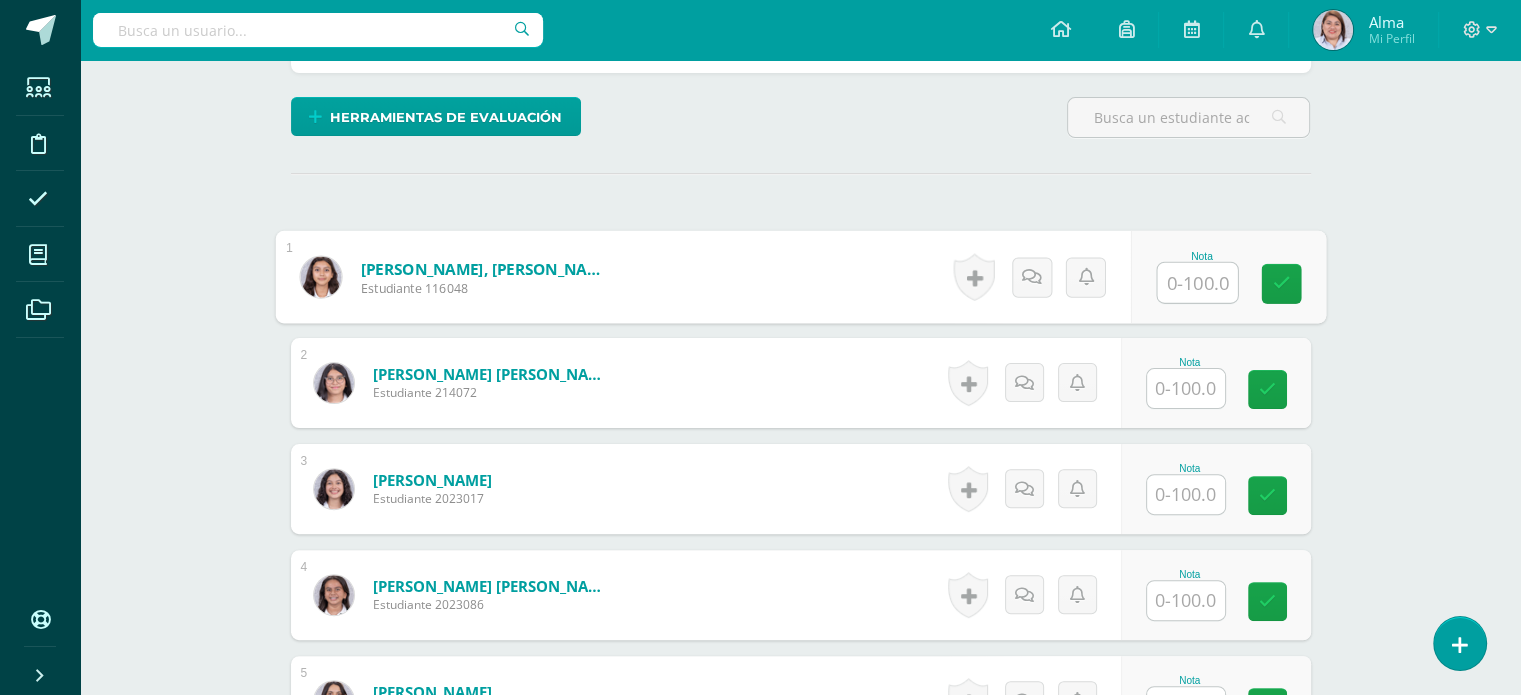 click at bounding box center (1197, 283) 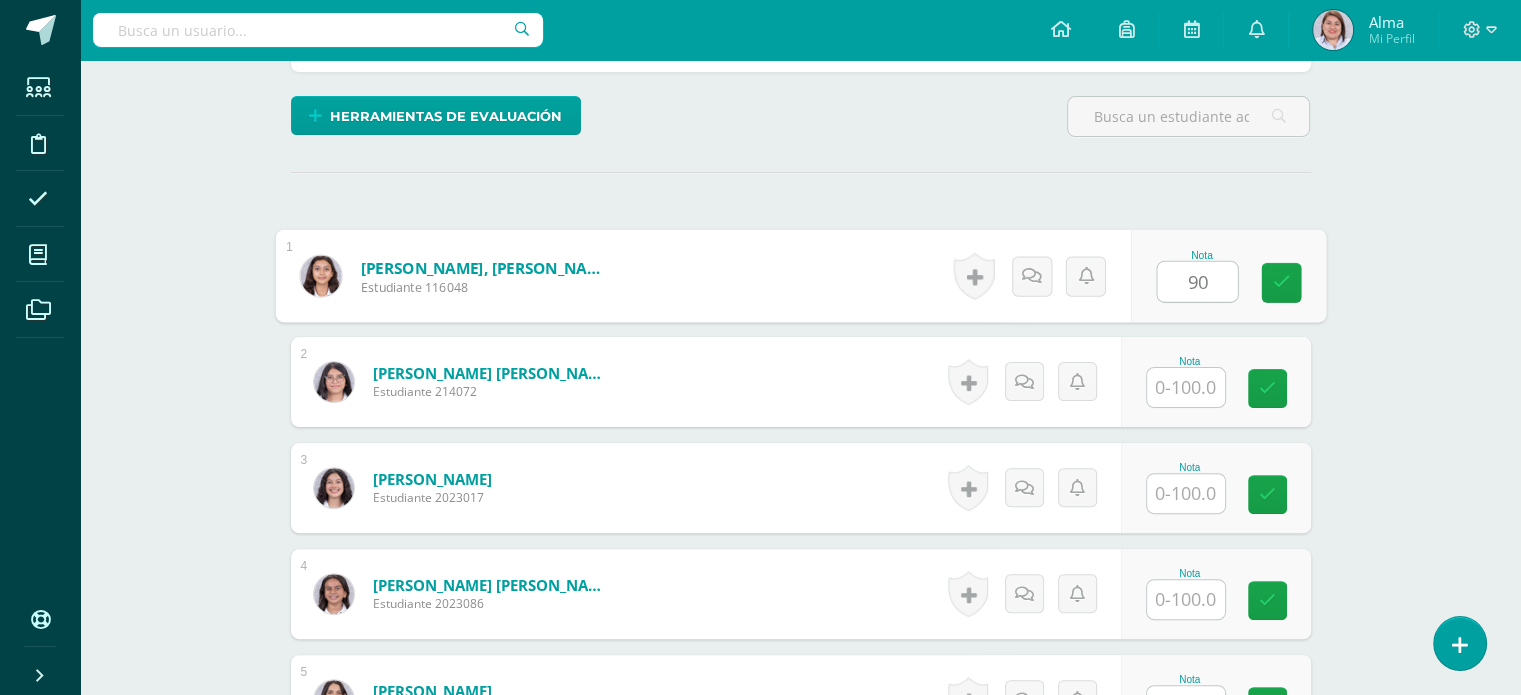 type on "90" 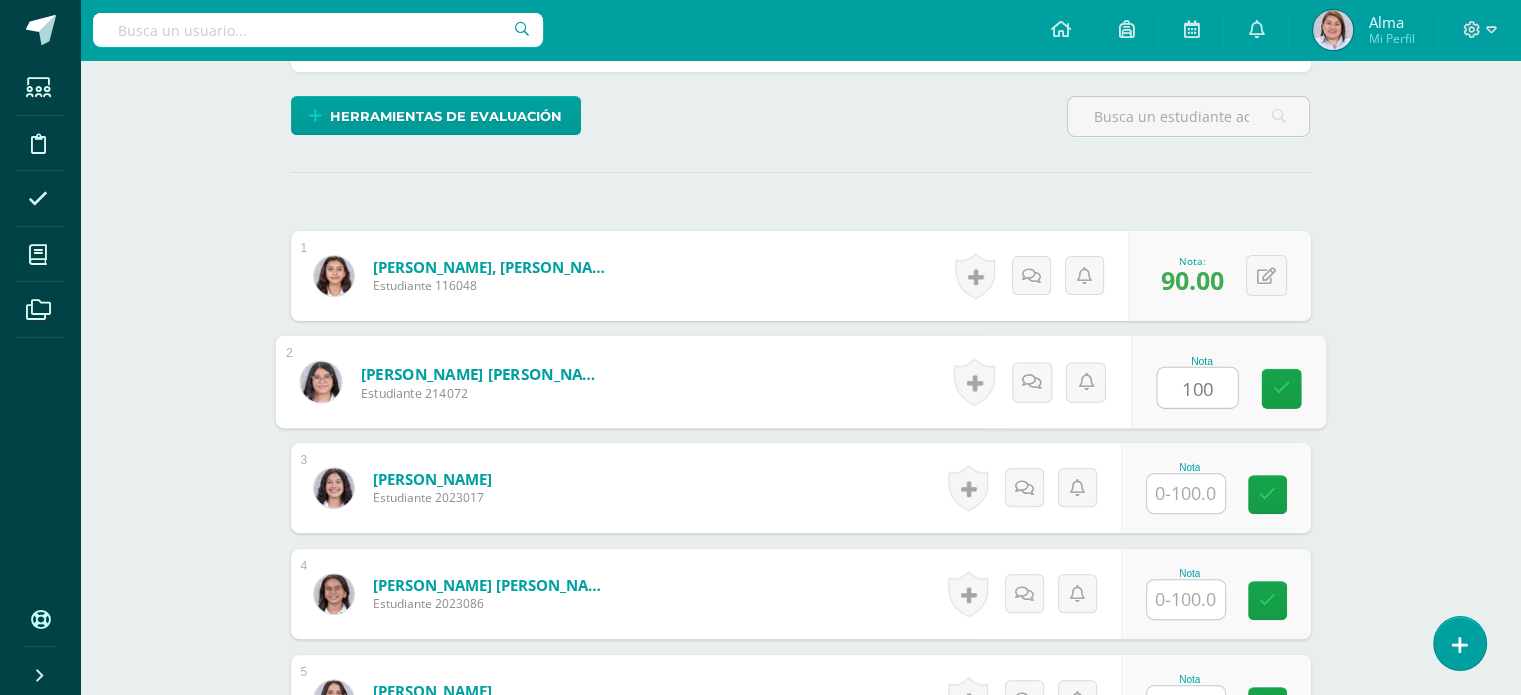 type on "100" 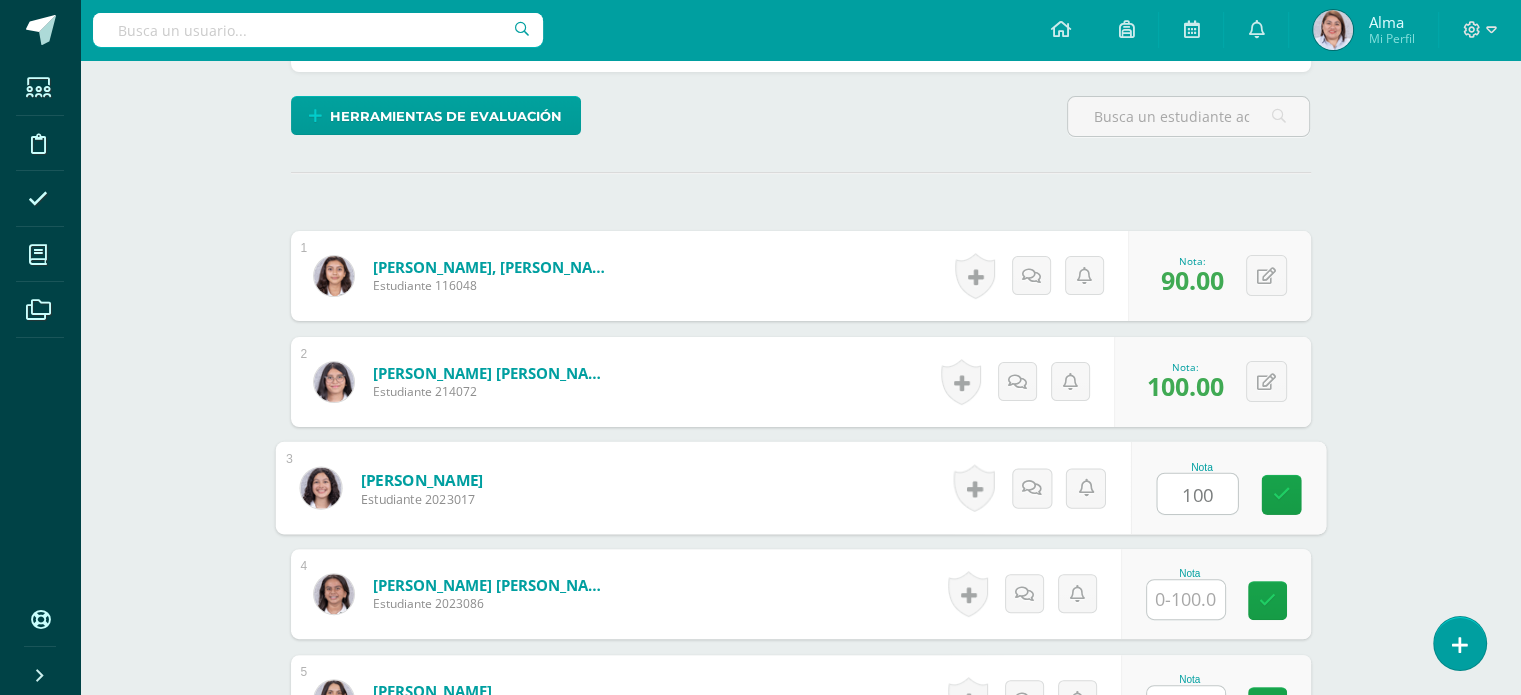 type on "100" 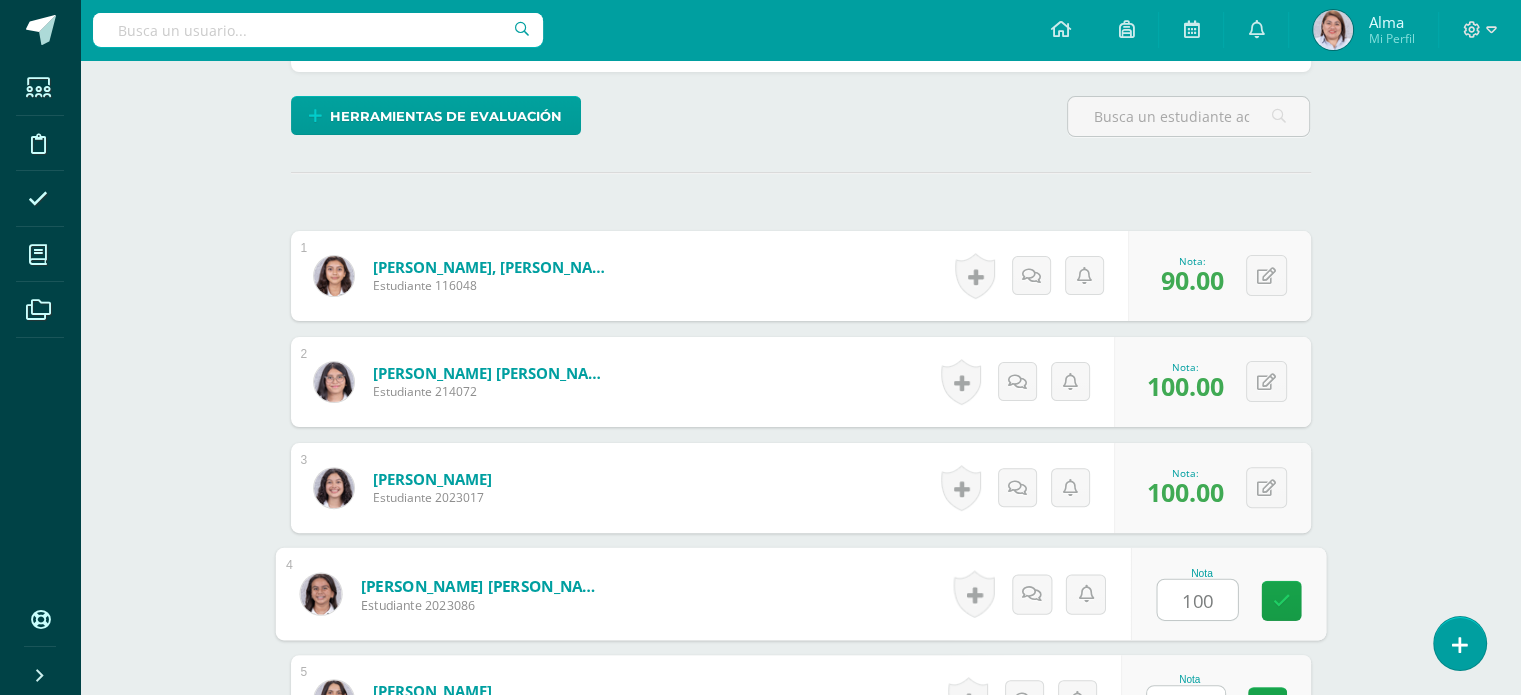 type on "100" 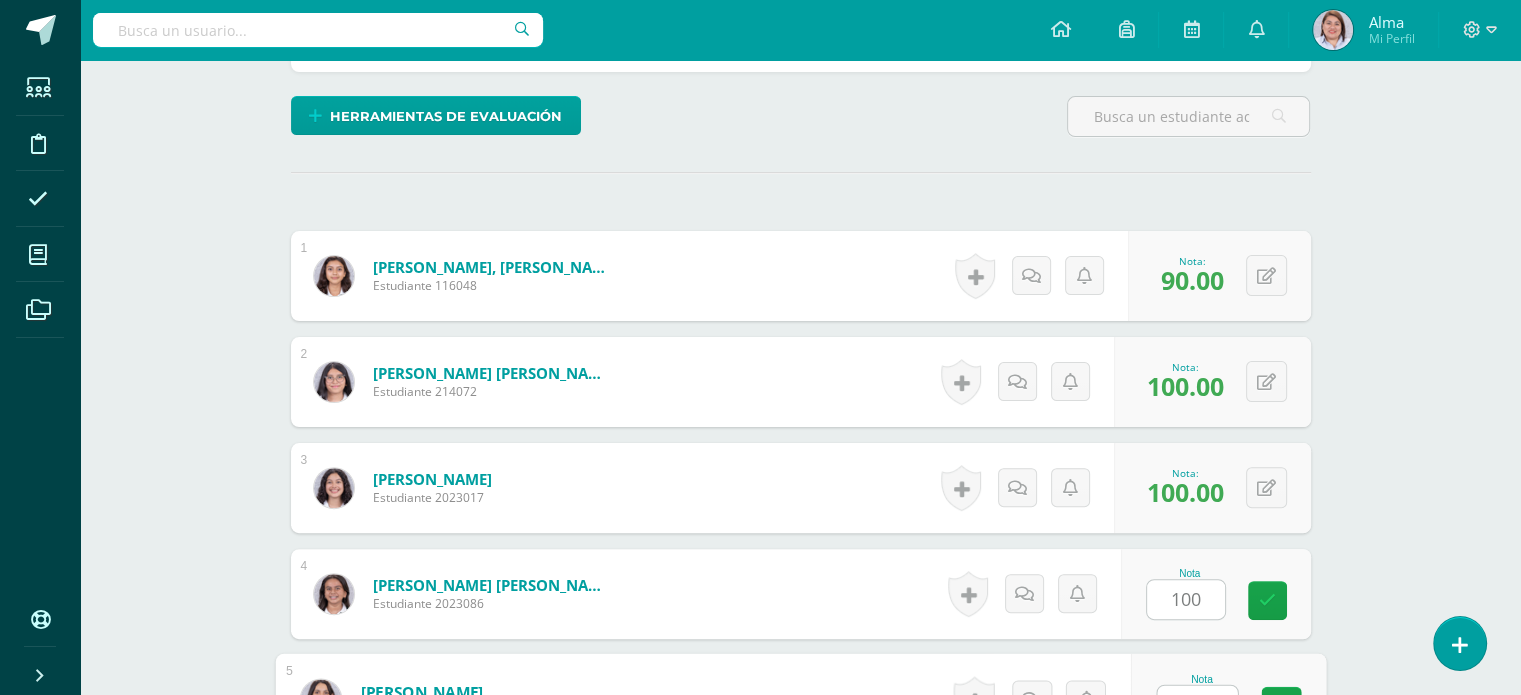 scroll, scrollTop: 511, scrollLeft: 0, axis: vertical 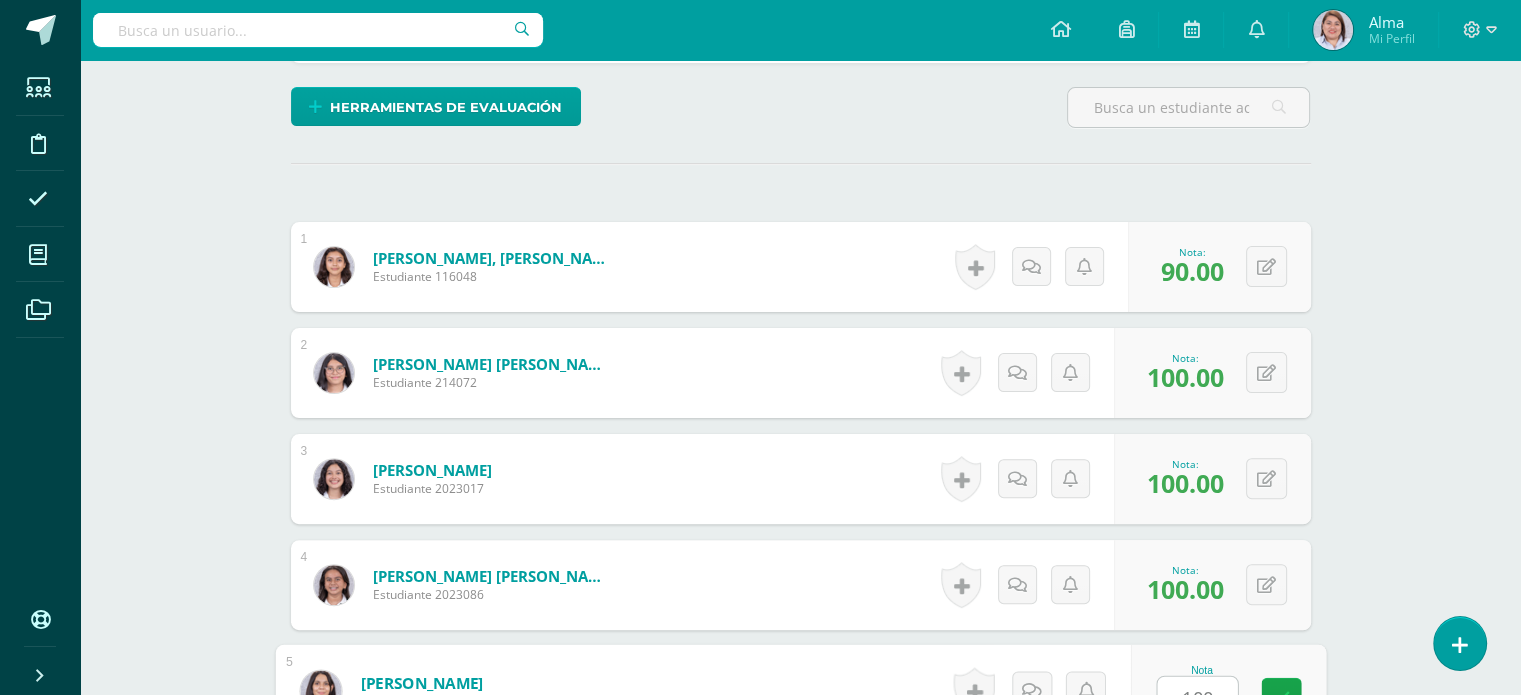 type on "100" 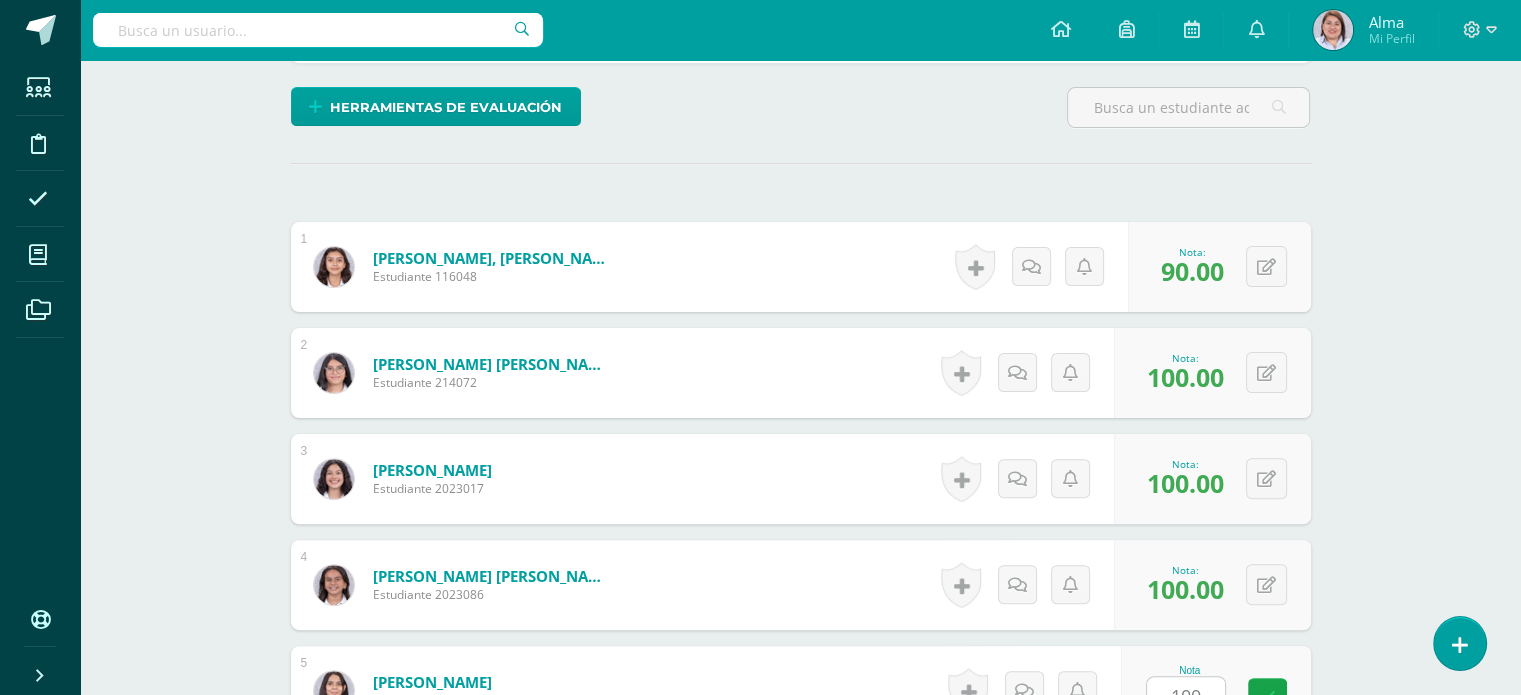 scroll, scrollTop: 945, scrollLeft: 0, axis: vertical 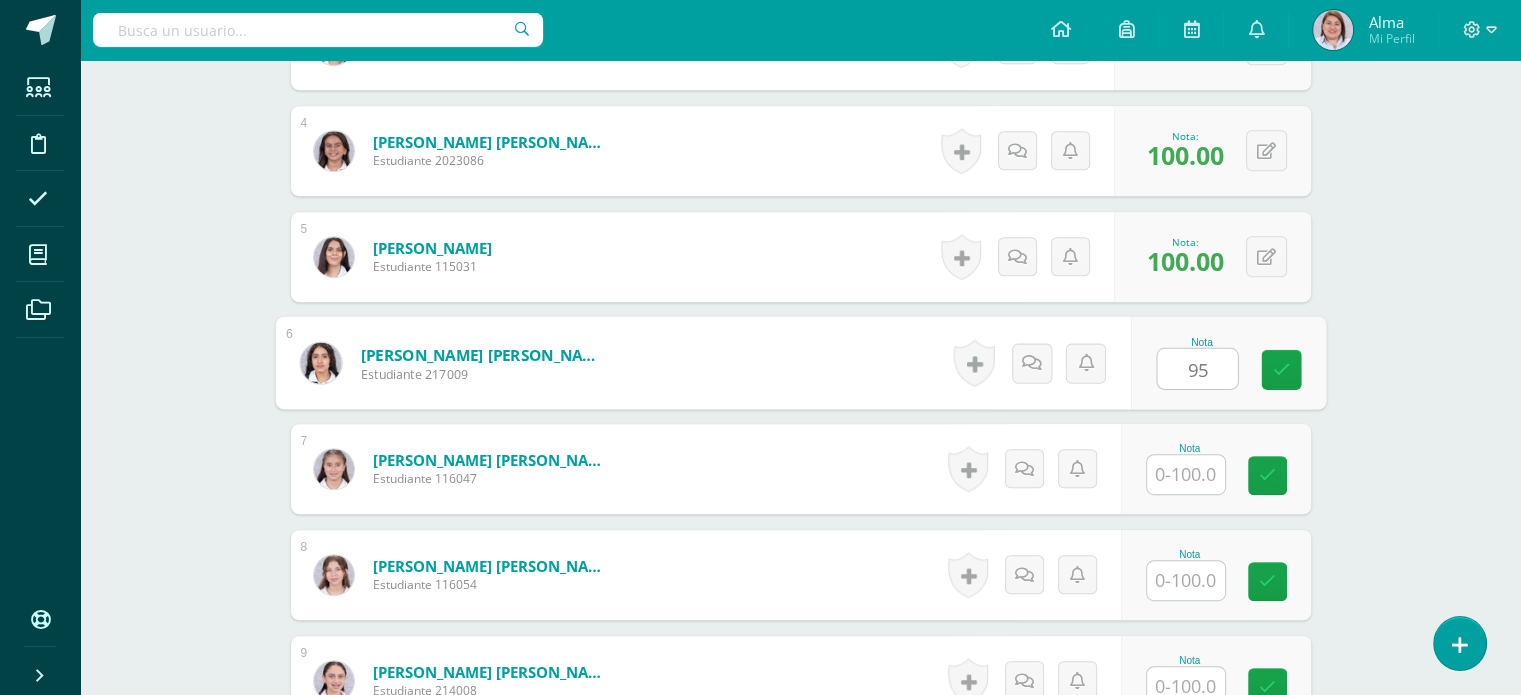 type on "95" 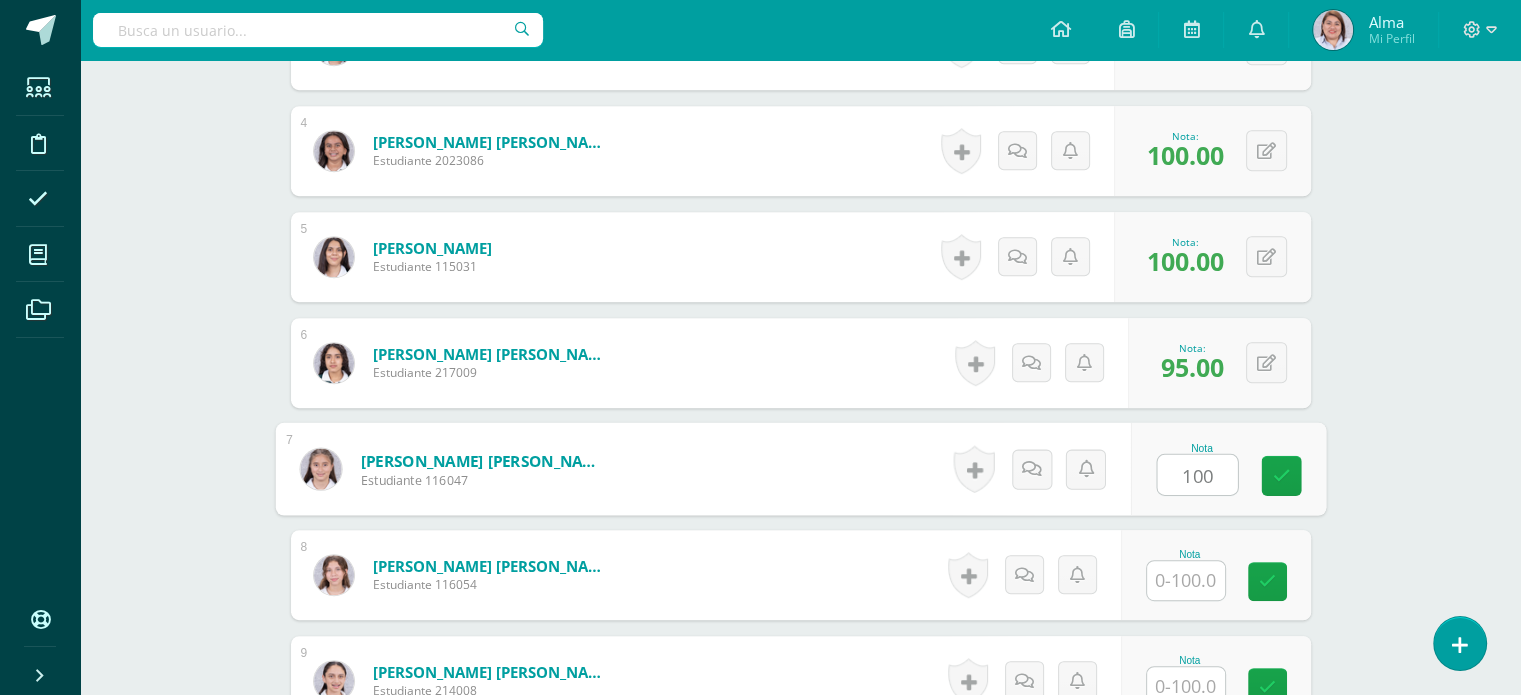 type on "100" 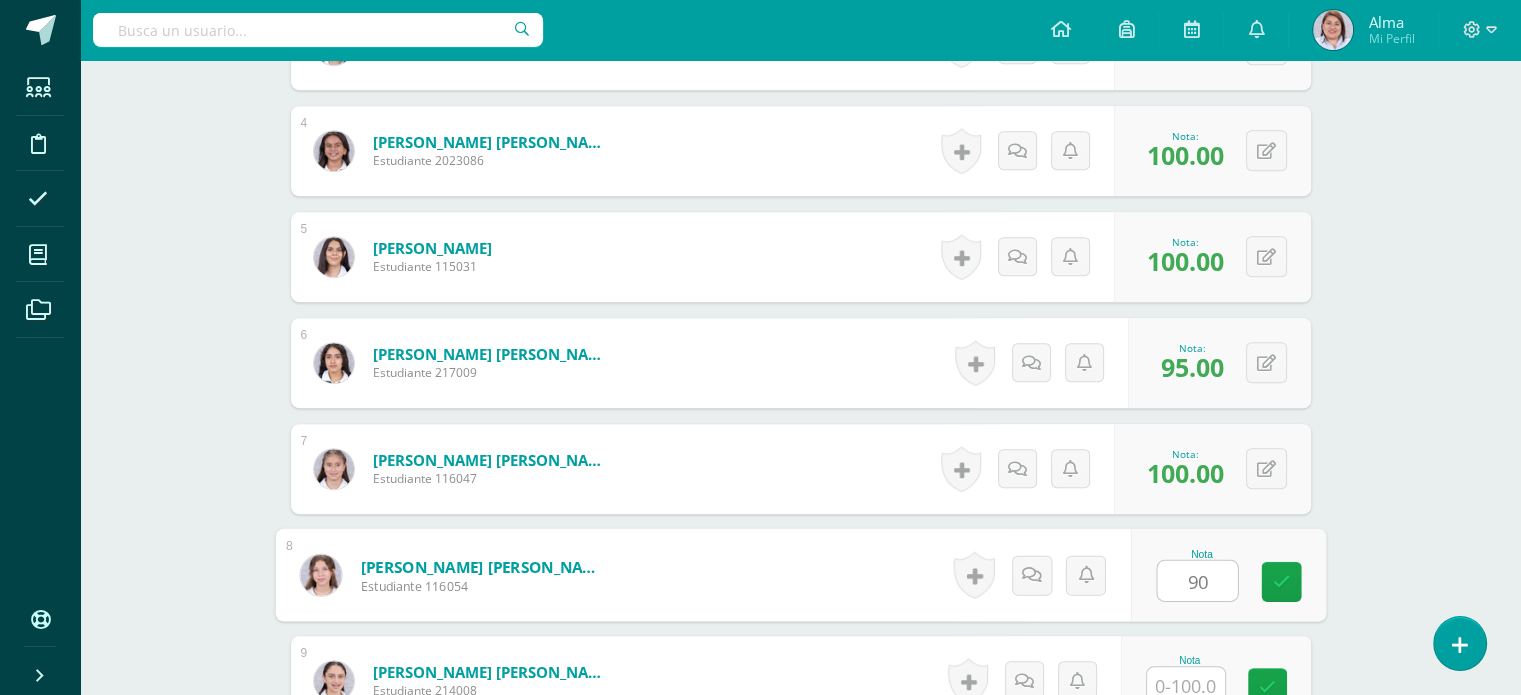type on "90" 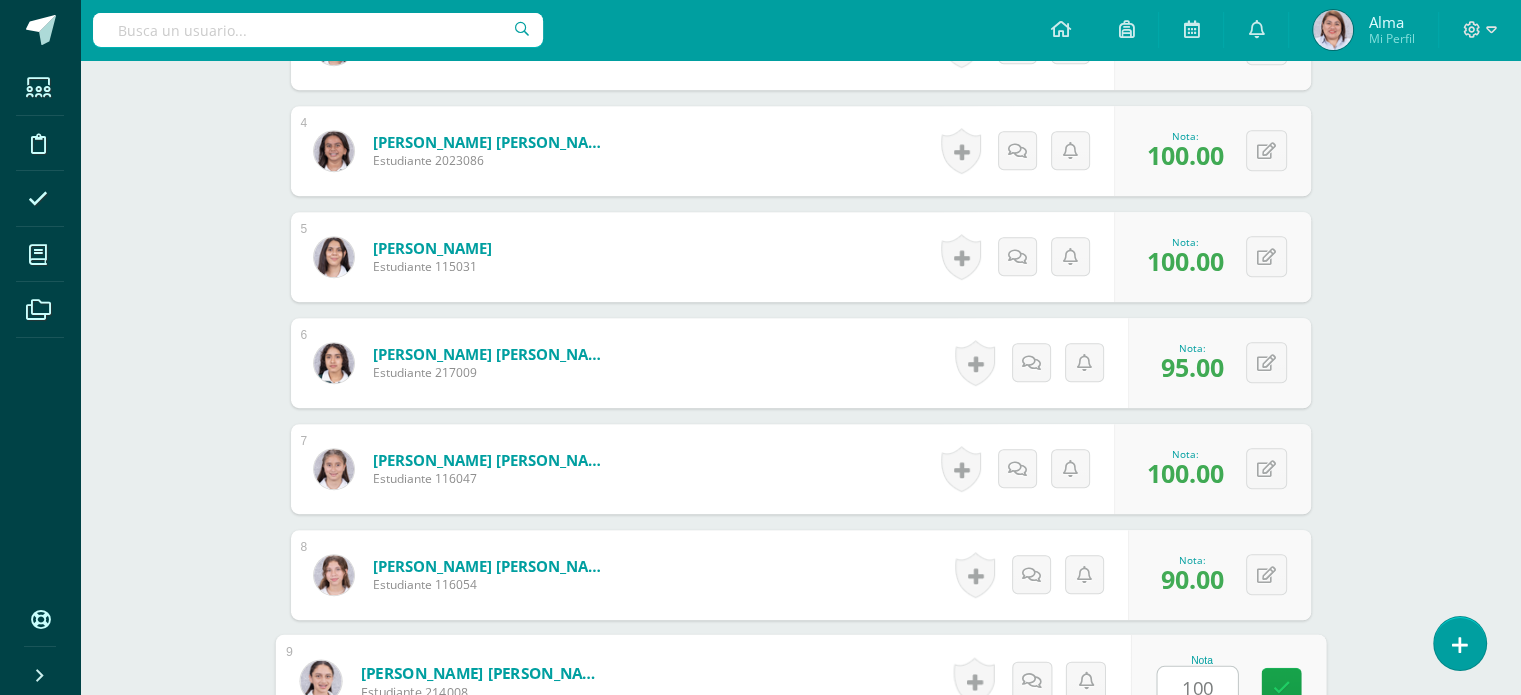 type on "100" 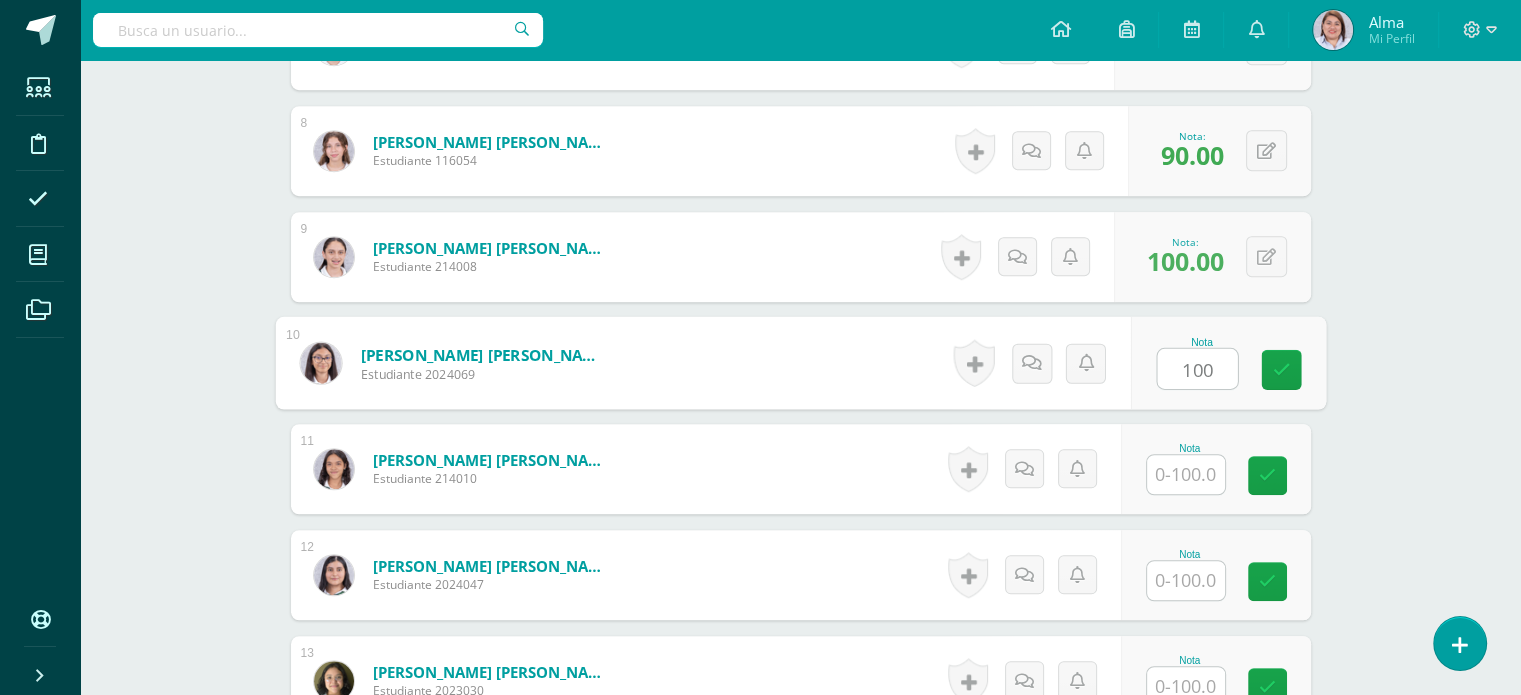type on "100" 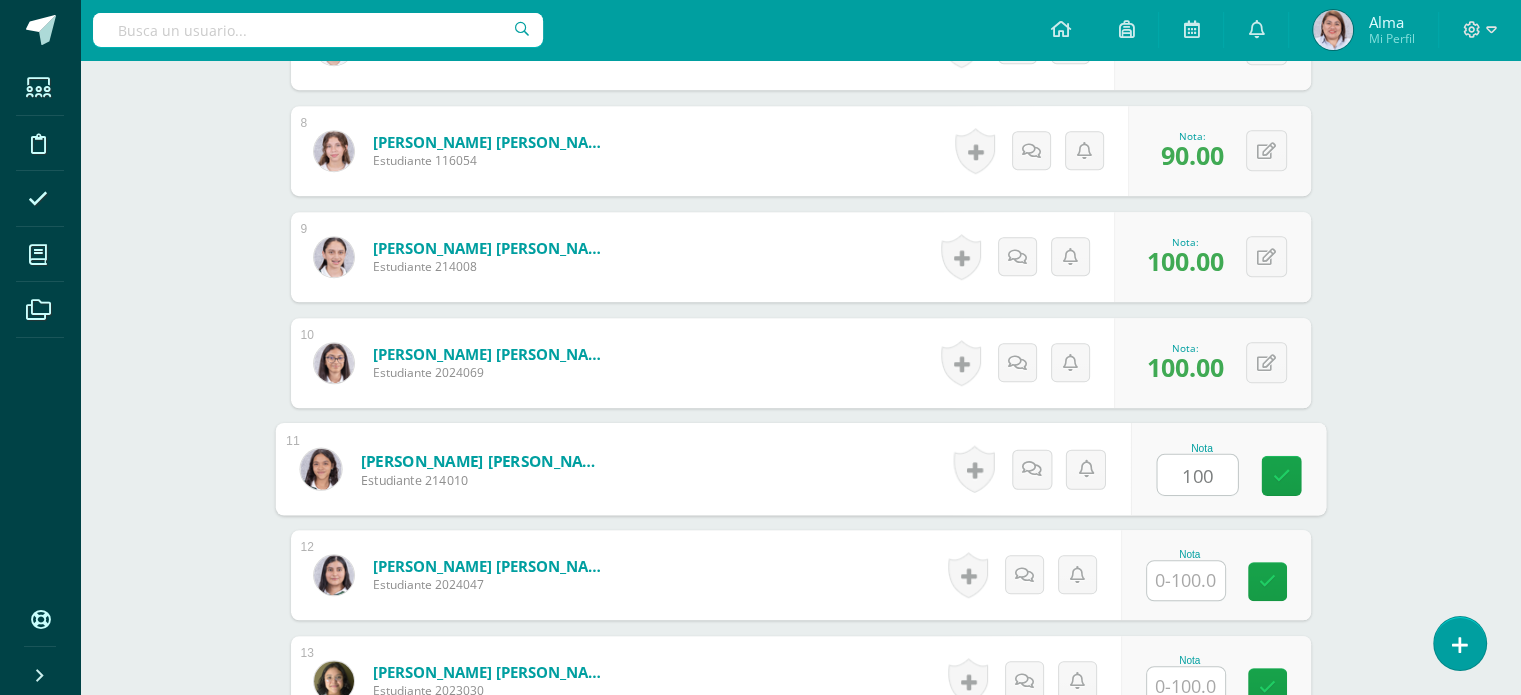 type on "100" 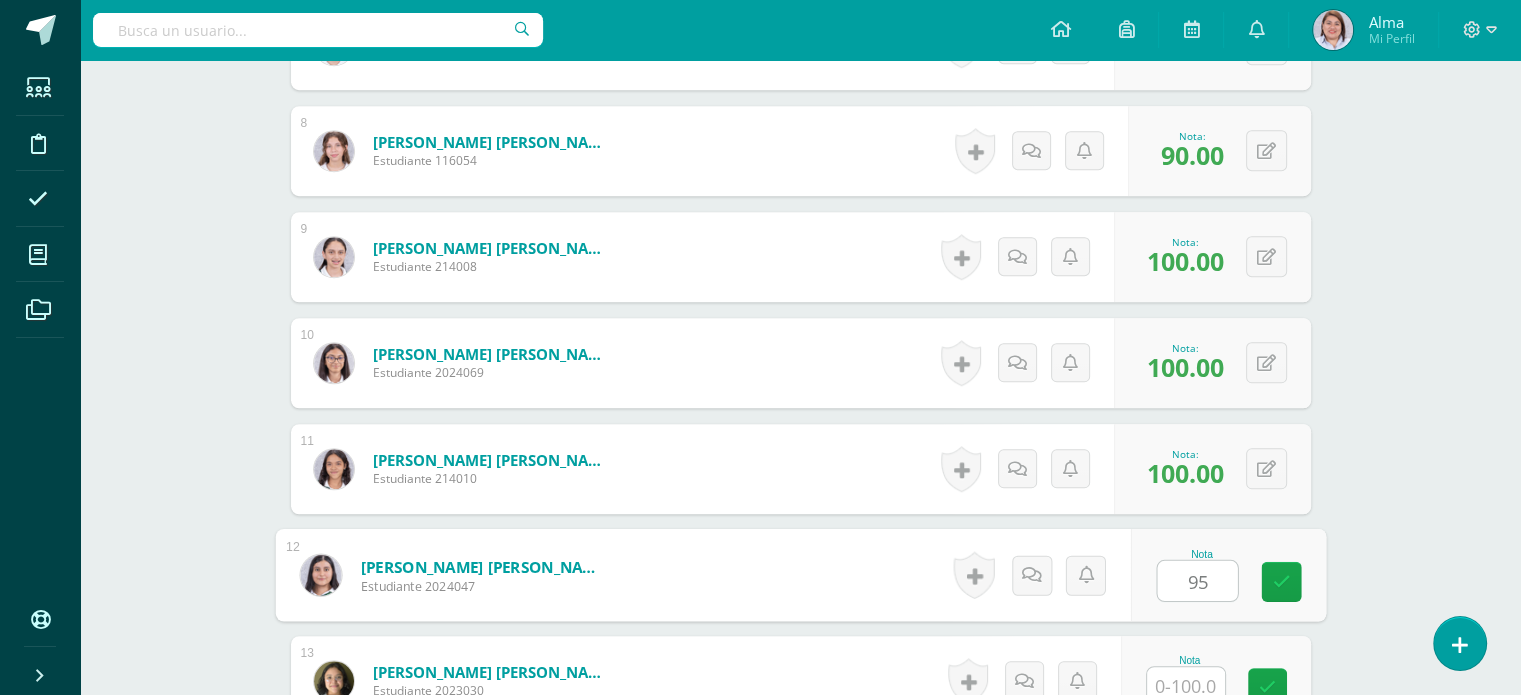 type on "95" 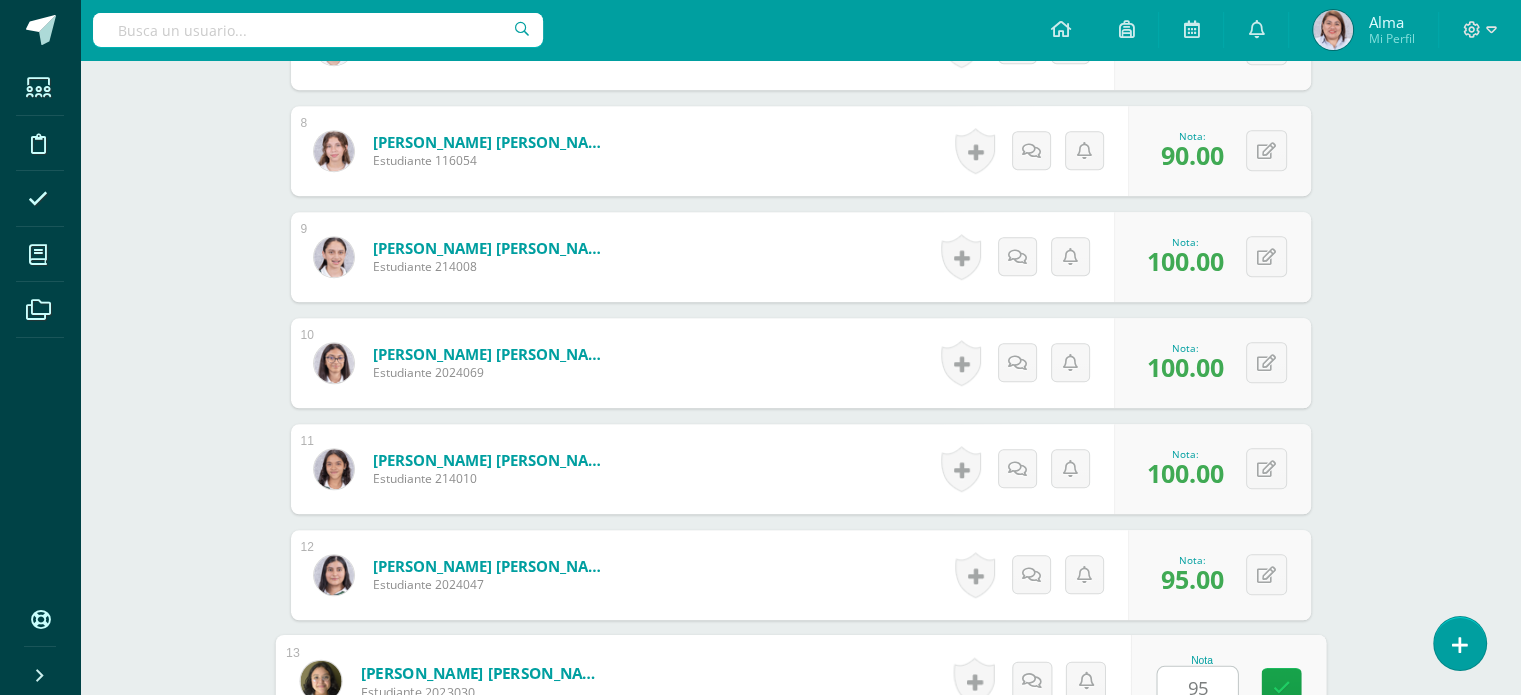 type on "95" 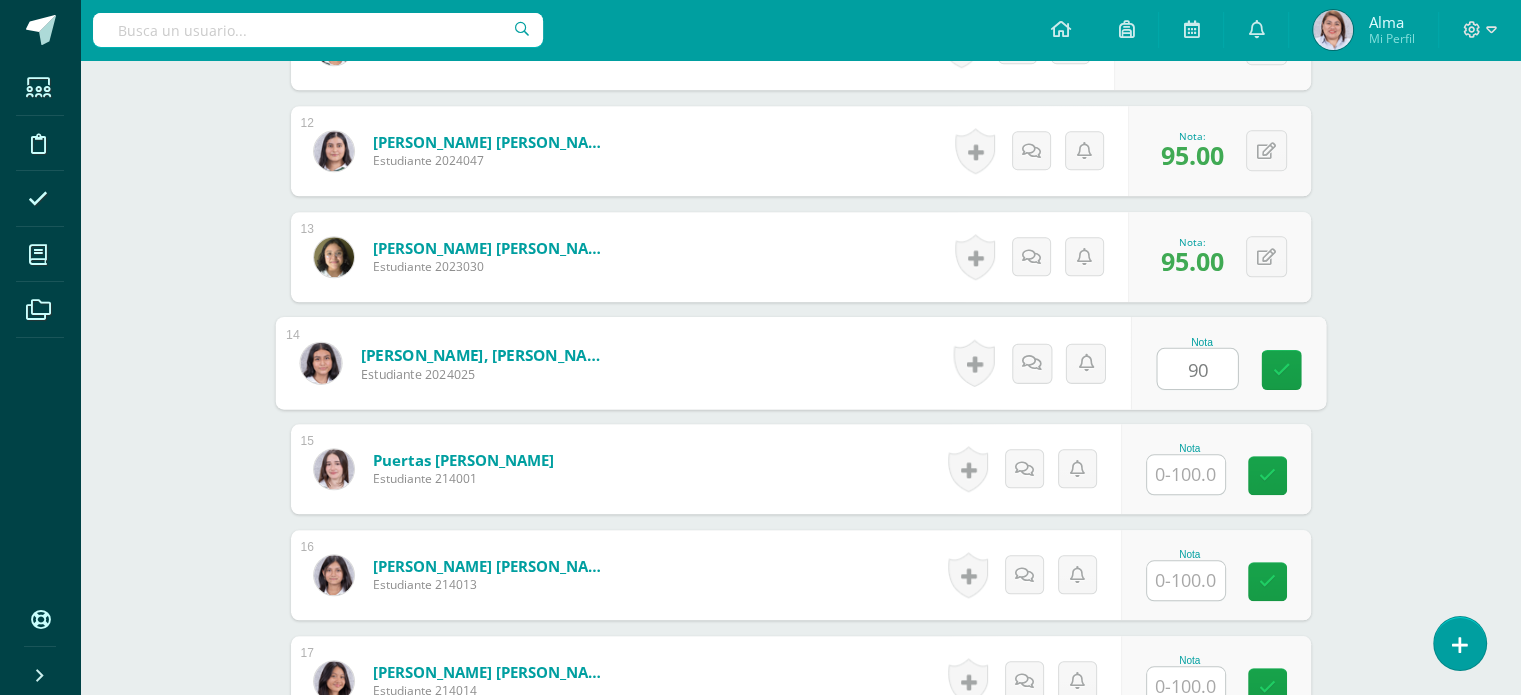 type on "90" 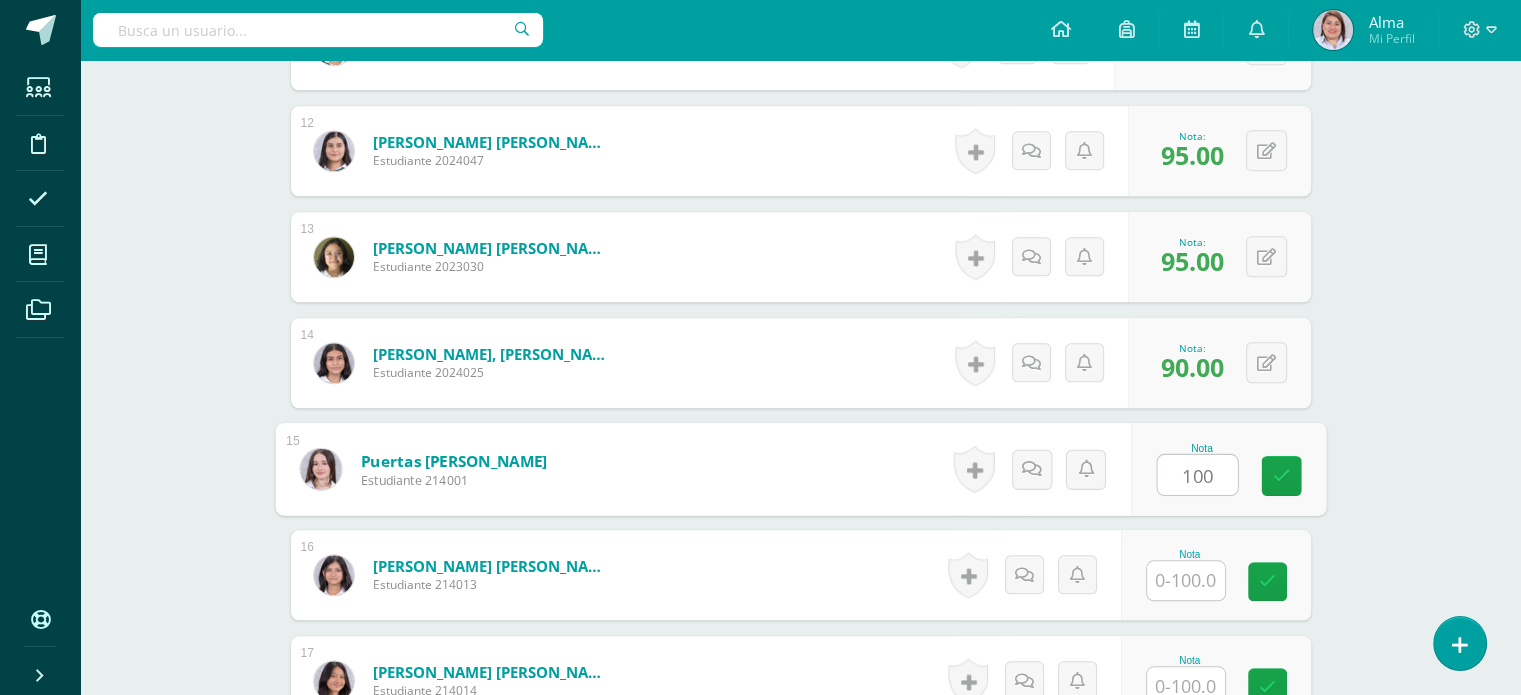 type on "100" 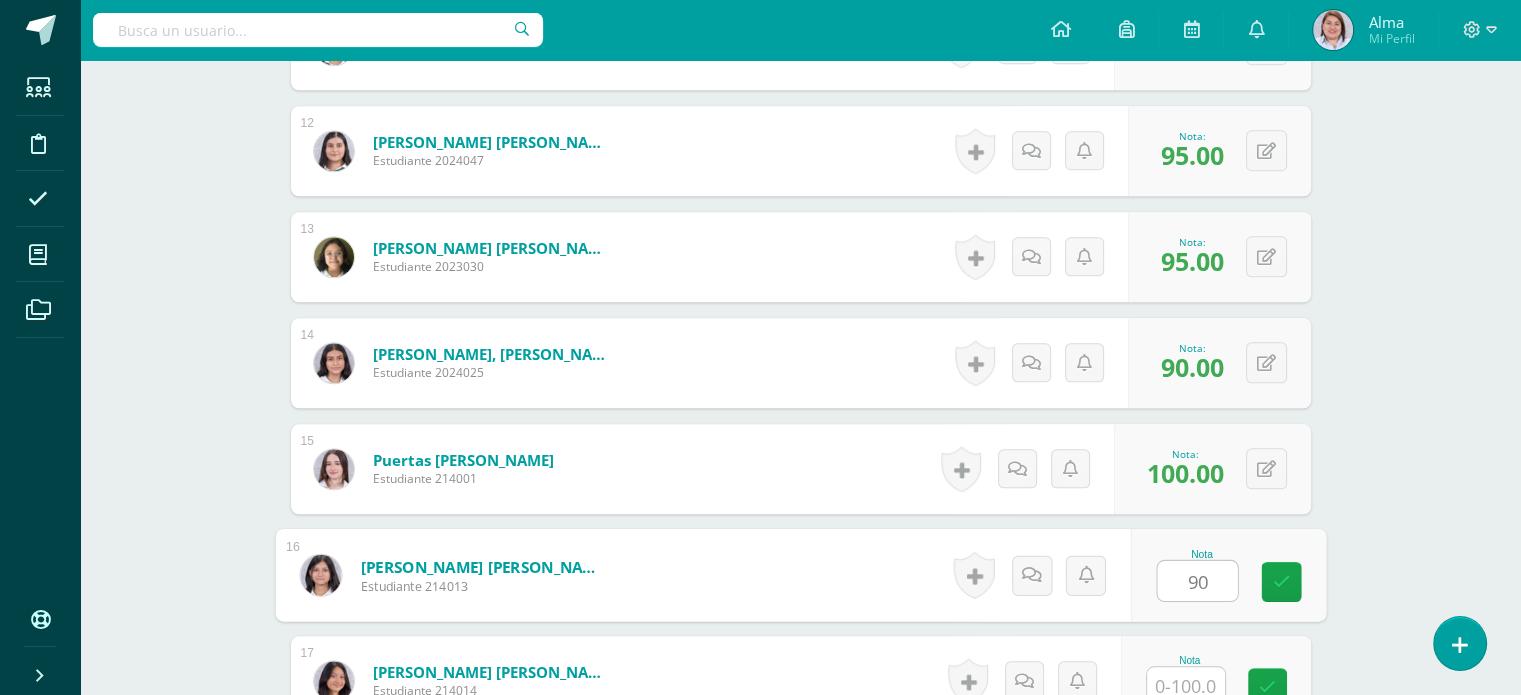 type on "90" 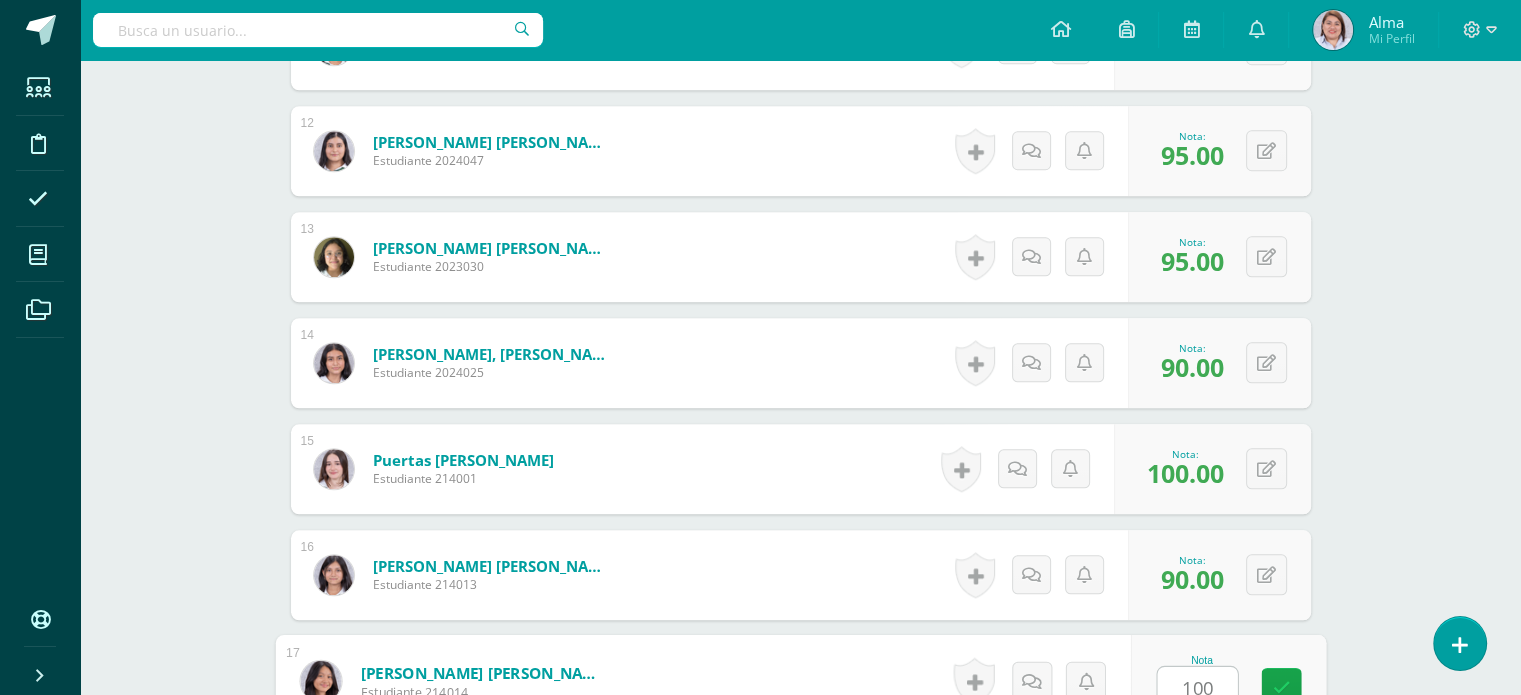 type on "100" 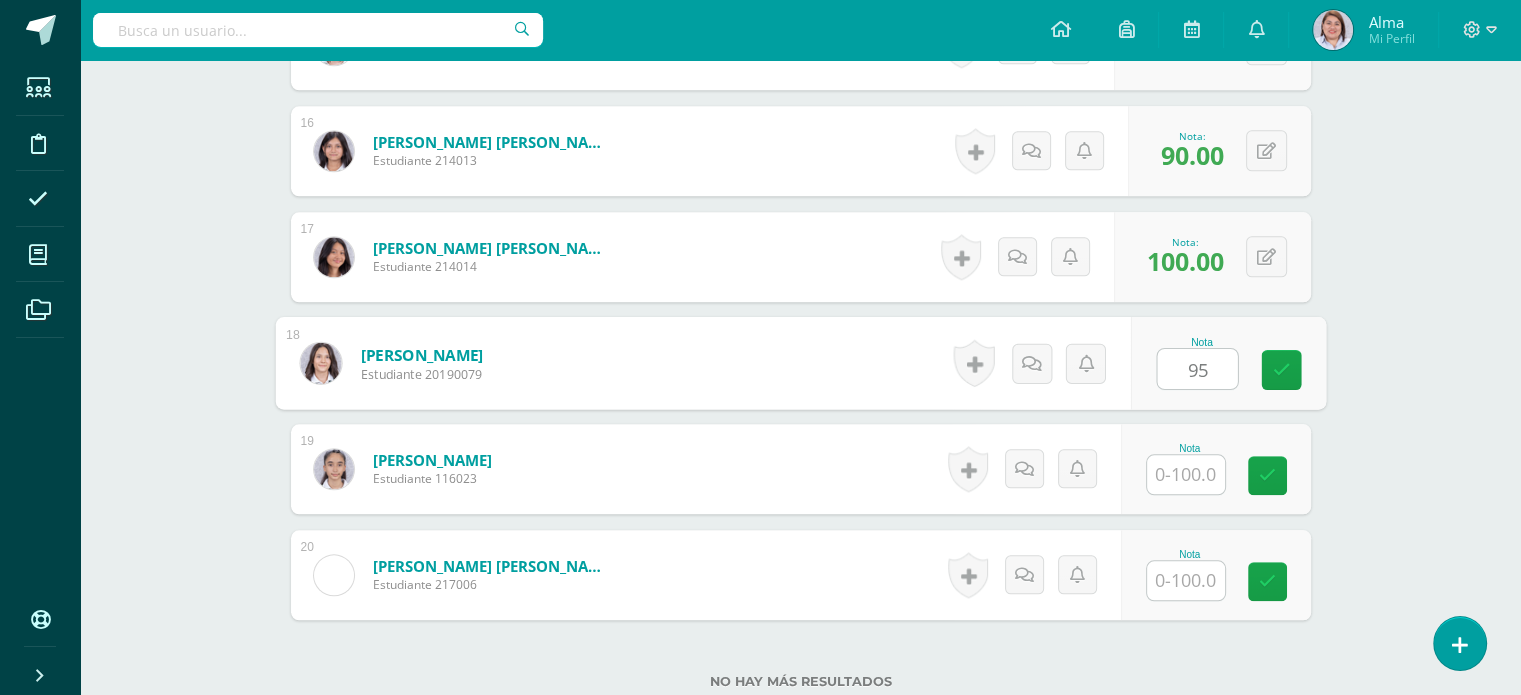 type on "95" 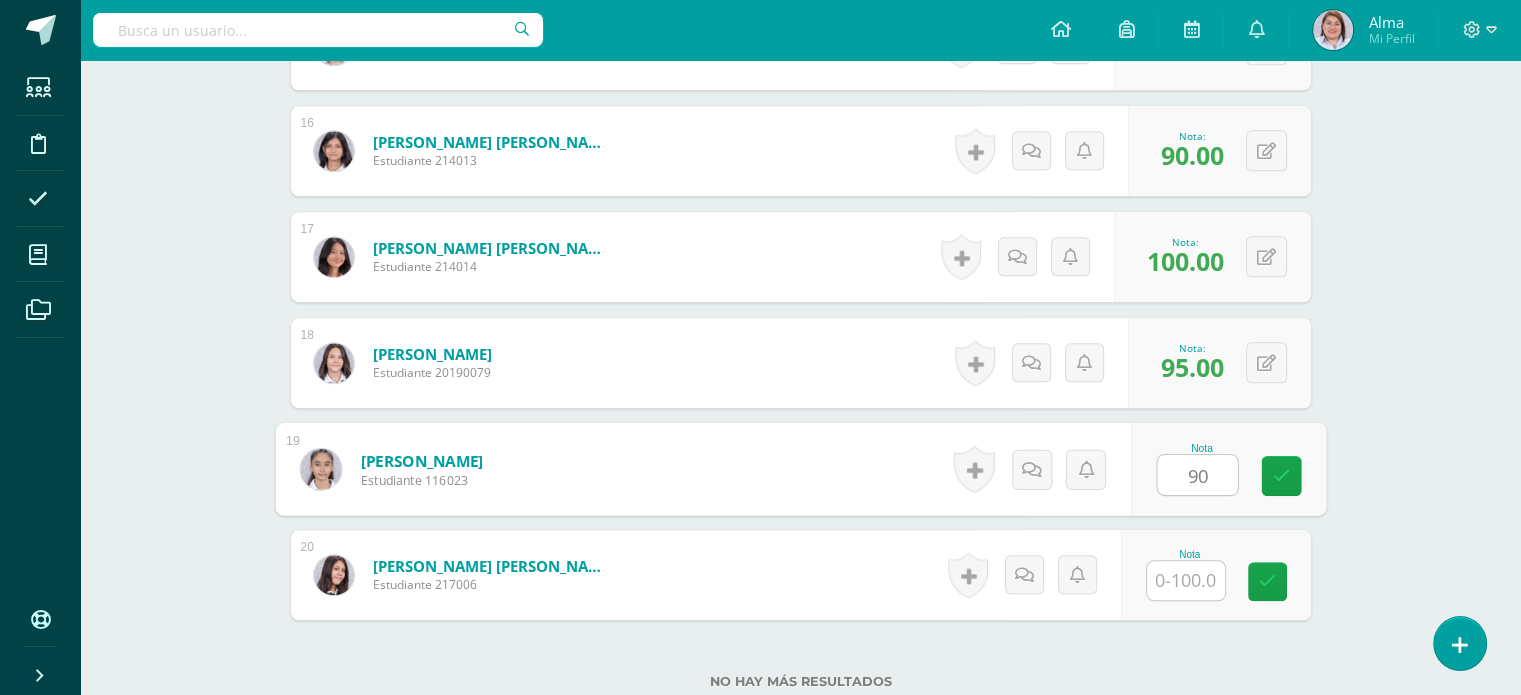 type on "90" 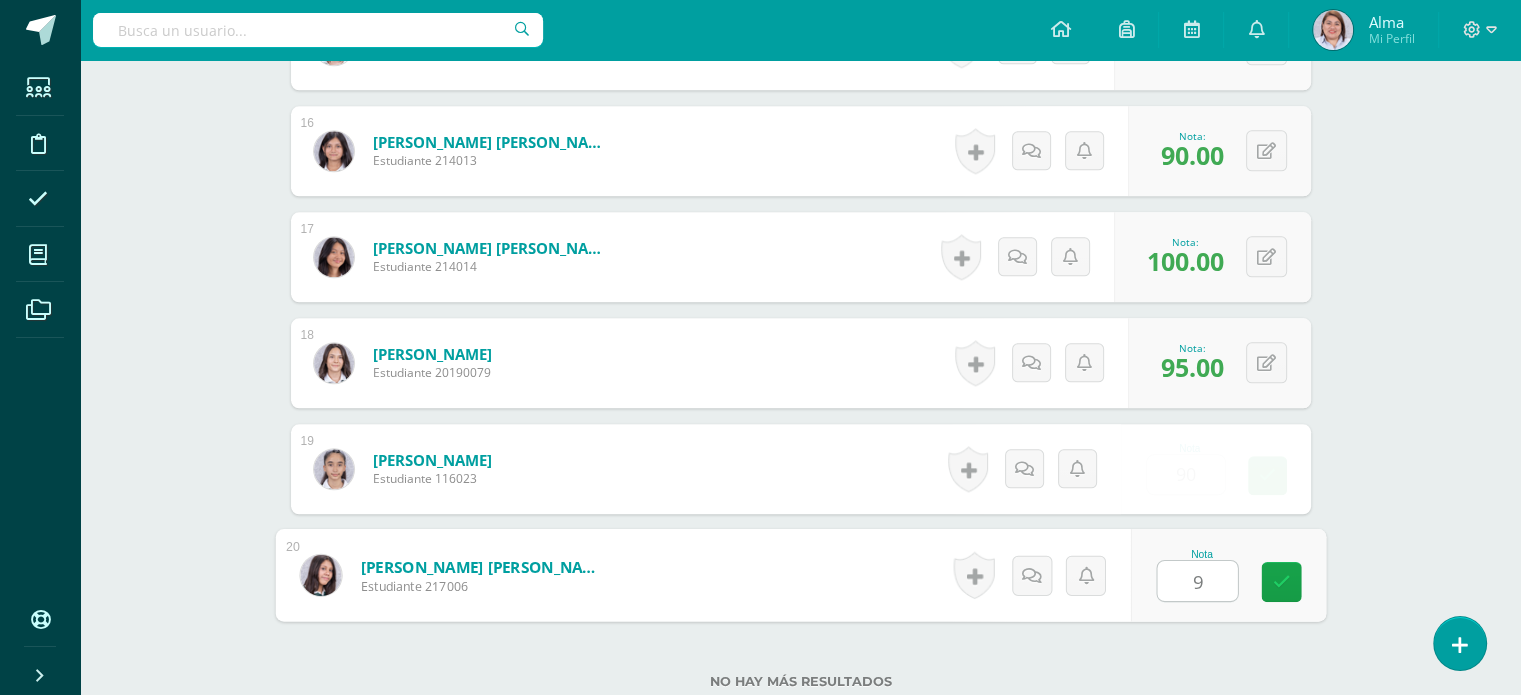 type on "95" 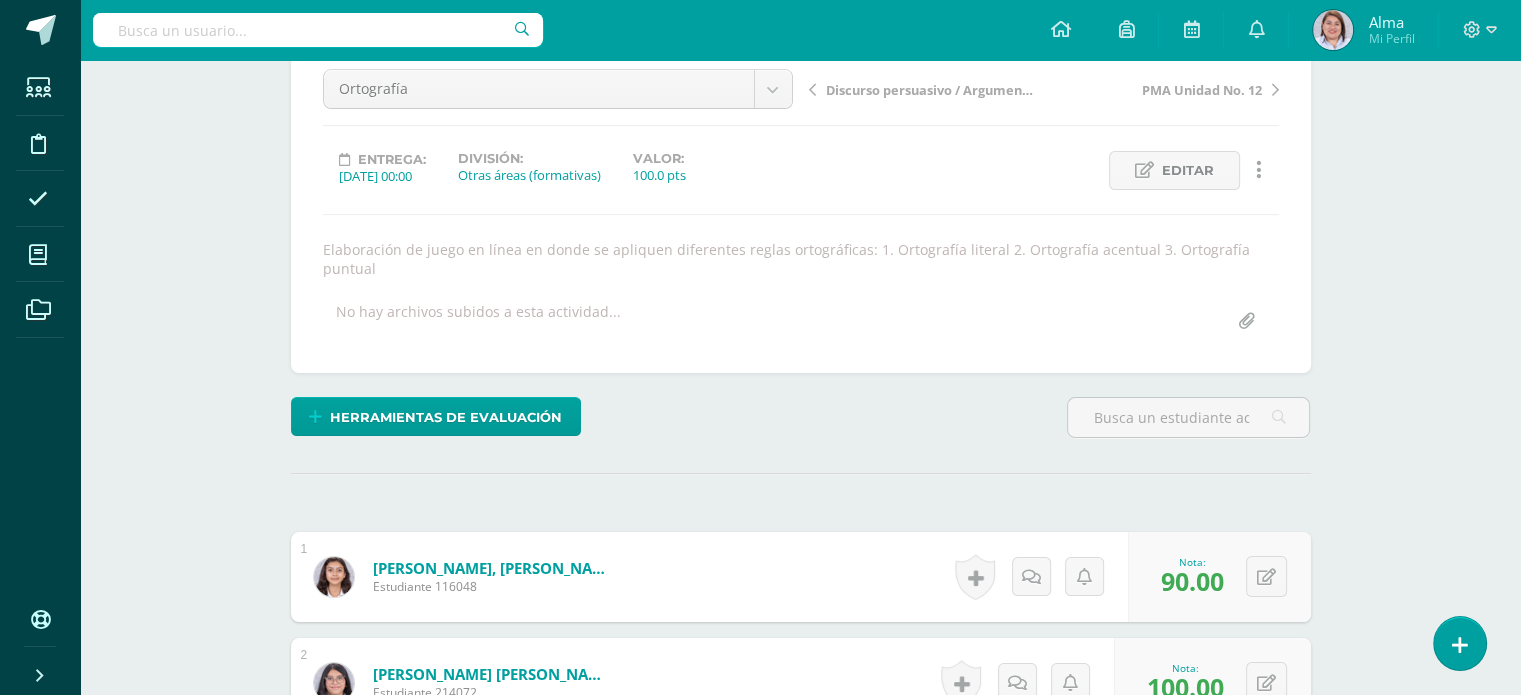scroll, scrollTop: 0, scrollLeft: 0, axis: both 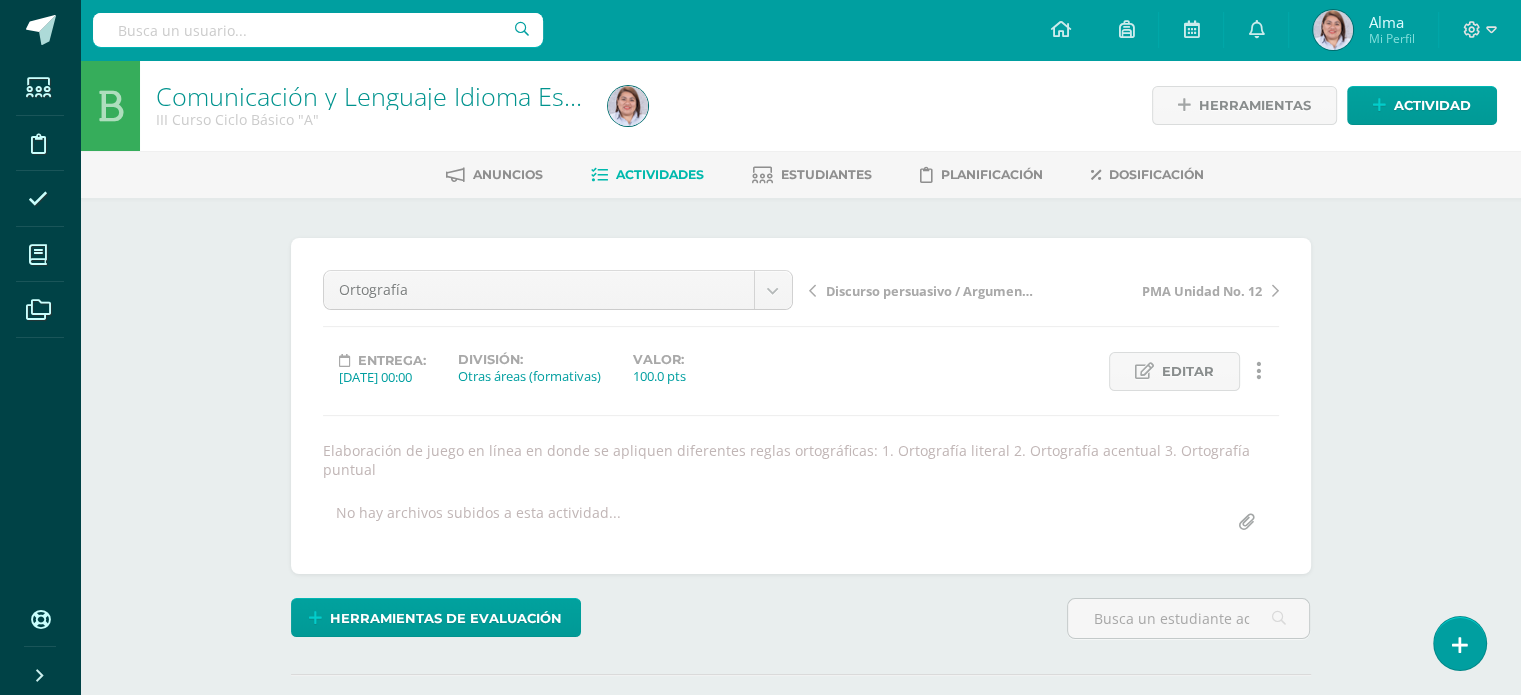 click on "Actividades" at bounding box center [660, 174] 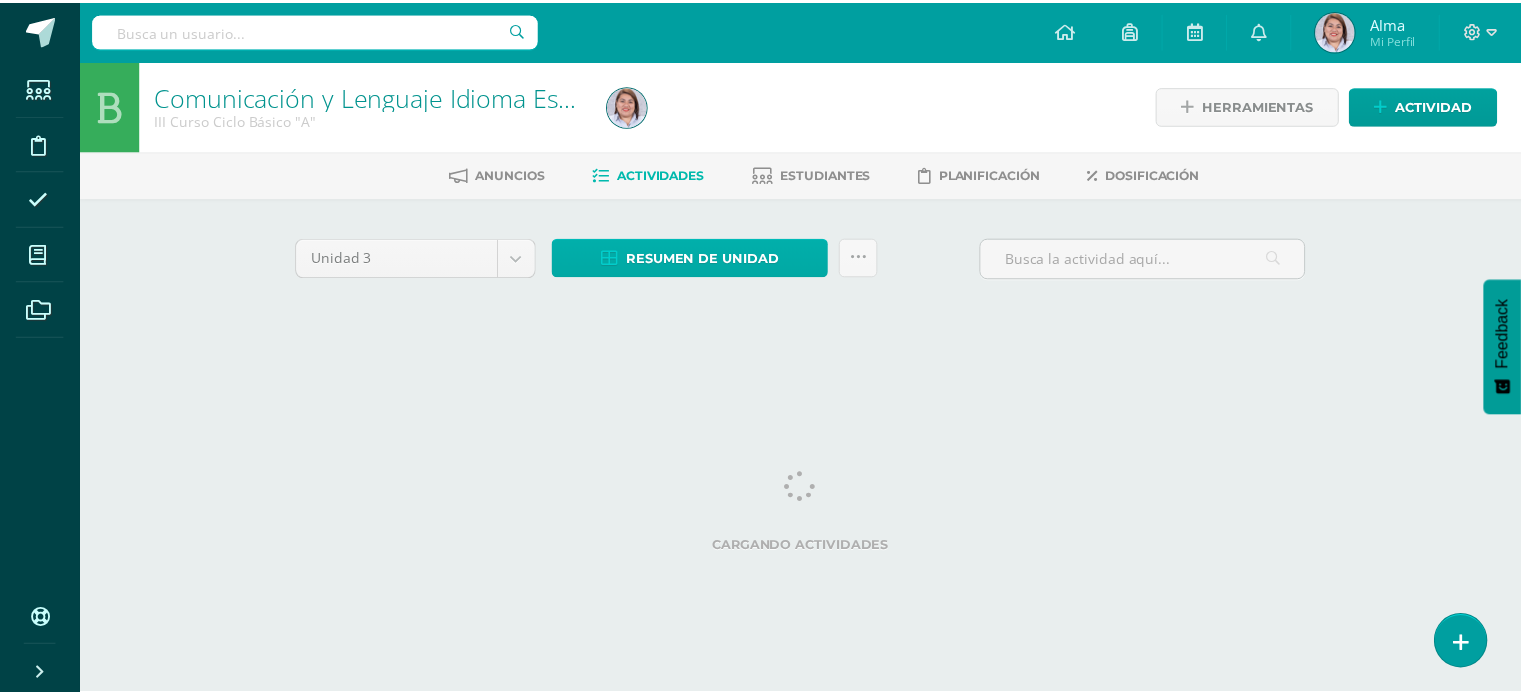 scroll, scrollTop: 0, scrollLeft: 0, axis: both 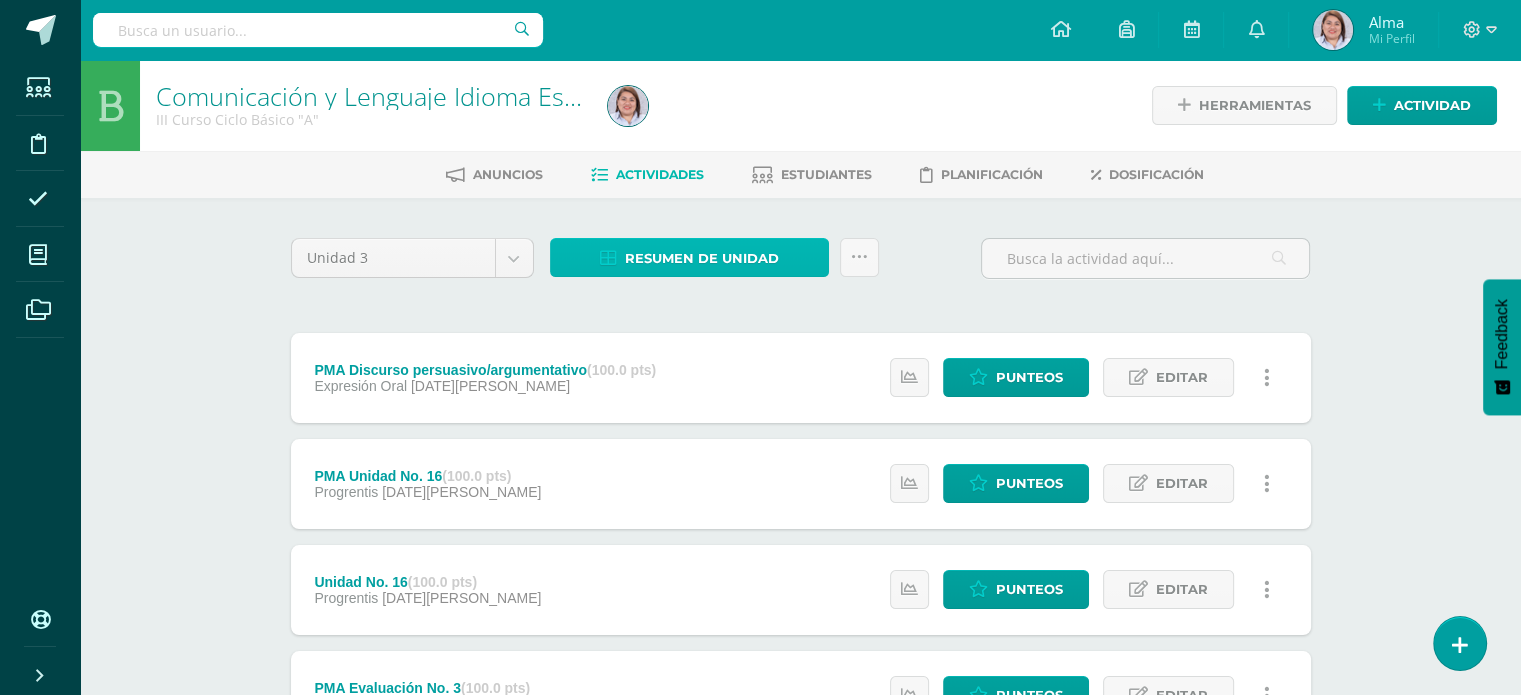 click on "Resumen de unidad" at bounding box center (702, 258) 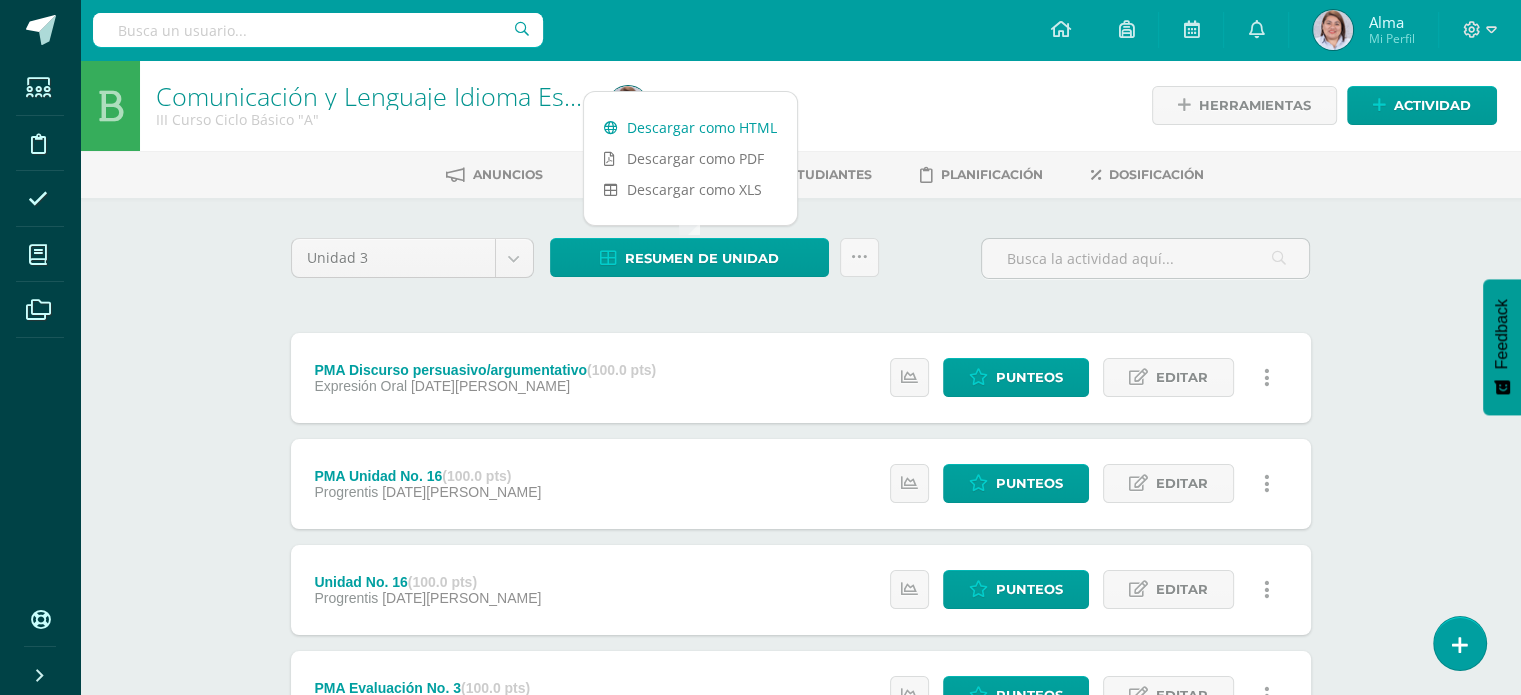 click on "Descargar como HTML" at bounding box center (690, 127) 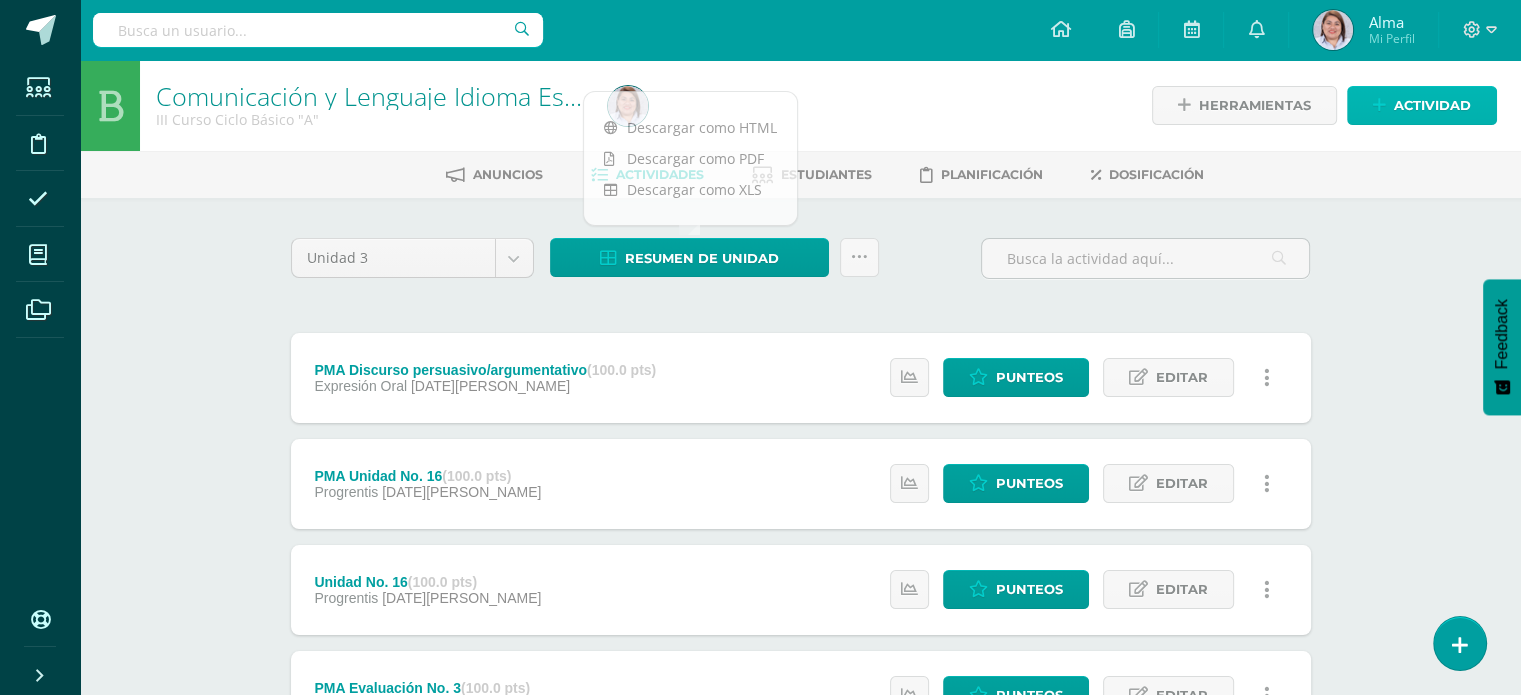 click on "Actividad" at bounding box center (1432, 105) 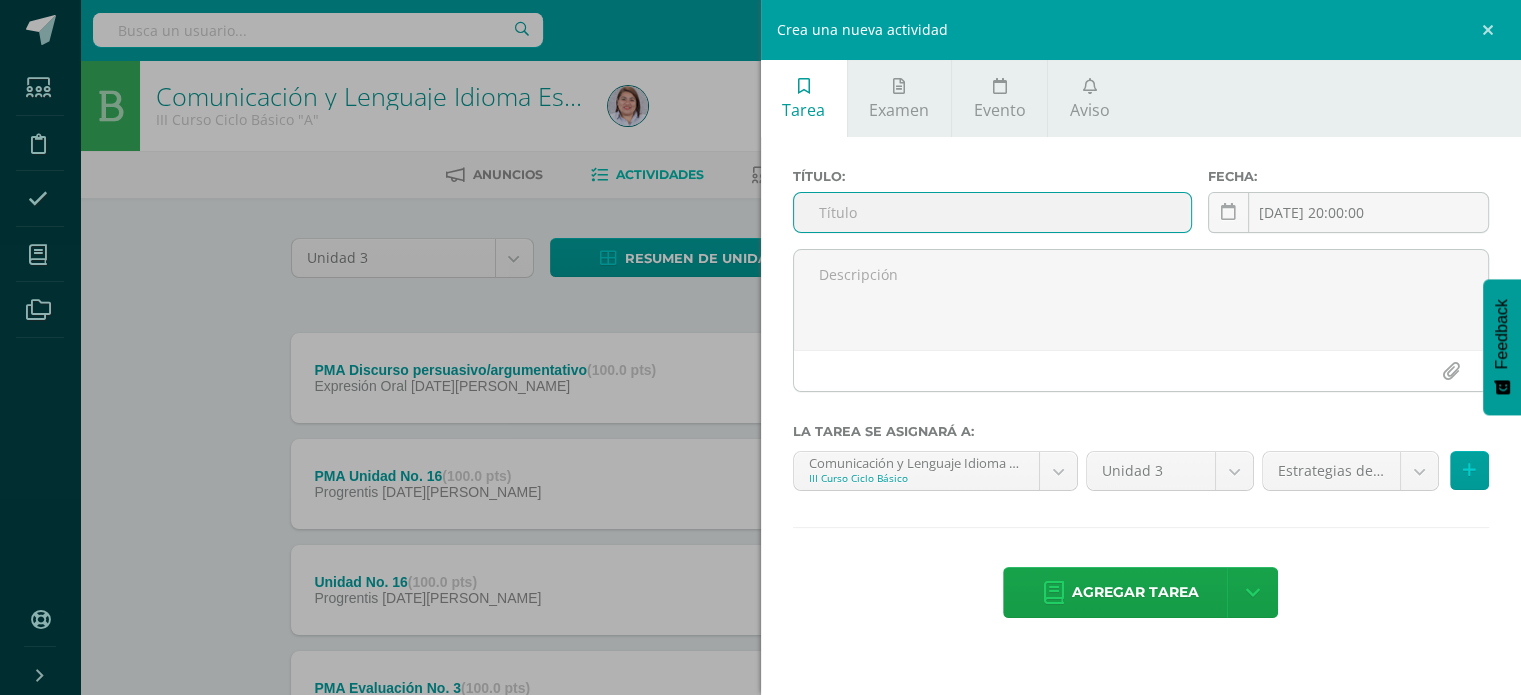 click at bounding box center (993, 212) 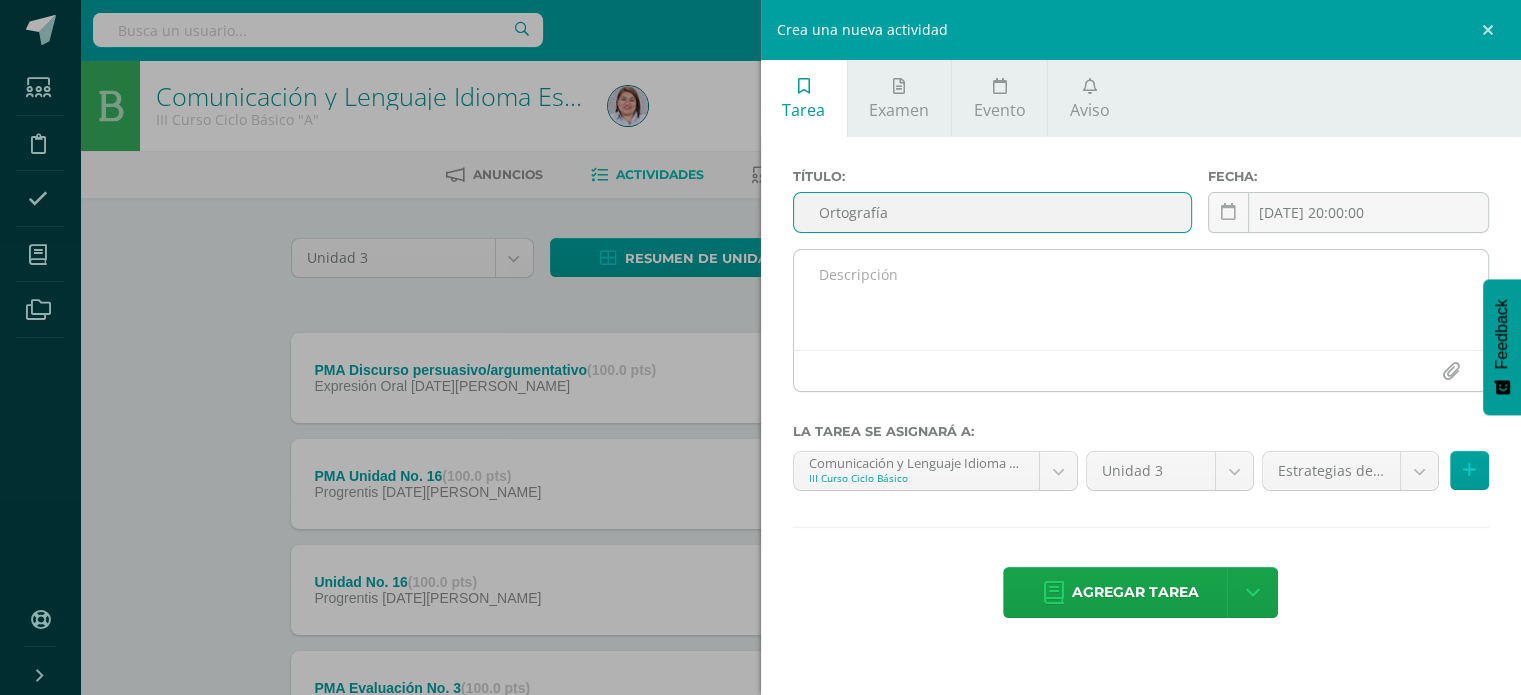 type on "Ortografía" 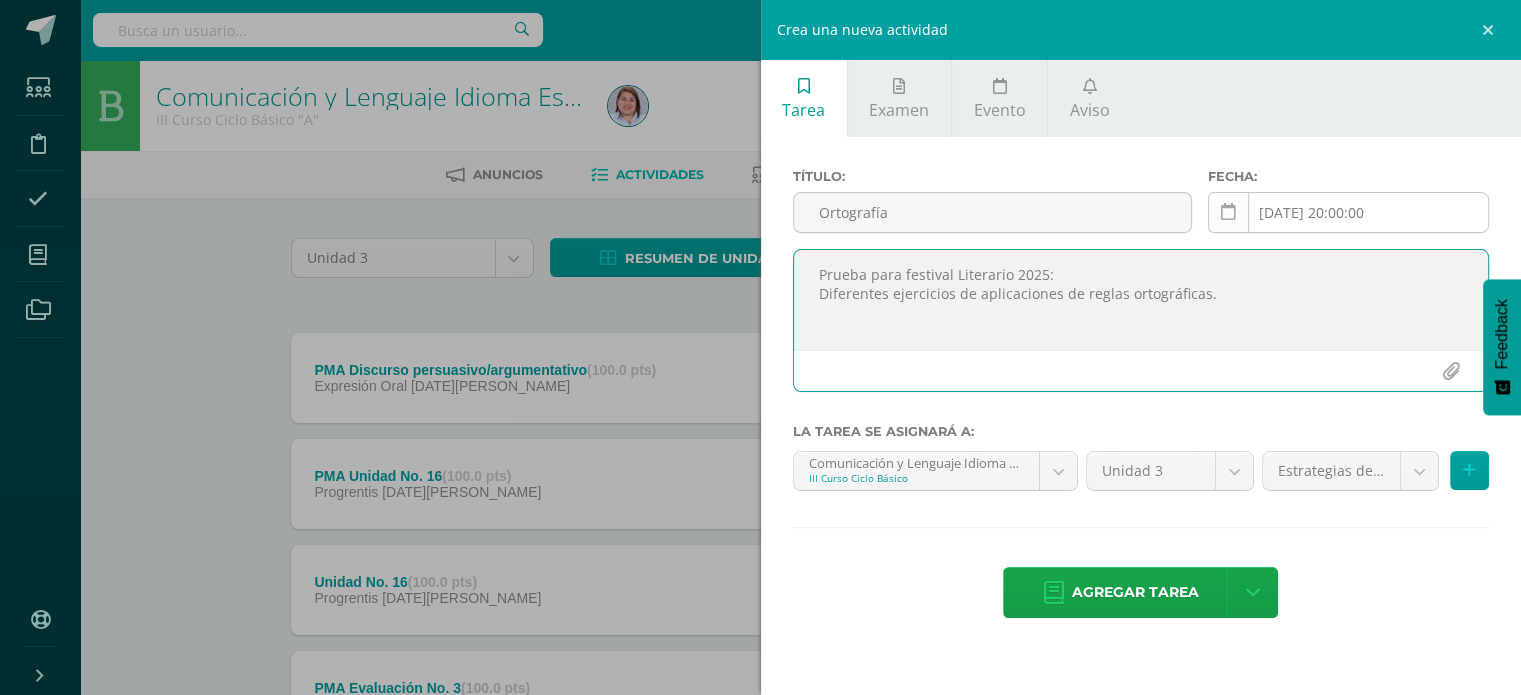 type on "Prueba para festival Literario 2025:
Diferentes ejercicios de aplicaciones de reglas ortográficas." 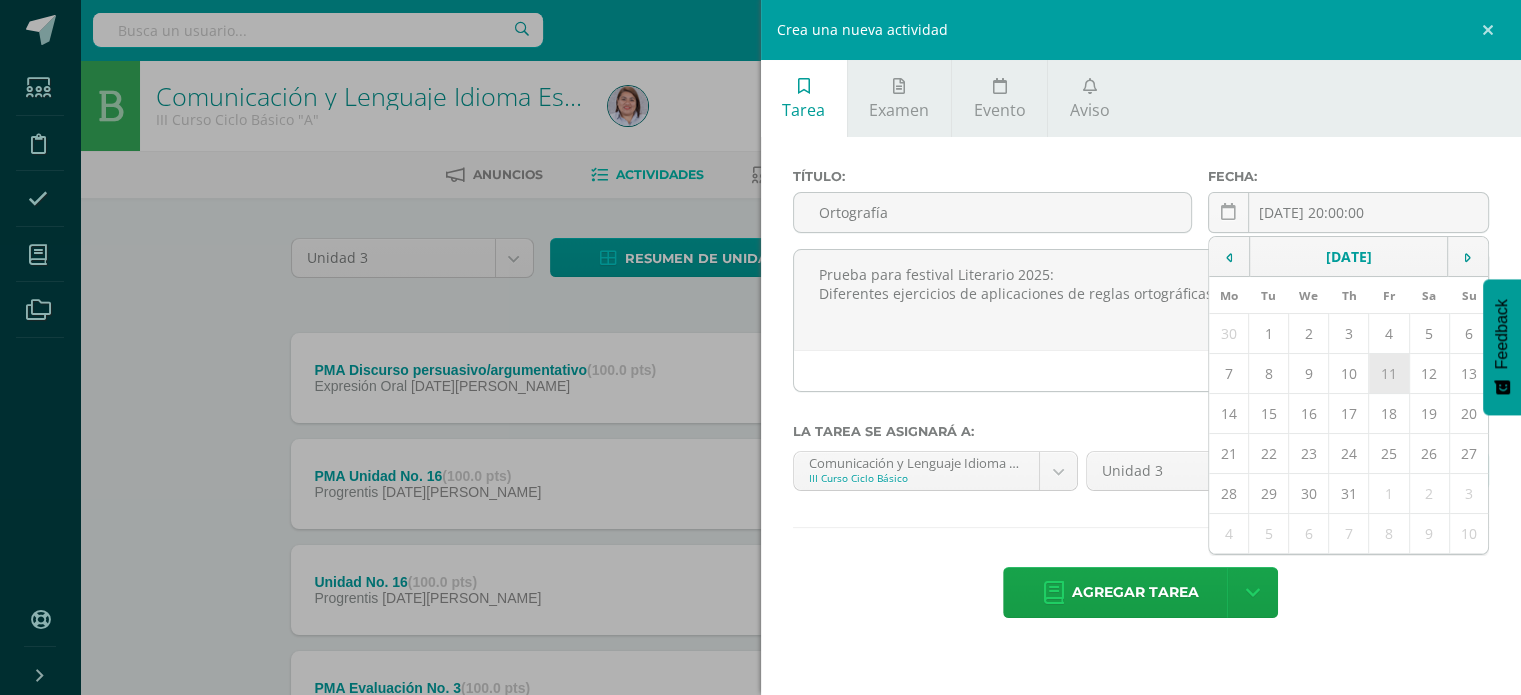 click on "11" at bounding box center (1389, 374) 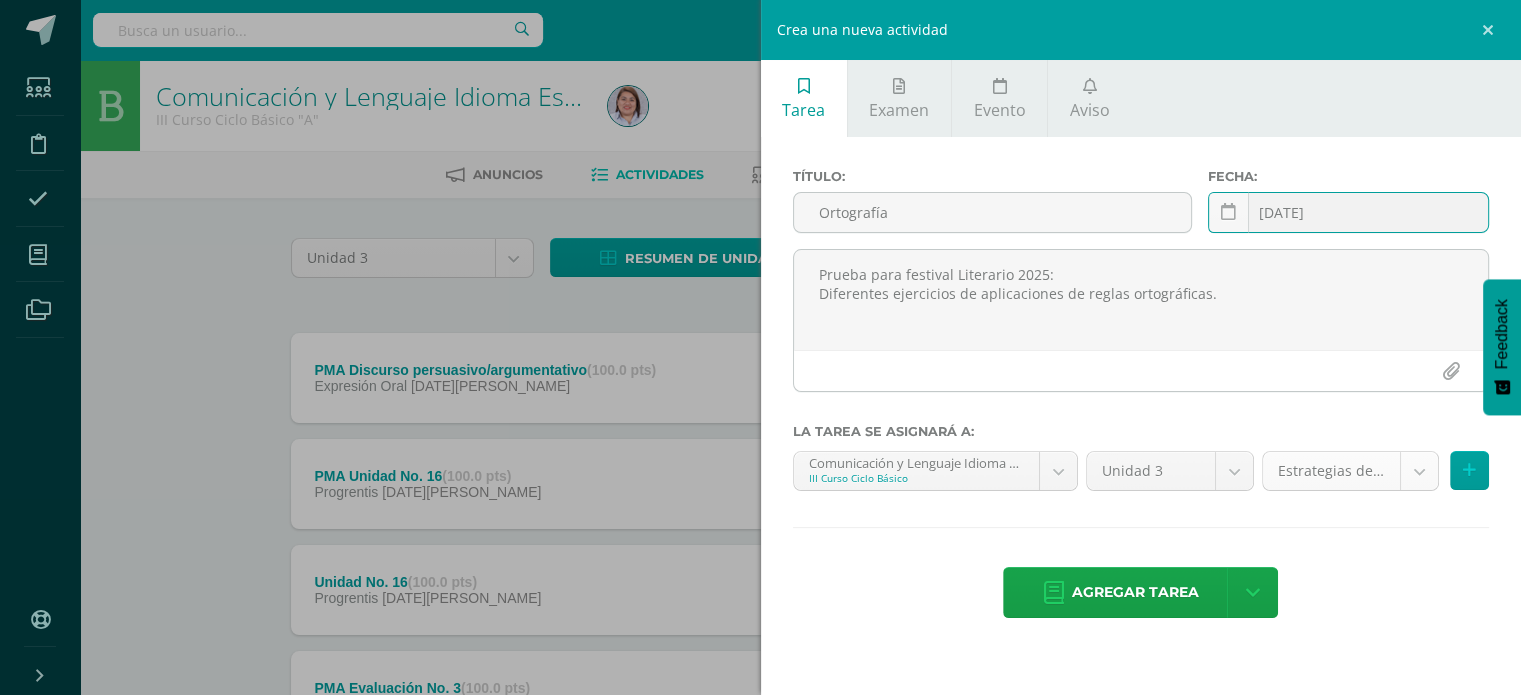 click on "Estudiantes Disciplina Asistencia Mis cursos Archivos Soporte
Centro de ayuda
Últimas actualizaciones
Cerrar panel
Comunicación y Lenguaje, Idioma Español
II Curso
Ciclo Básico
"A"
Actividades Estudiantes Planificación Dosificación
Homeroom
II Curso
Ciclo Básico
"A"
Actividades Estudiantes Planificación Dosificación
Comunicación y Lenguaje, Idioma Español
II Curso
Ciclo Básico
"B"
Actividades Estudiantes Planificación Dosificación Actividades Estudiantes Planificación Dosificación Mi Perfil" at bounding box center [760, 751] 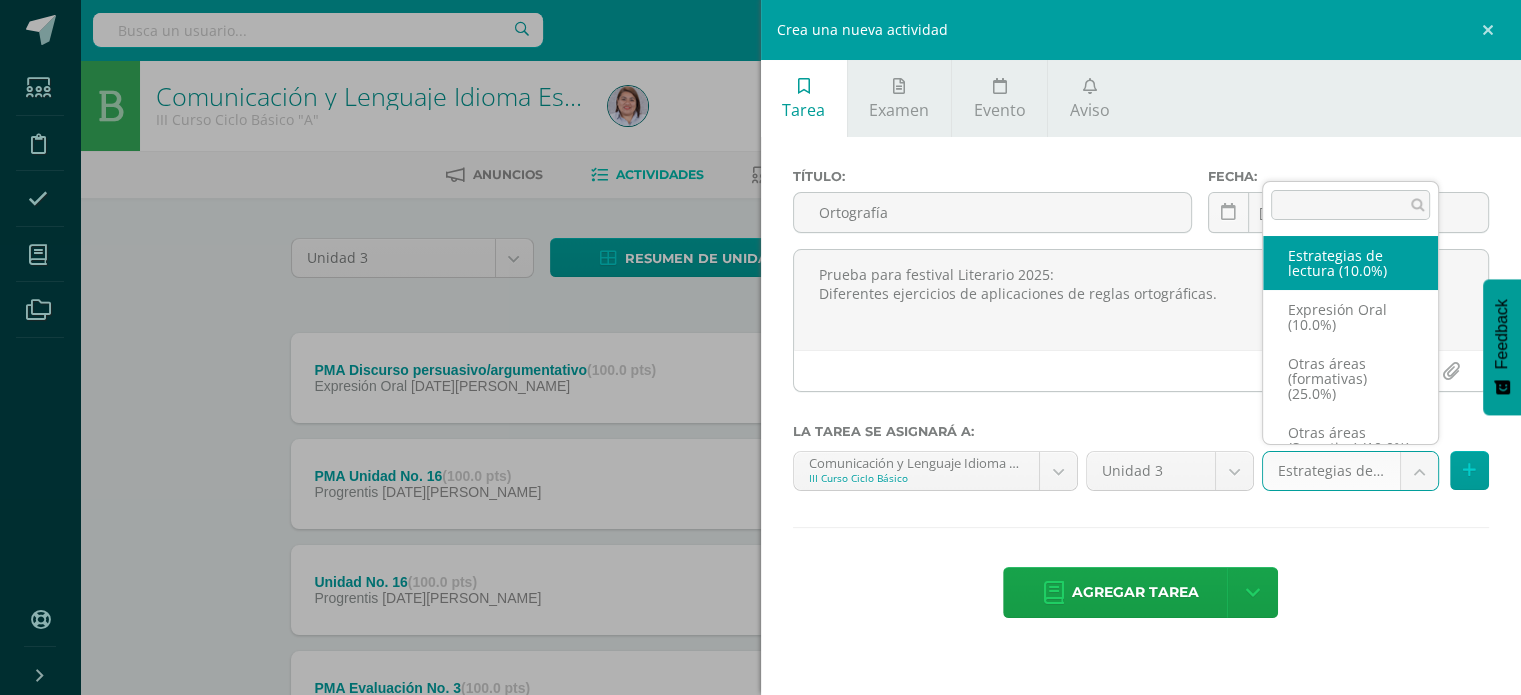 scroll, scrollTop: 38, scrollLeft: 0, axis: vertical 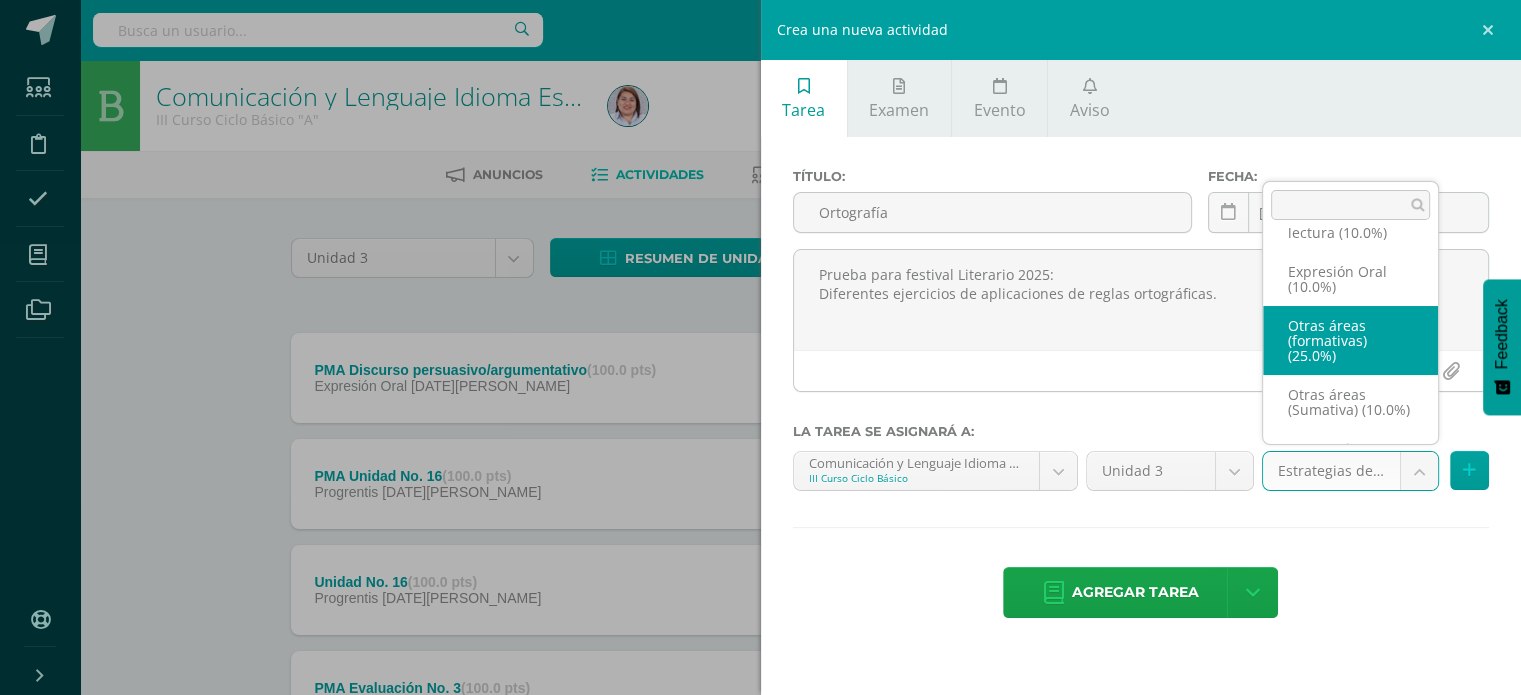 select on "252310" 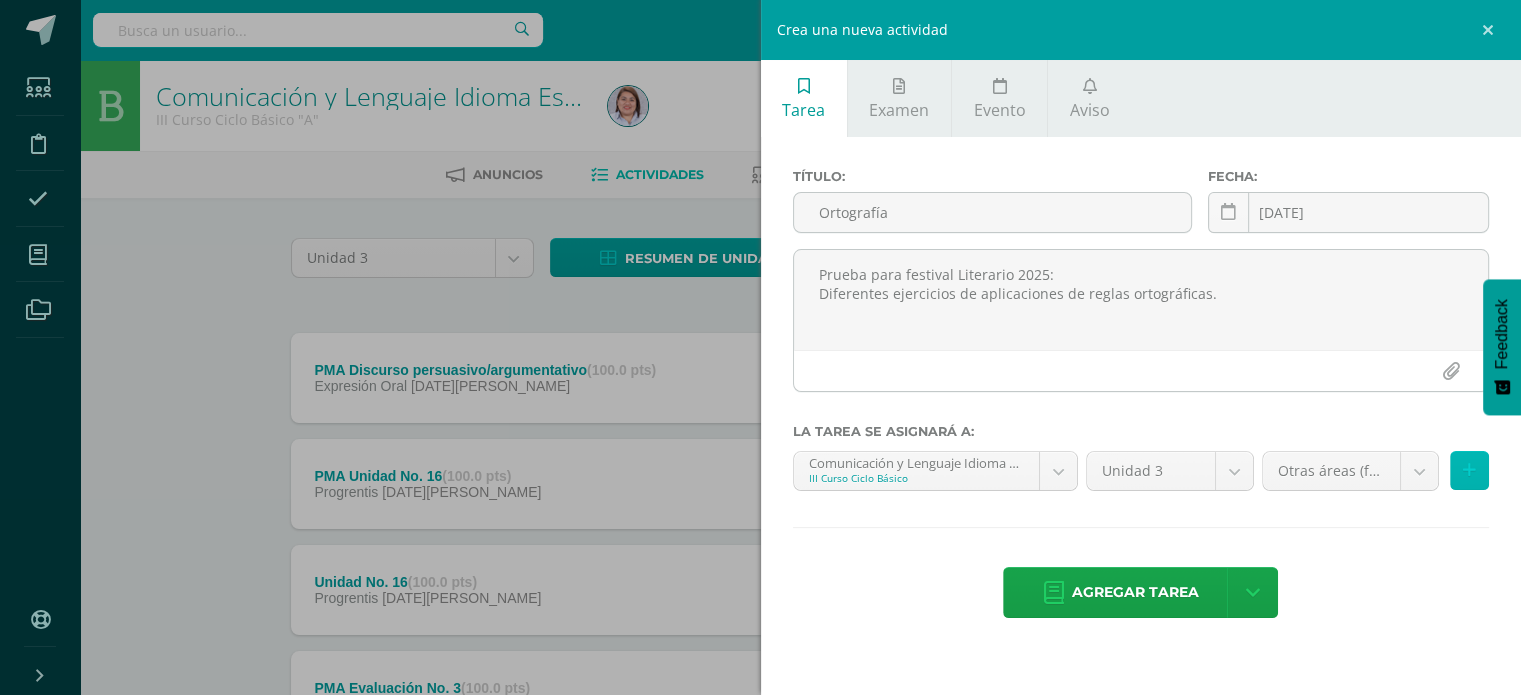 click at bounding box center [1469, 470] 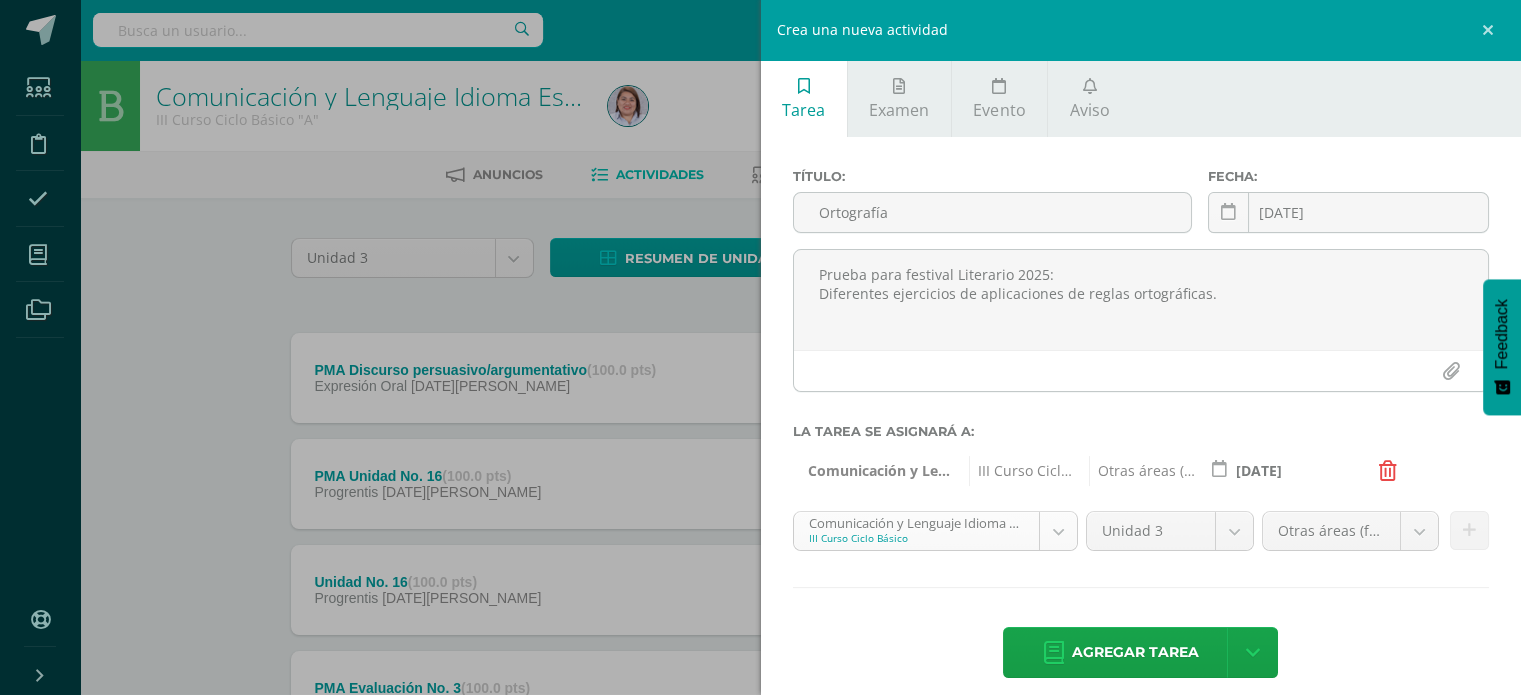 click on "Estudiantes Disciplina Asistencia Mis cursos Archivos Soporte
Centro de ayuda
Últimas actualizaciones
Cerrar panel
Comunicación y Lenguaje, Idioma Español
II Curso
Ciclo Básico
"A"
Actividades Estudiantes Planificación Dosificación
Homeroom
II Curso
Ciclo Básico
"A"
Actividades Estudiantes Planificación Dosificación
Comunicación y Lenguaje, Idioma Español
II Curso
Ciclo Básico
"B"
Actividades Estudiantes Planificación Dosificación Actividades Estudiantes Planificación Dosificación Mi Perfil" at bounding box center [760, 751] 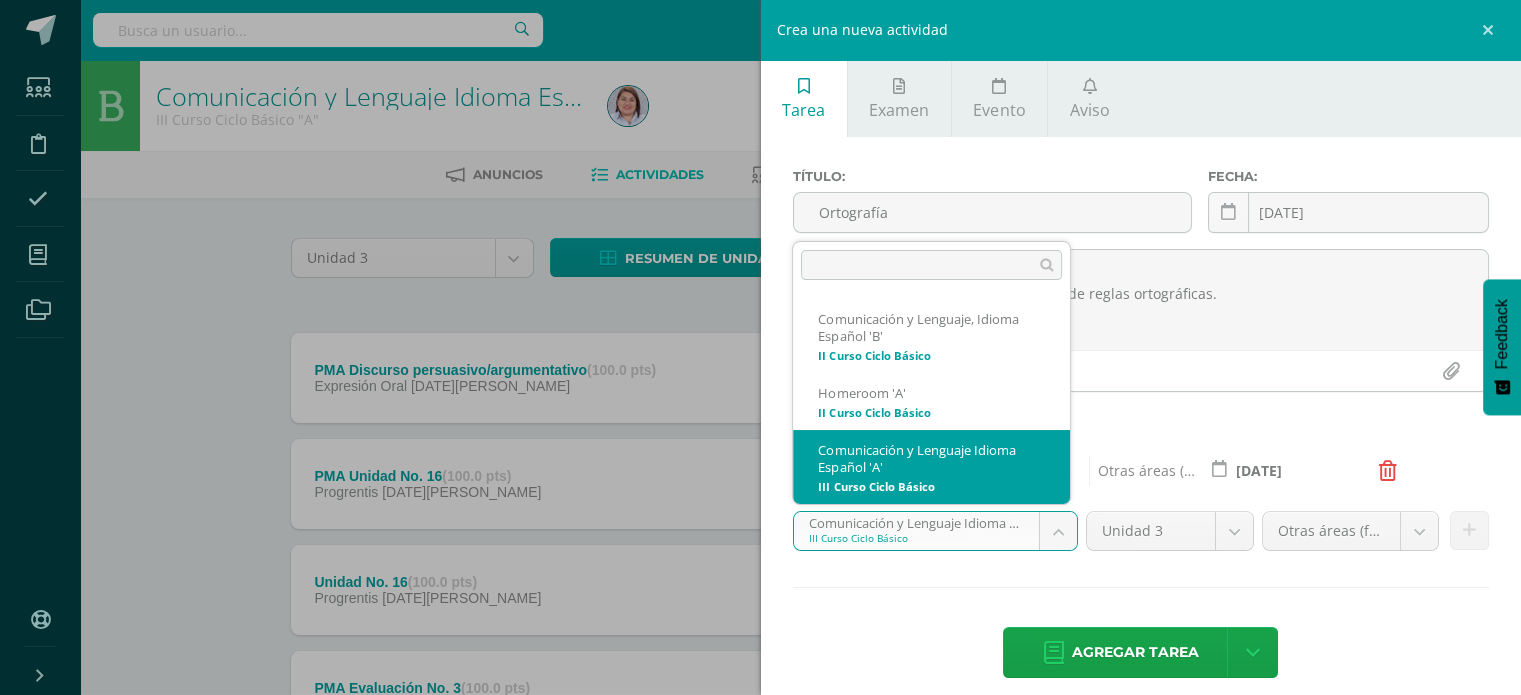 scroll, scrollTop: 152, scrollLeft: 0, axis: vertical 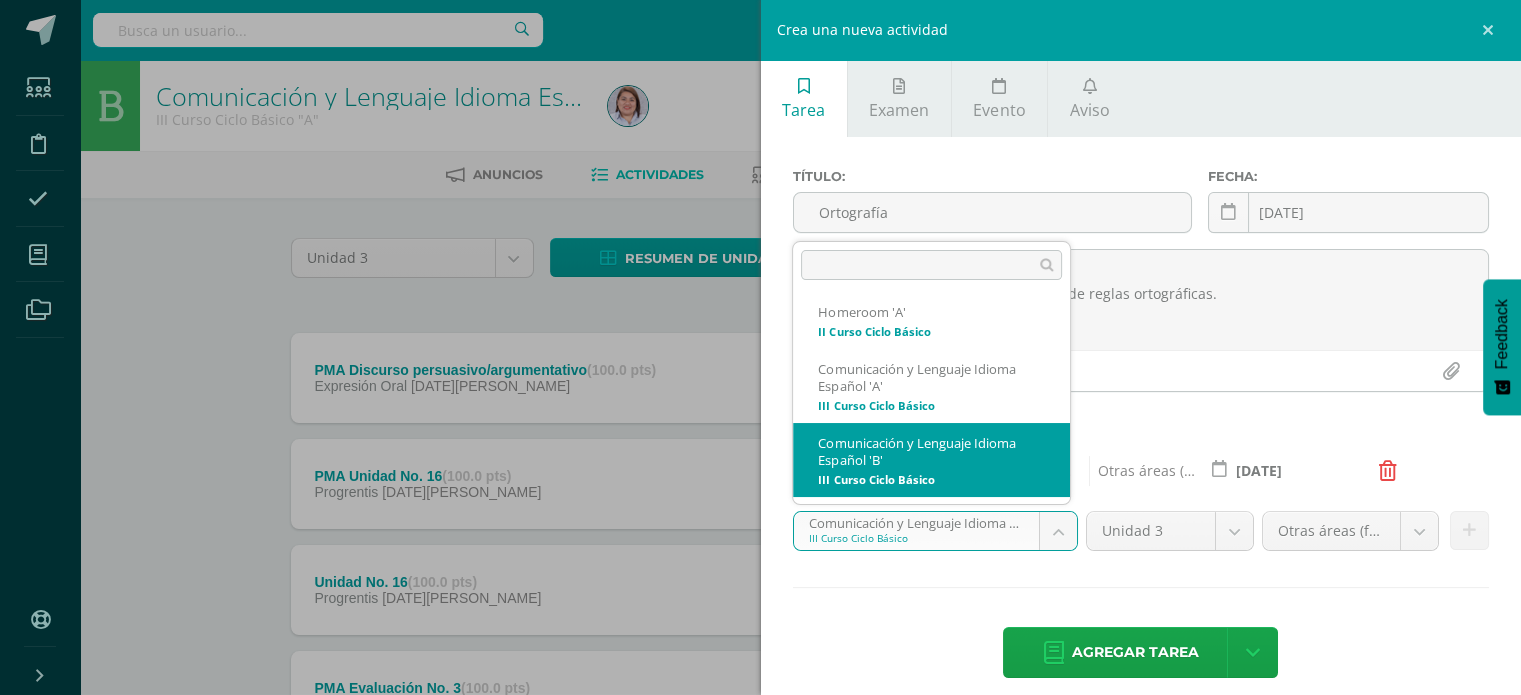 select on "228653" 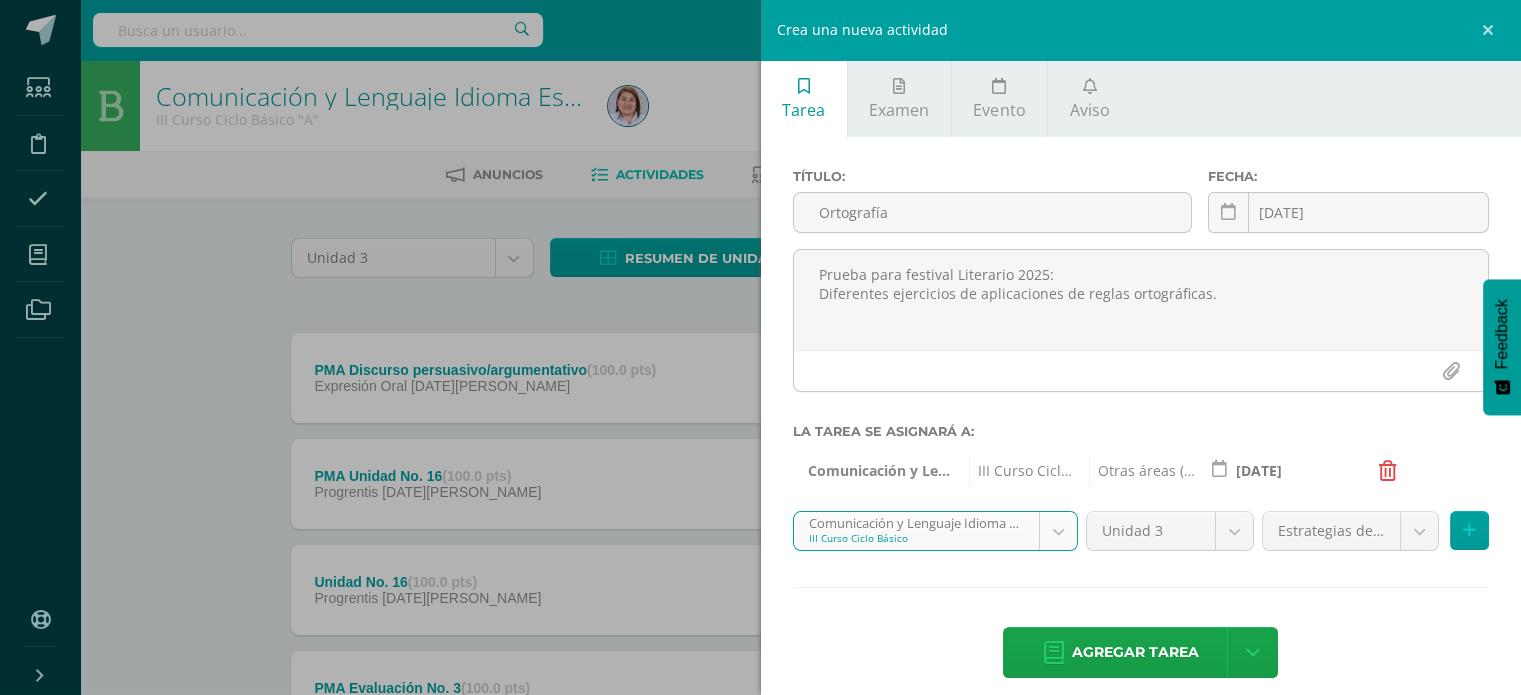 click on "Estudiantes Disciplina Asistencia Mis cursos Archivos Soporte
Centro de ayuda
Últimas actualizaciones
Cerrar panel
Comunicación y Lenguaje, Idioma Español
II Curso
Ciclo Básico
"A"
Actividades Estudiantes Planificación Dosificación
Homeroom
II Curso
Ciclo Básico
"A"
Actividades Estudiantes Planificación Dosificación
Comunicación y Lenguaje, Idioma Español
II Curso
Ciclo Básico
"B"
Actividades Estudiantes Planificación Dosificación Actividades Estudiantes Planificación Dosificación Mi Perfil" at bounding box center (760, 751) 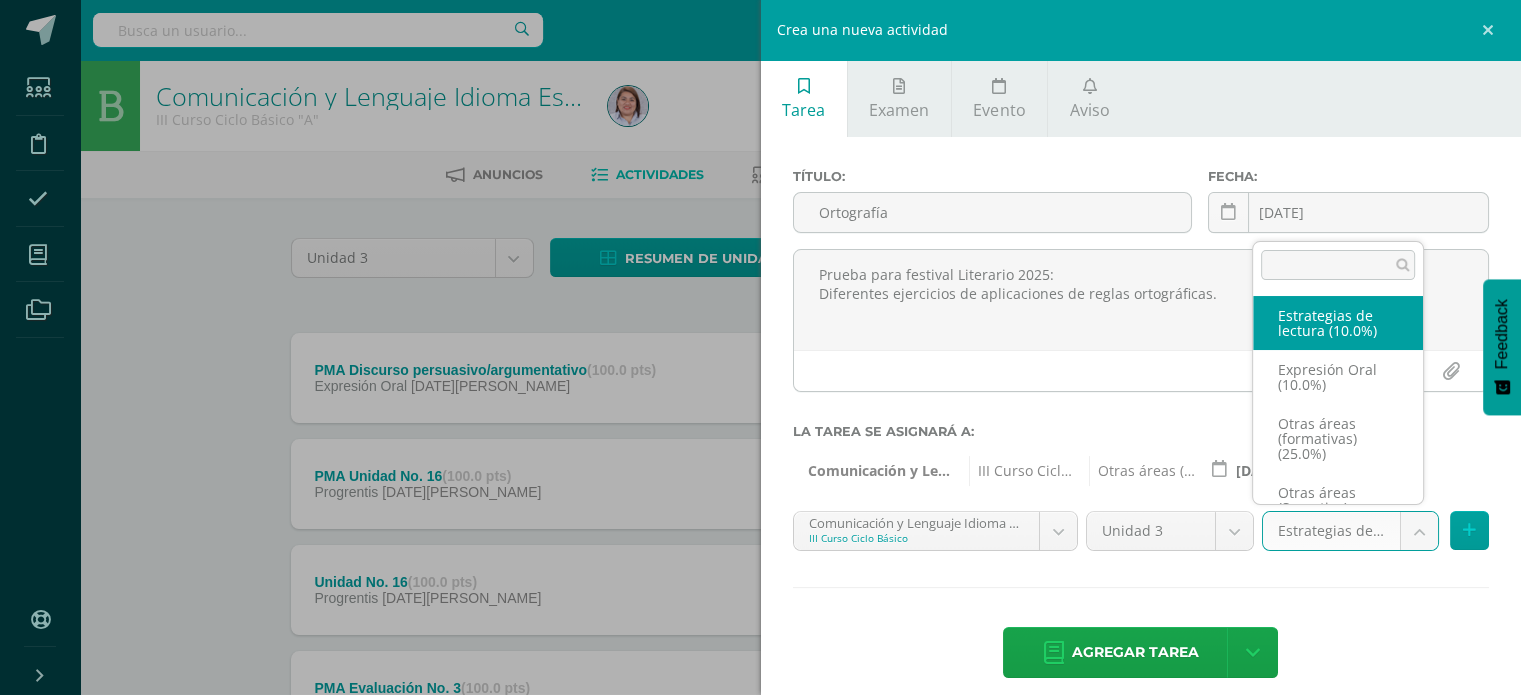 scroll, scrollTop: 92, scrollLeft: 0, axis: vertical 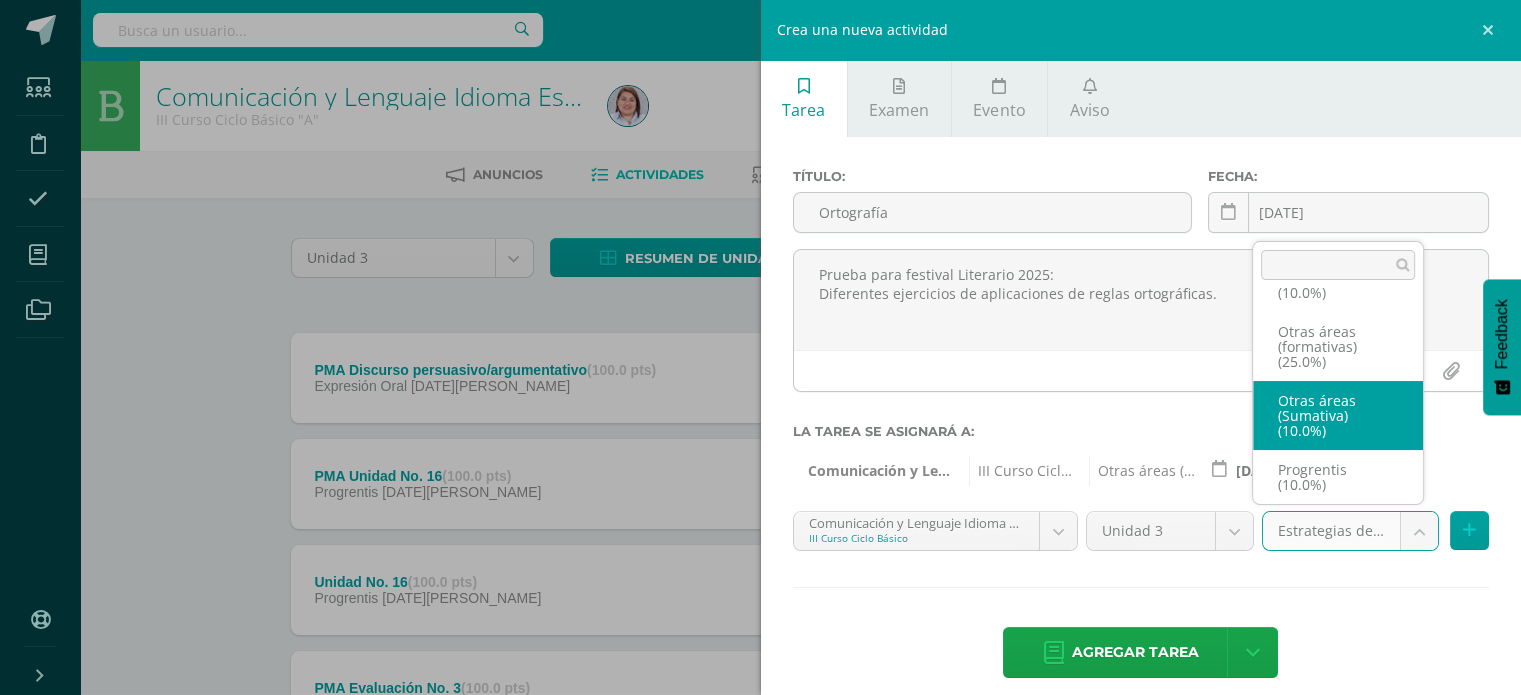 select on "252391" 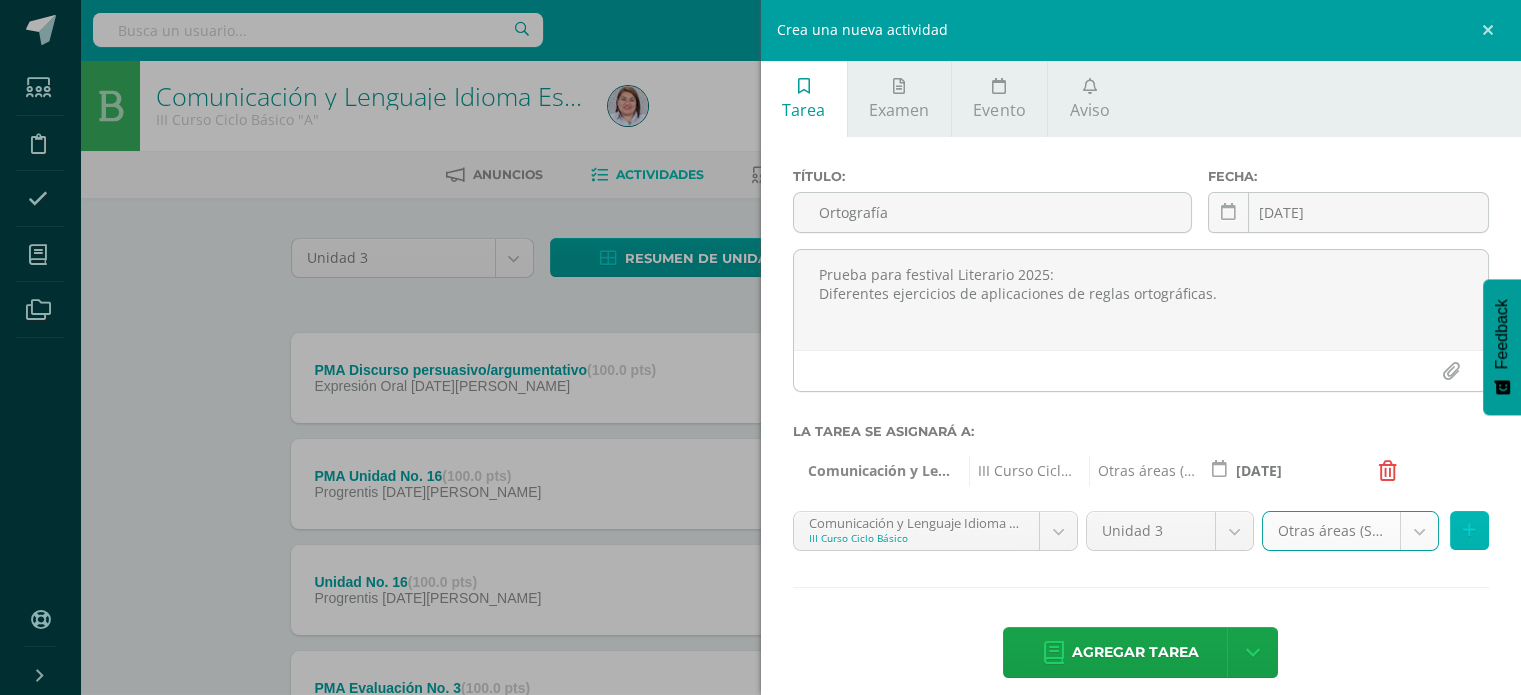 click at bounding box center [1469, 530] 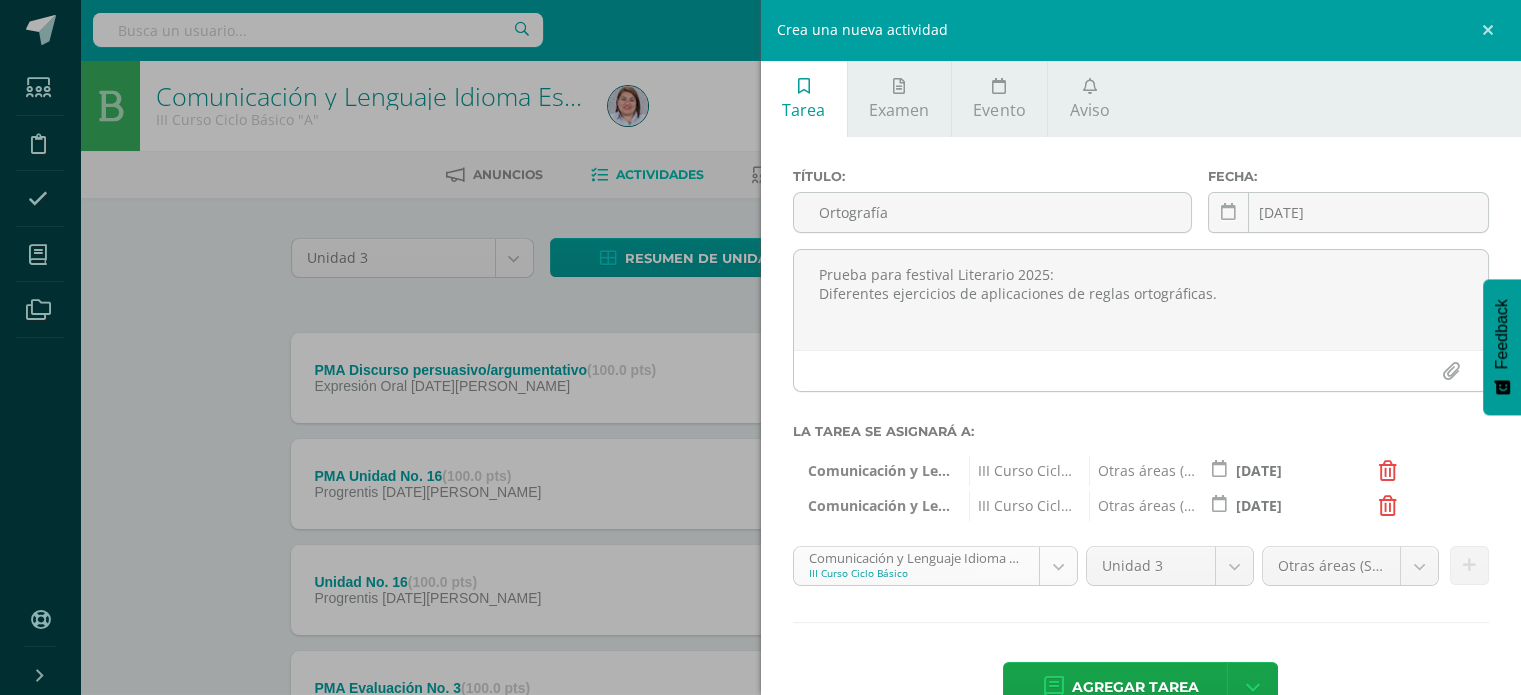 click on "Estudiantes Disciplina Asistencia Mis cursos Archivos Soporte
Centro de ayuda
Últimas actualizaciones
Cerrar panel
Comunicación y Lenguaje, Idioma Español
II Curso
Ciclo Básico
"A"
Actividades Estudiantes Planificación Dosificación
Homeroom
II Curso
Ciclo Básico
"A"
Actividades Estudiantes Planificación Dosificación
Comunicación y Lenguaje, Idioma Español
II Curso
Ciclo Básico
"B"
Actividades Estudiantes Planificación Dosificación Actividades Estudiantes Planificación Dosificación Mi Perfil" at bounding box center [760, 751] 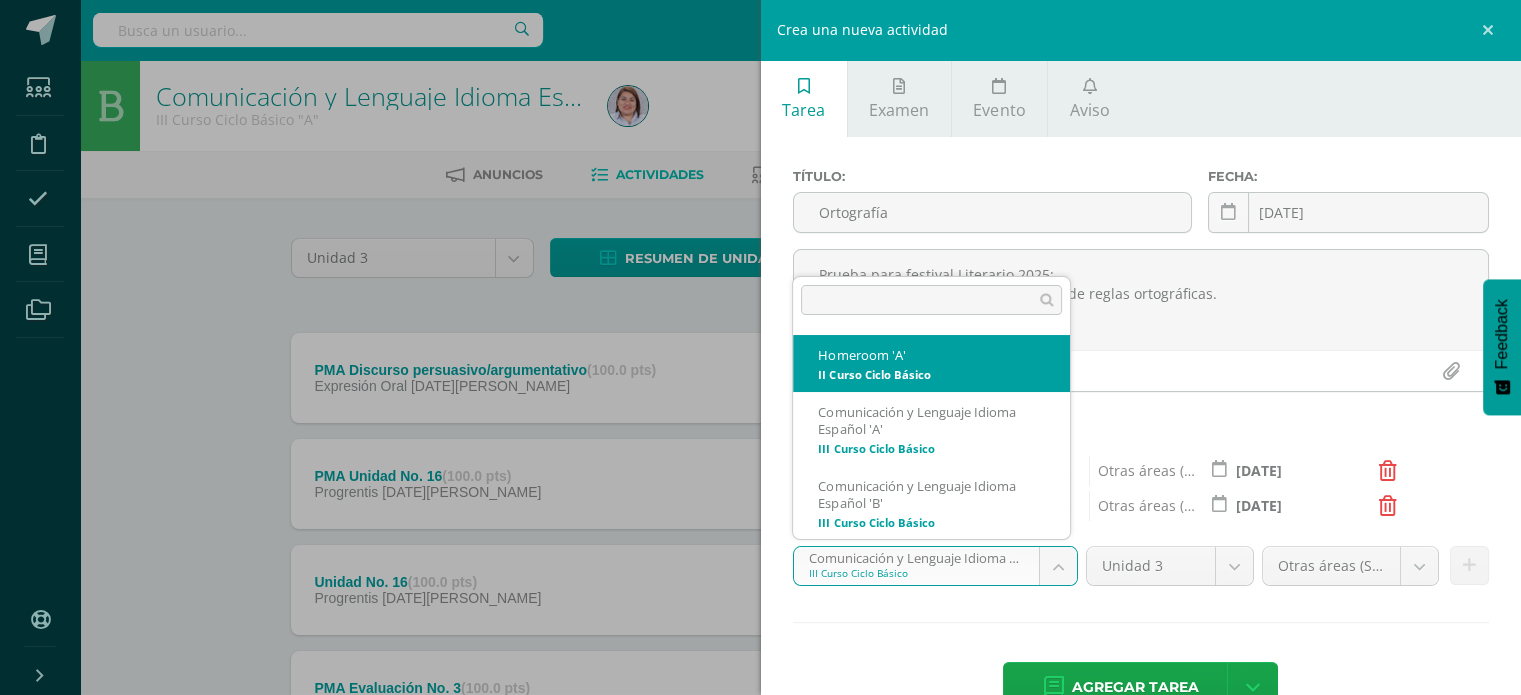 scroll, scrollTop: 0, scrollLeft: 0, axis: both 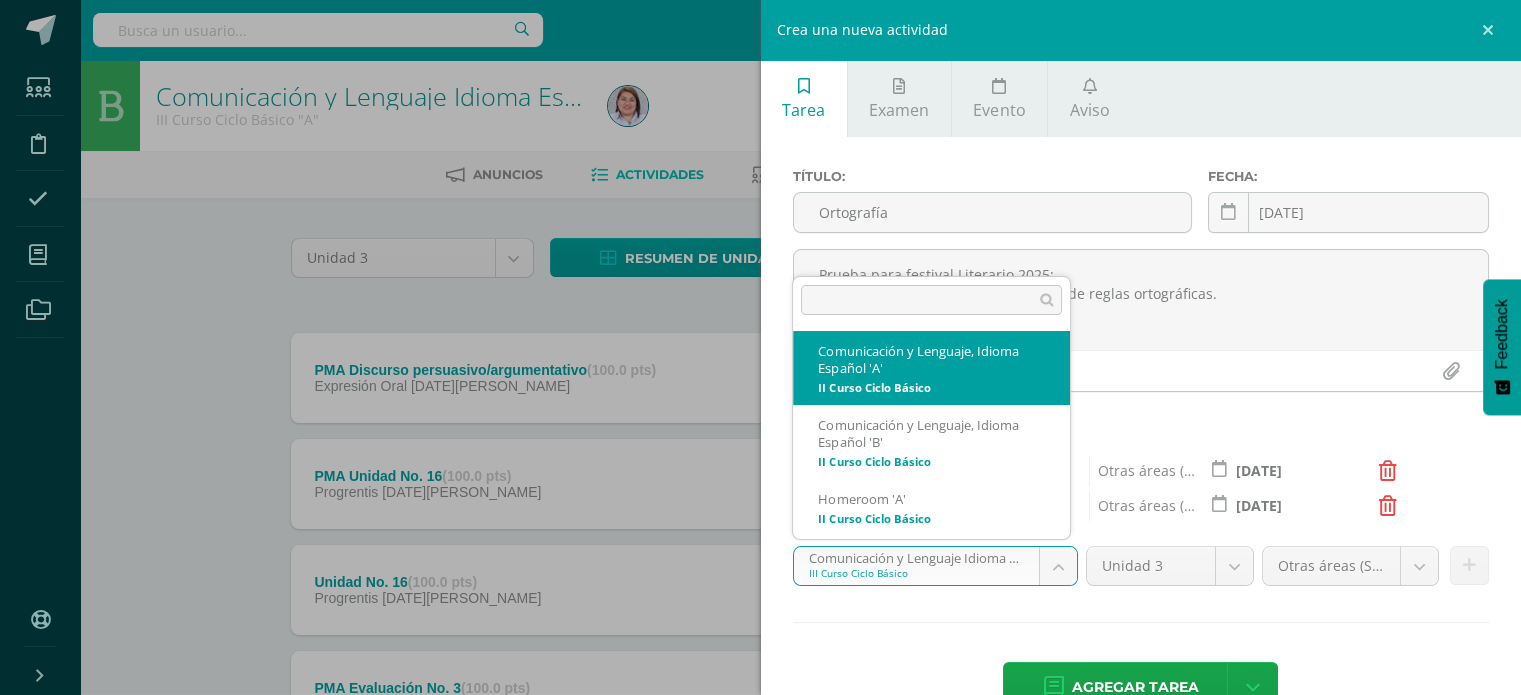 select on "227990" 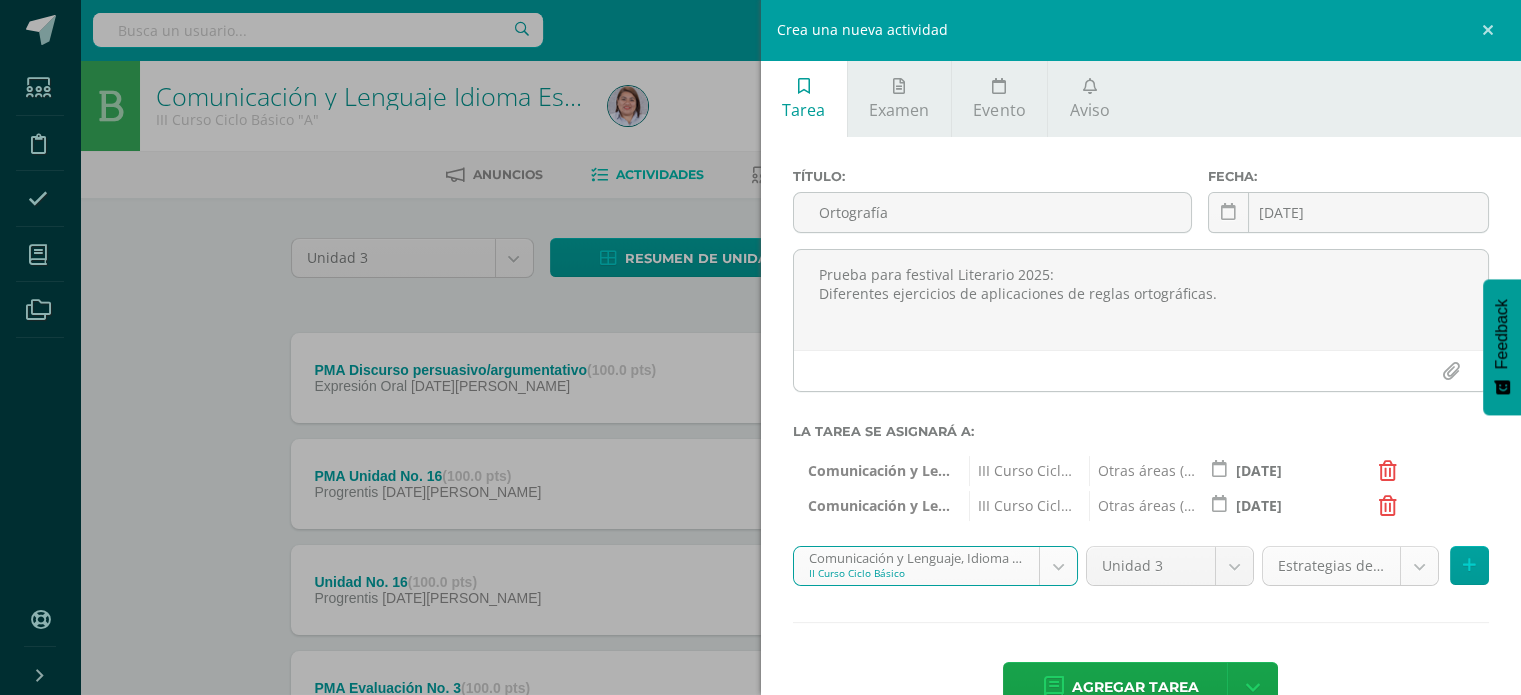 click on "Estudiantes Disciplina Asistencia Mis cursos Archivos Soporte
Centro de ayuda
Últimas actualizaciones
Cerrar panel
Comunicación y Lenguaje, Idioma Español
II Curso
Ciclo Básico
"A"
Actividades Estudiantes Planificación Dosificación
Homeroom
II Curso
Ciclo Básico
"A"
Actividades Estudiantes Planificación Dosificación
Comunicación y Lenguaje, Idioma Español
II Curso
Ciclo Básico
"B"
Actividades Estudiantes Planificación Dosificación Actividades Estudiantes Planificación Dosificación Mi Perfil" at bounding box center (760, 751) 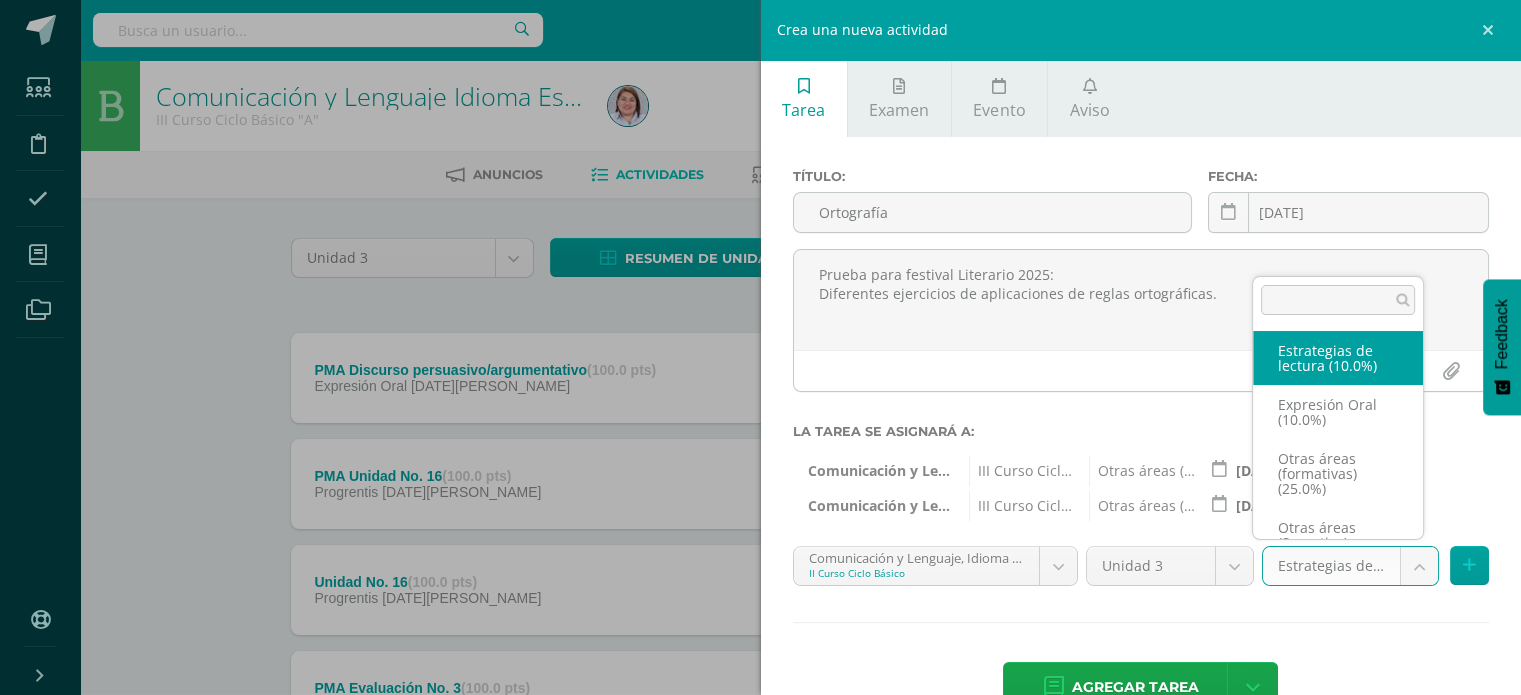 scroll, scrollTop: 38, scrollLeft: 0, axis: vertical 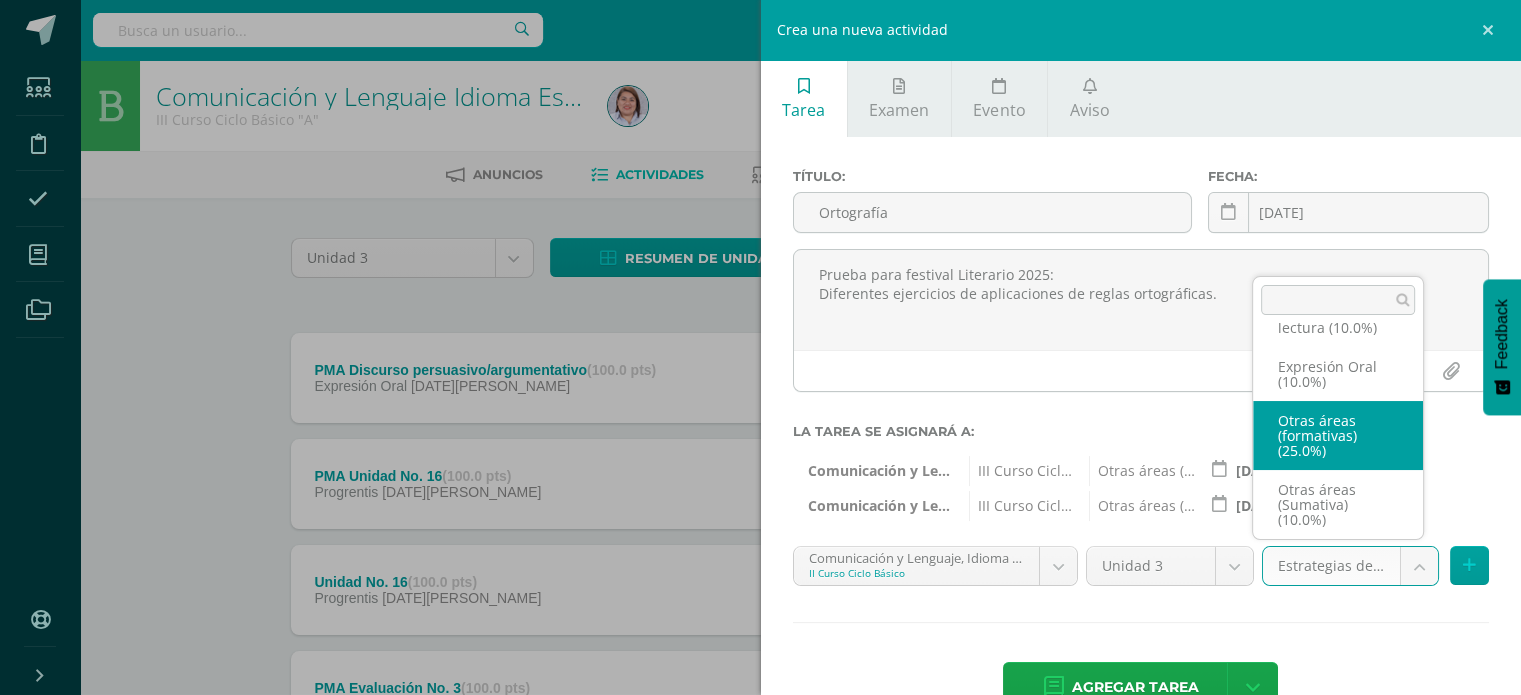 select on "252294" 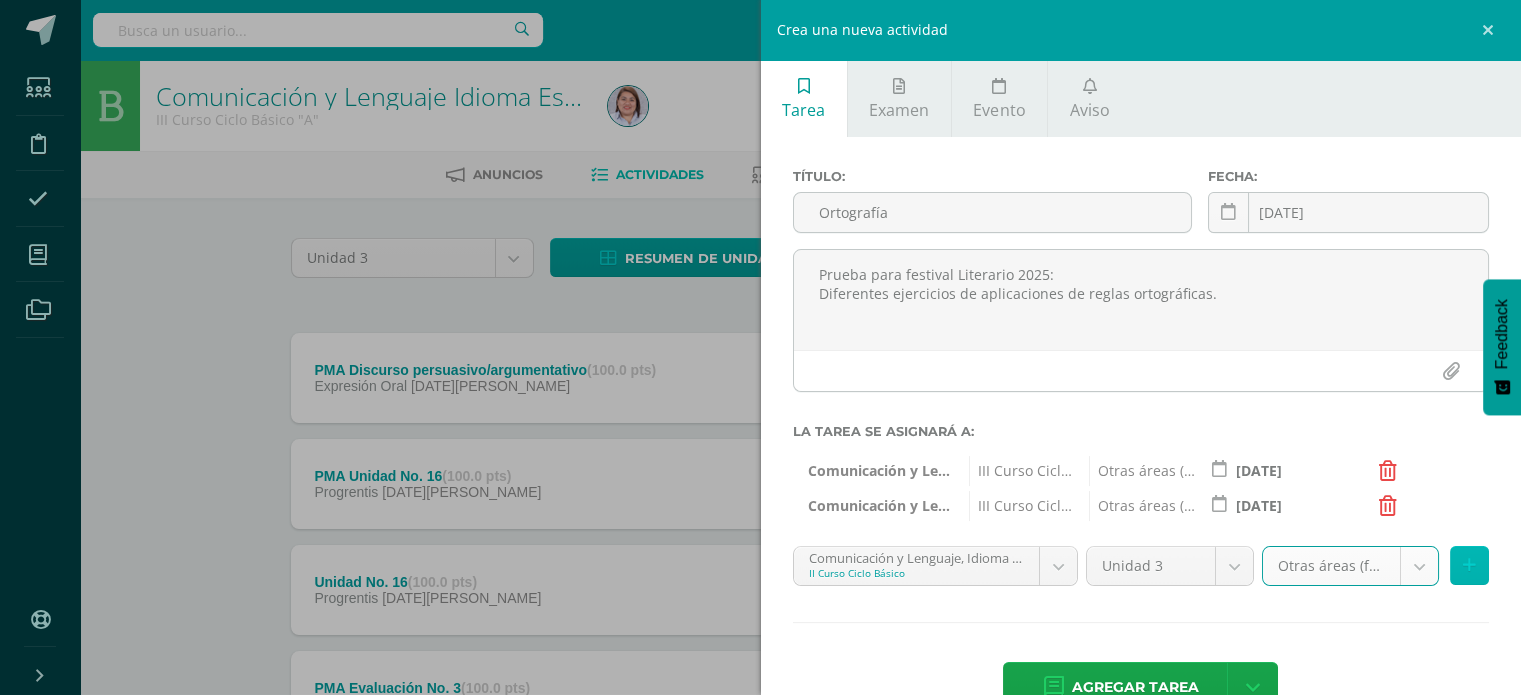 click at bounding box center [1469, 565] 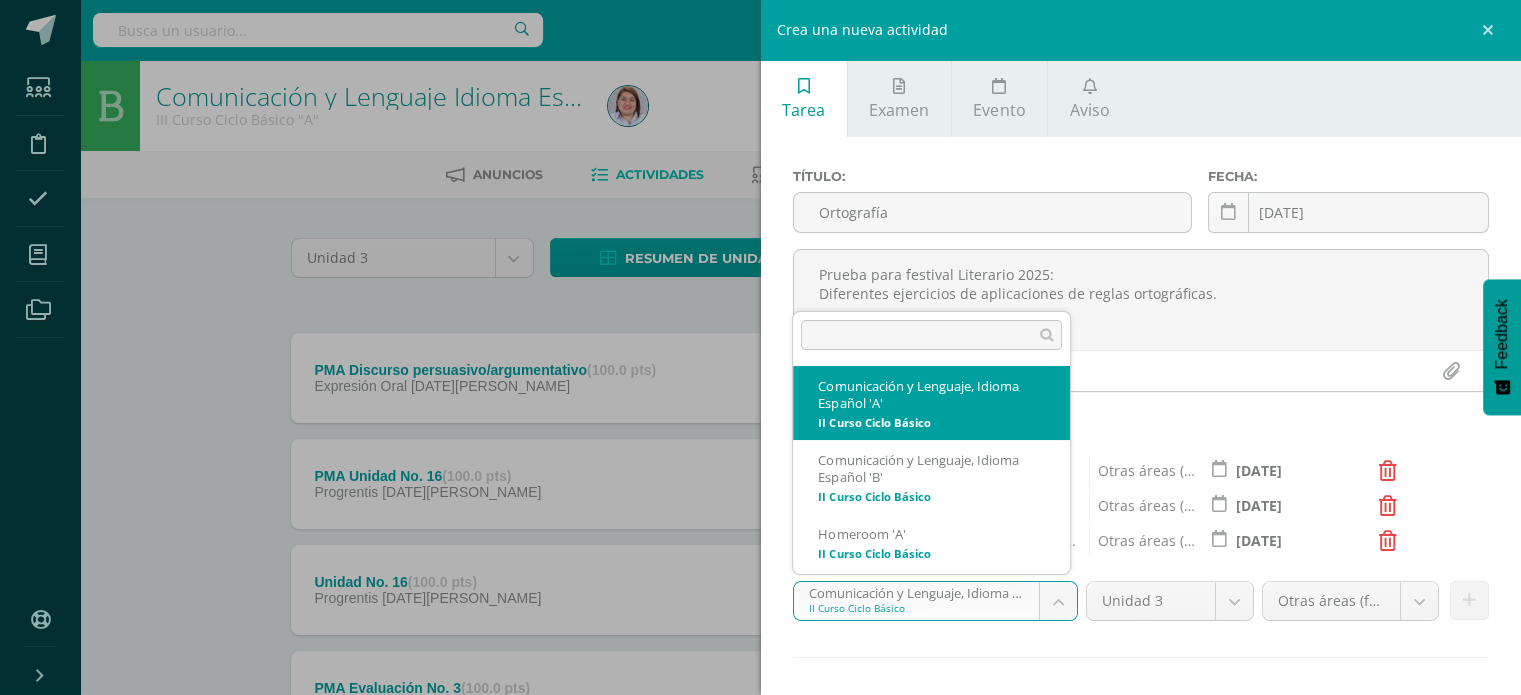 click on "Estudiantes Disciplina Asistencia Mis cursos Archivos Soporte
Centro de ayuda
Últimas actualizaciones
Cerrar panel
Comunicación y Lenguaje, Idioma Español
II Curso
Ciclo Básico
"A"
Actividades Estudiantes Planificación Dosificación
Homeroom
II Curso
Ciclo Básico
"A"
Actividades Estudiantes Planificación Dosificación
Comunicación y Lenguaje, Idioma Español
II Curso
Ciclo Básico
"B"
Actividades Estudiantes Planificación Dosificación Actividades Estudiantes Planificación Dosificación Mi Perfil" at bounding box center (760, 751) 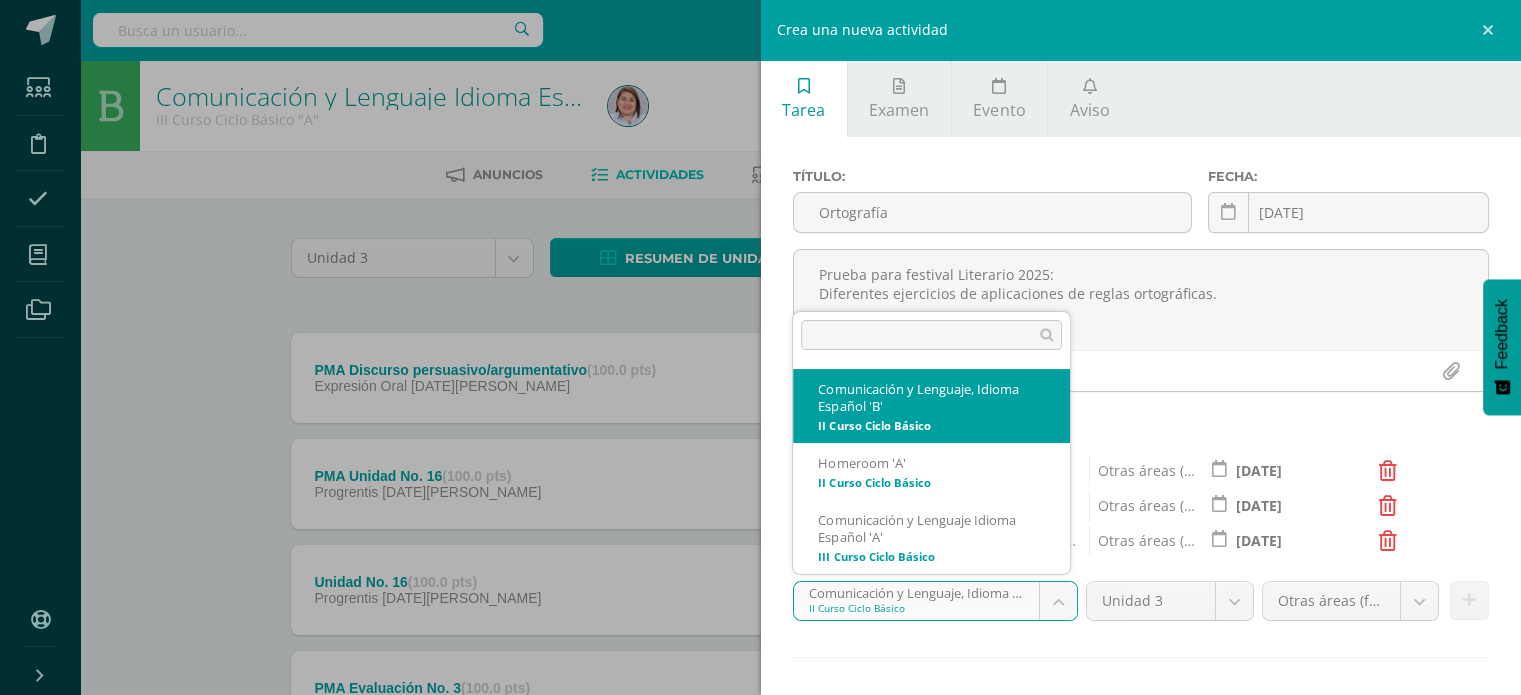select on "228198" 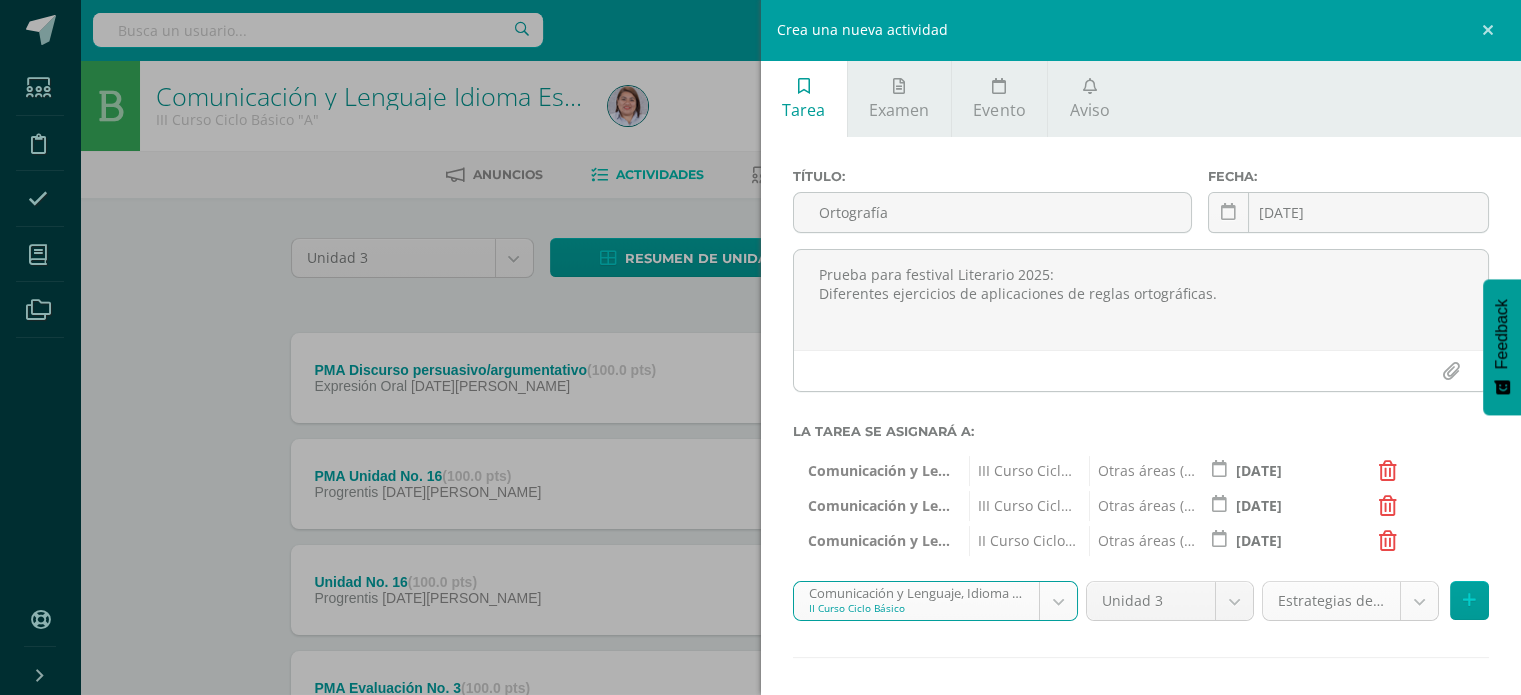 click on "Estudiantes Disciplina Asistencia Mis cursos Archivos Soporte
Centro de ayuda
Últimas actualizaciones
Cerrar panel
Comunicación y Lenguaje, Idioma Español
II Curso
Ciclo Básico
"A"
Actividades Estudiantes Planificación Dosificación
Homeroom
II Curso
Ciclo Básico
"A"
Actividades Estudiantes Planificación Dosificación
Comunicación y Lenguaje, Idioma Español
II Curso
Ciclo Básico
"B"
Actividades Estudiantes Planificación Dosificación Actividades Estudiantes Planificación Dosificación Mi Perfil" at bounding box center [760, 751] 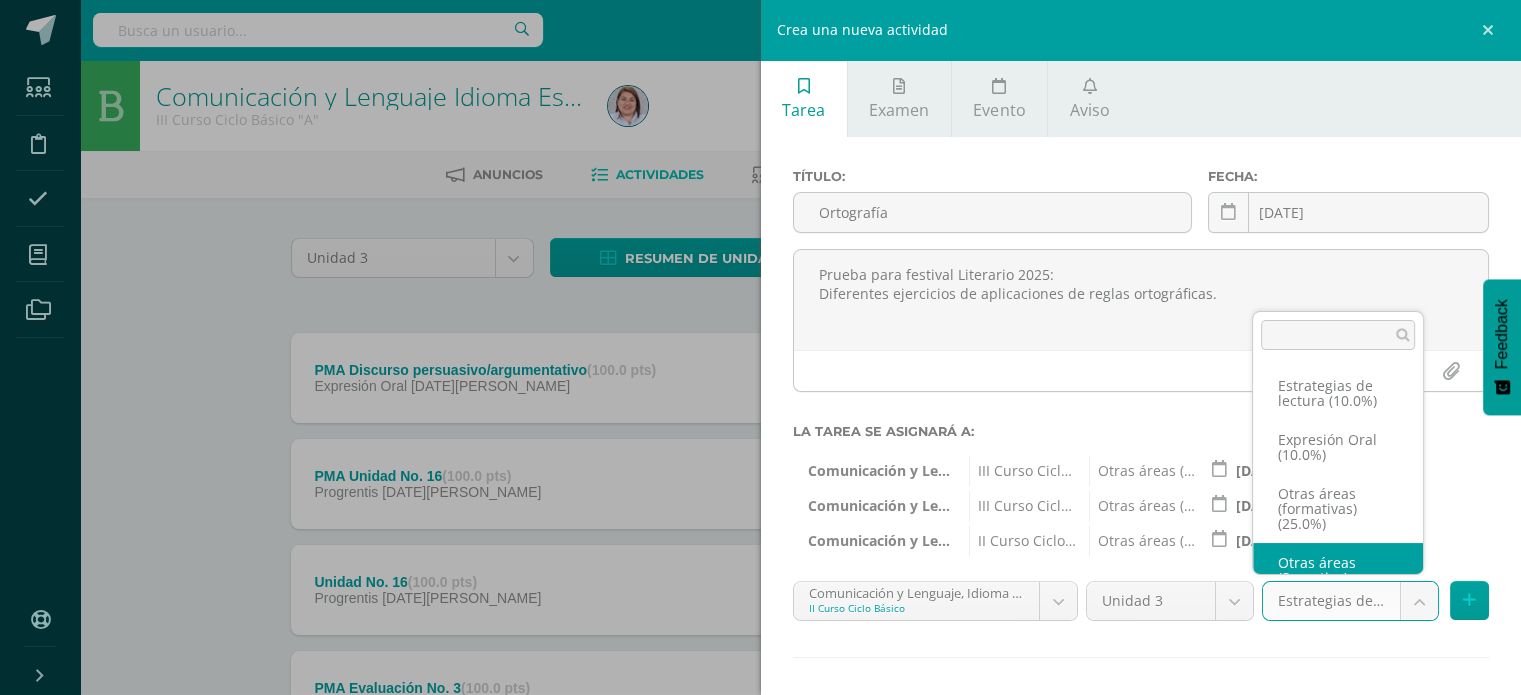 scroll, scrollTop: 38, scrollLeft: 0, axis: vertical 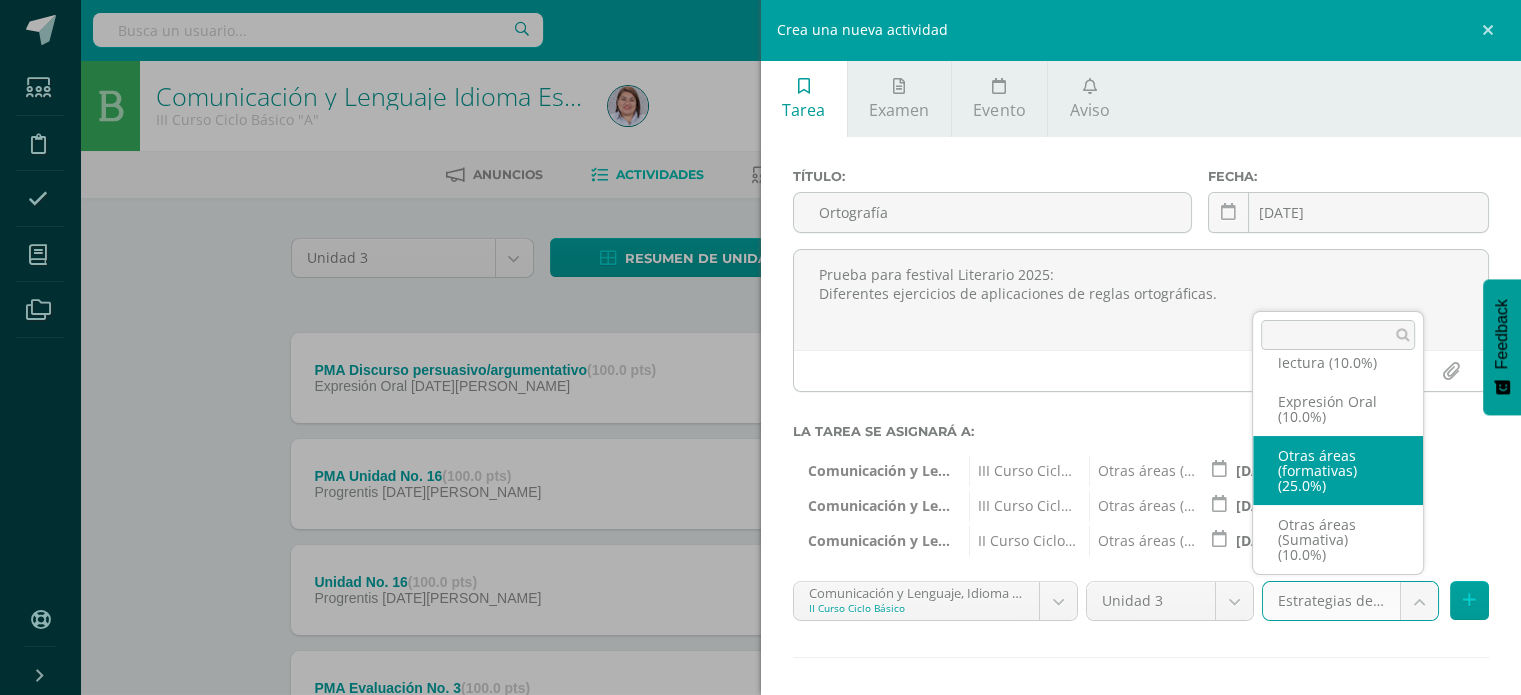 select on "252302" 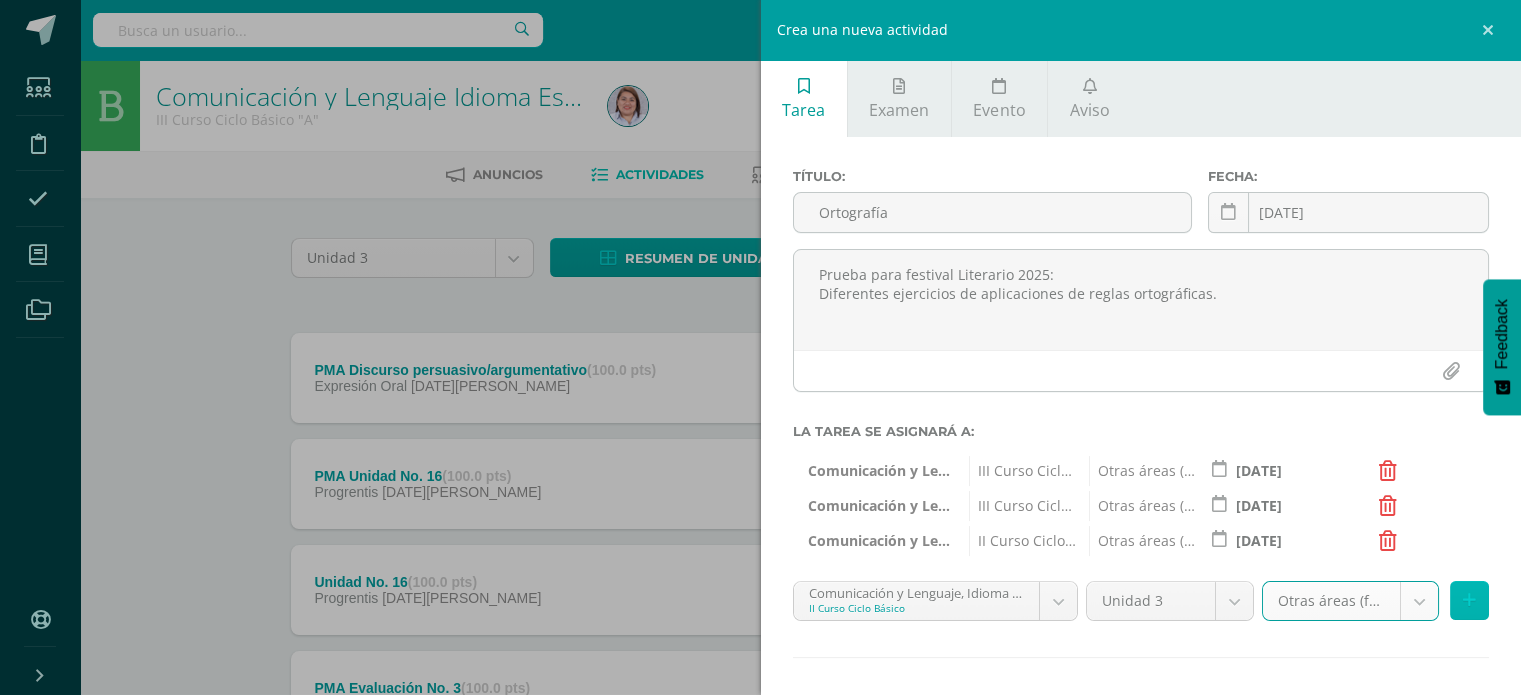 click at bounding box center (1469, 600) 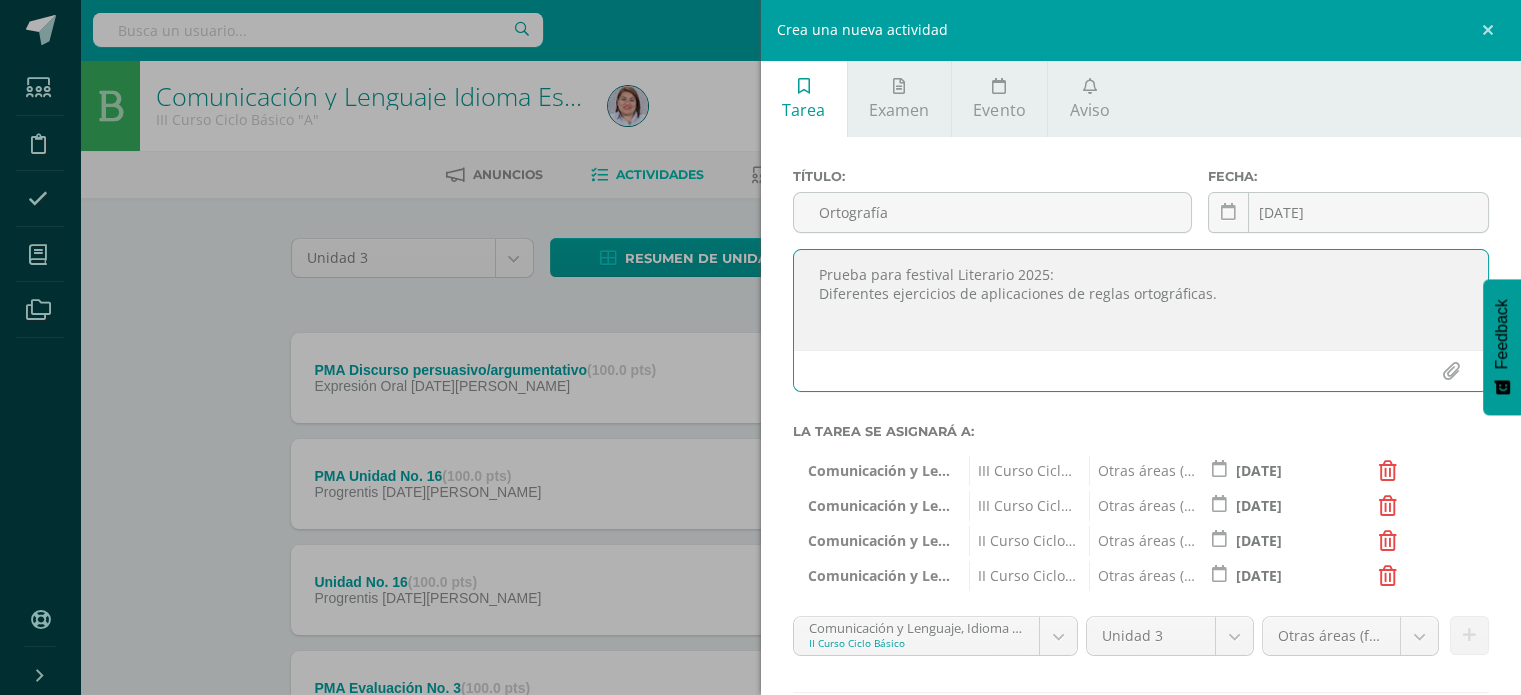 drag, startPoint x: 1228, startPoint y: 292, endPoint x: 788, endPoint y: 262, distance: 441.02155 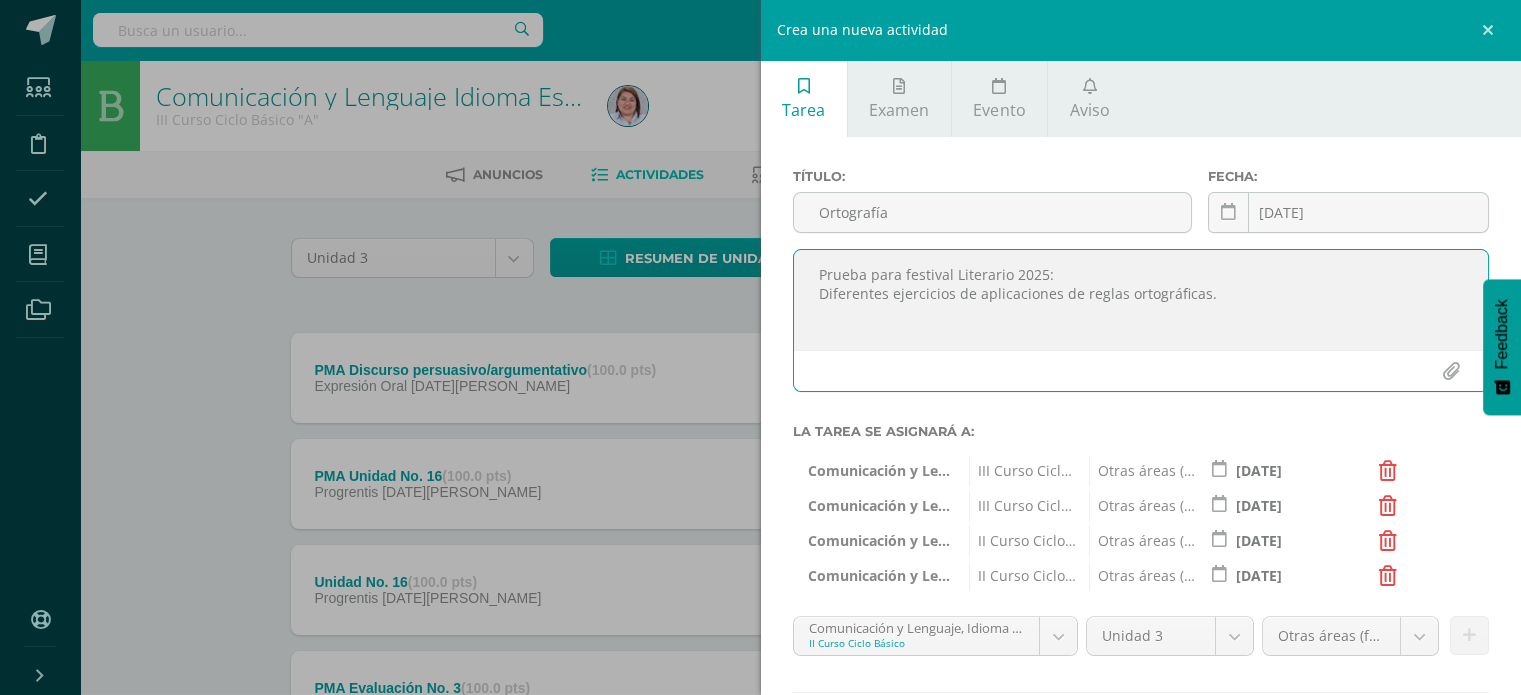 scroll, scrollTop: 122, scrollLeft: 0, axis: vertical 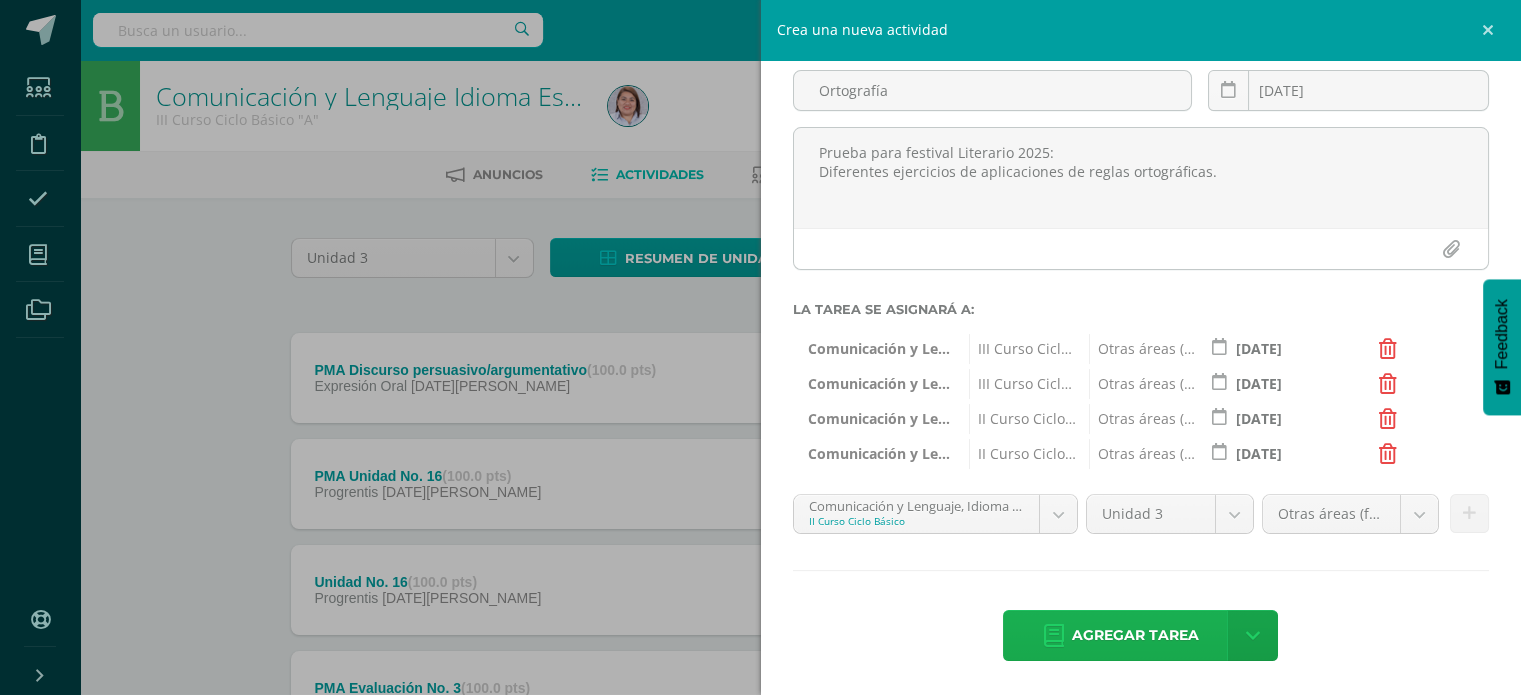 click on "Agregar tarea" at bounding box center (1135, 635) 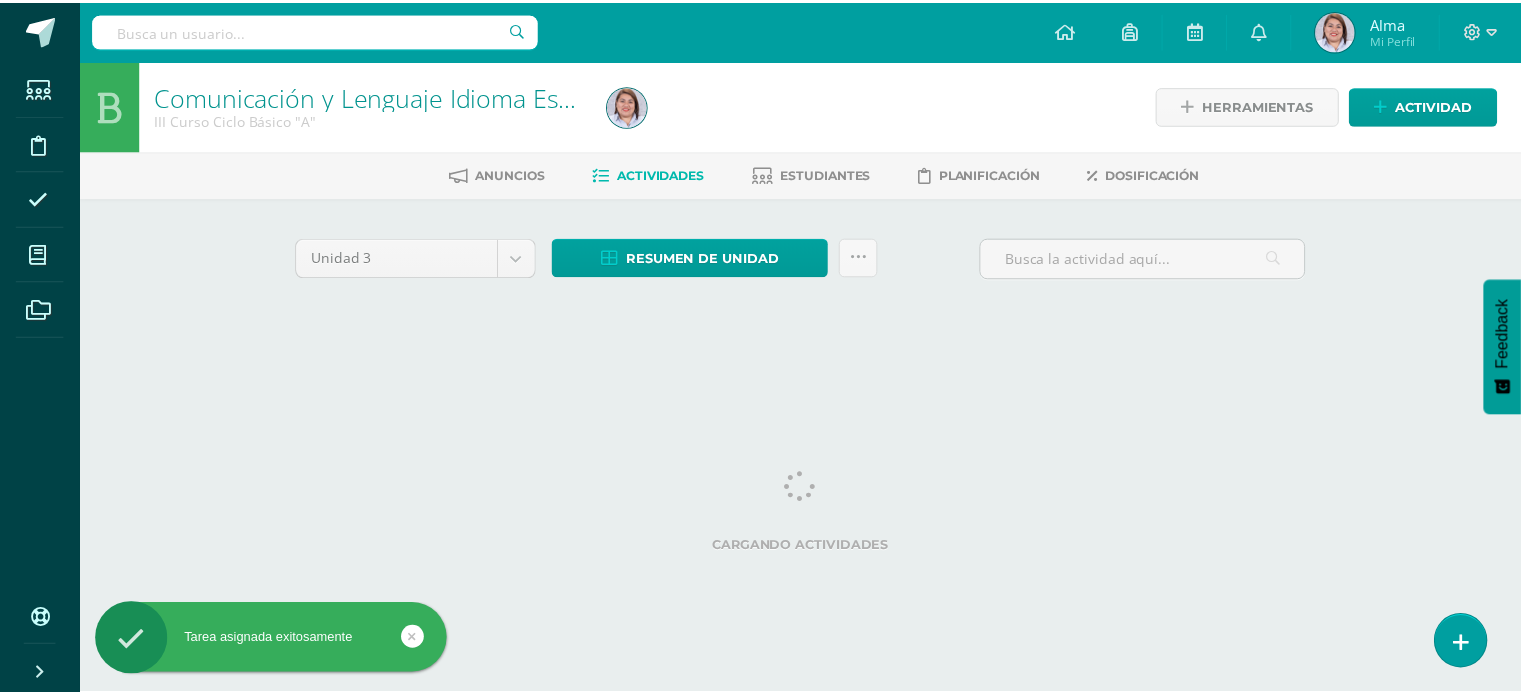 scroll, scrollTop: 0, scrollLeft: 0, axis: both 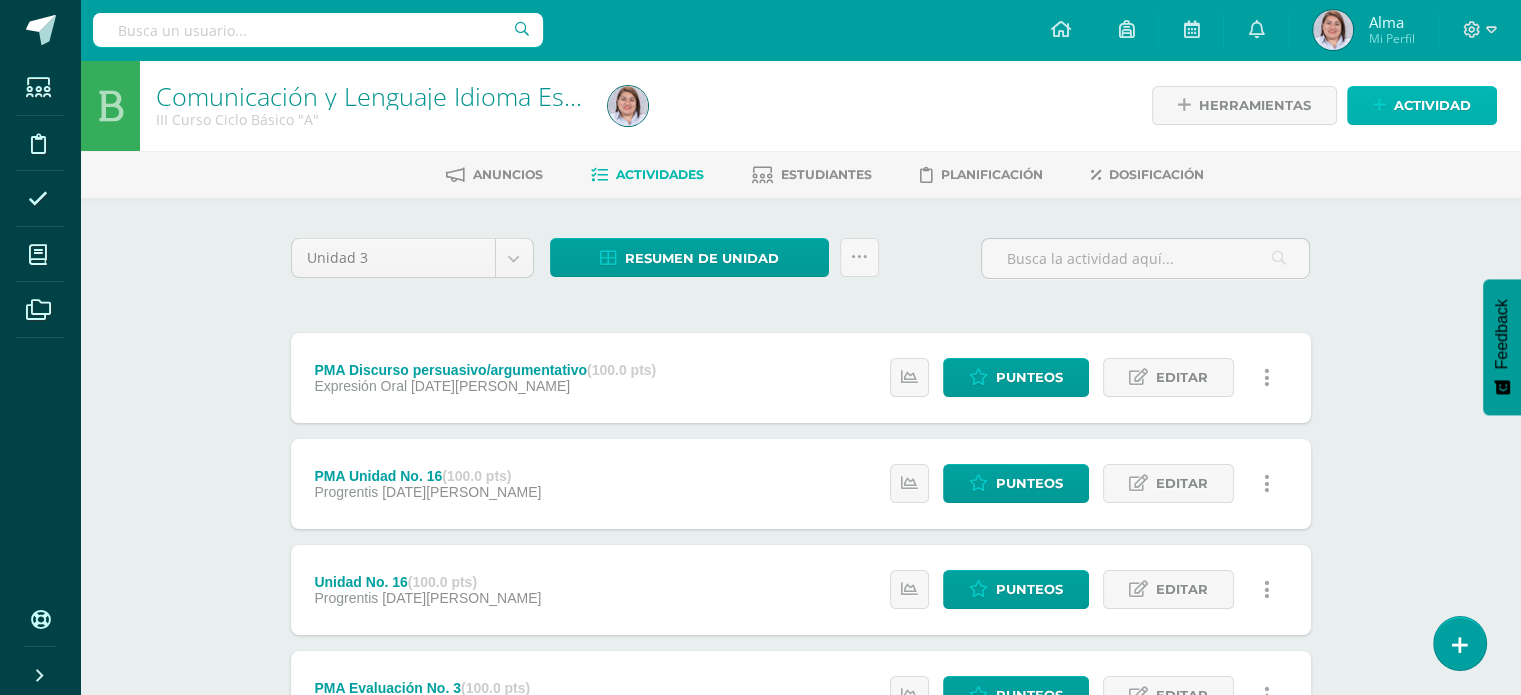 click on "Actividad" at bounding box center [1432, 105] 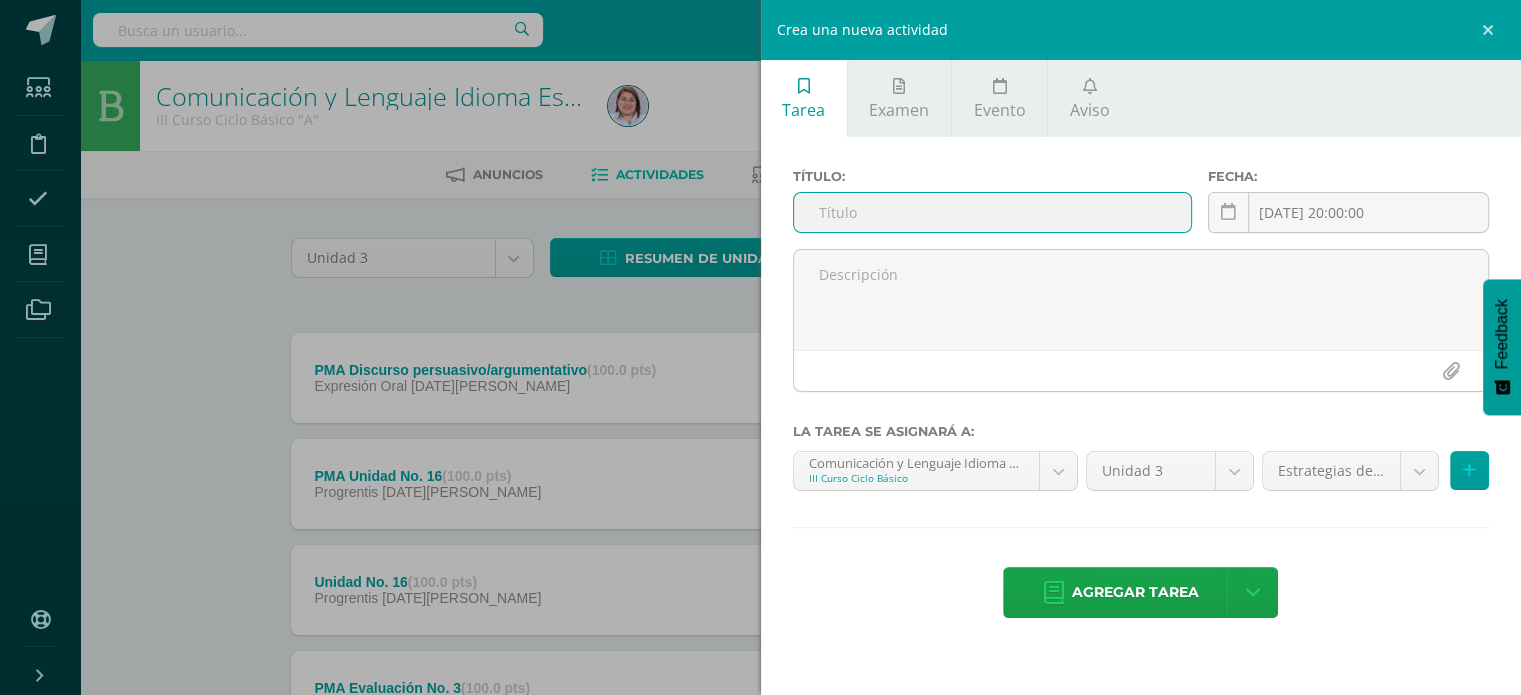 click at bounding box center [993, 212] 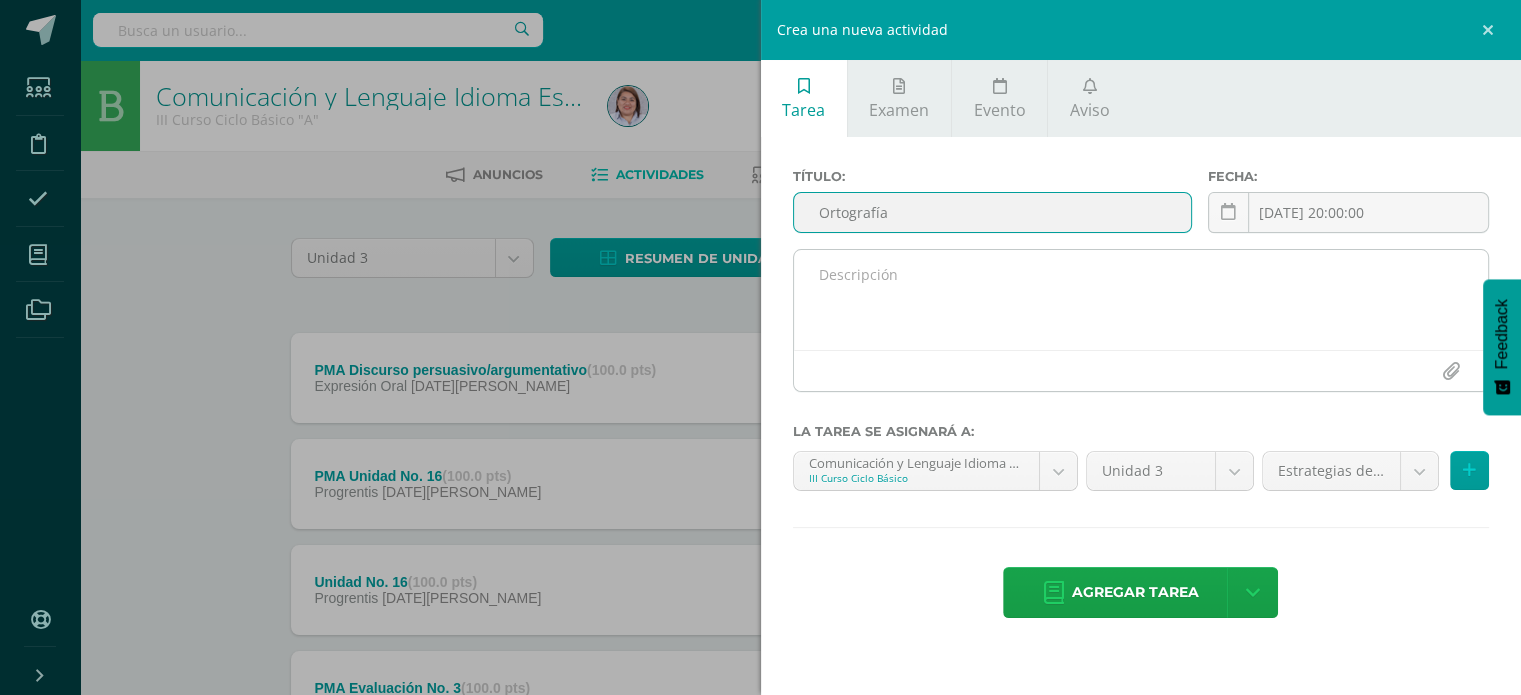 type on "Ortografía" 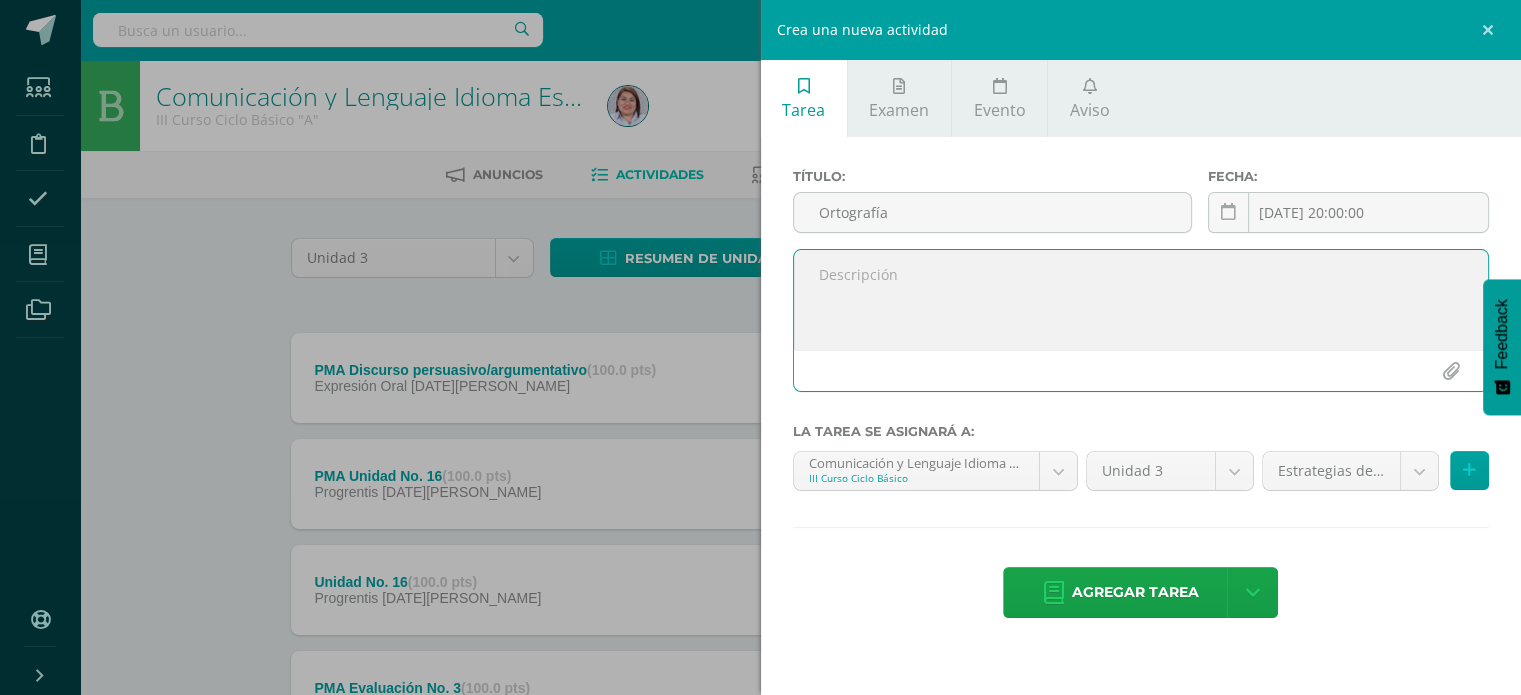 paste on "Prueba para festival Literario 2025:
Diferentes ejercicios de aplicaciones de reglas ortográficas." 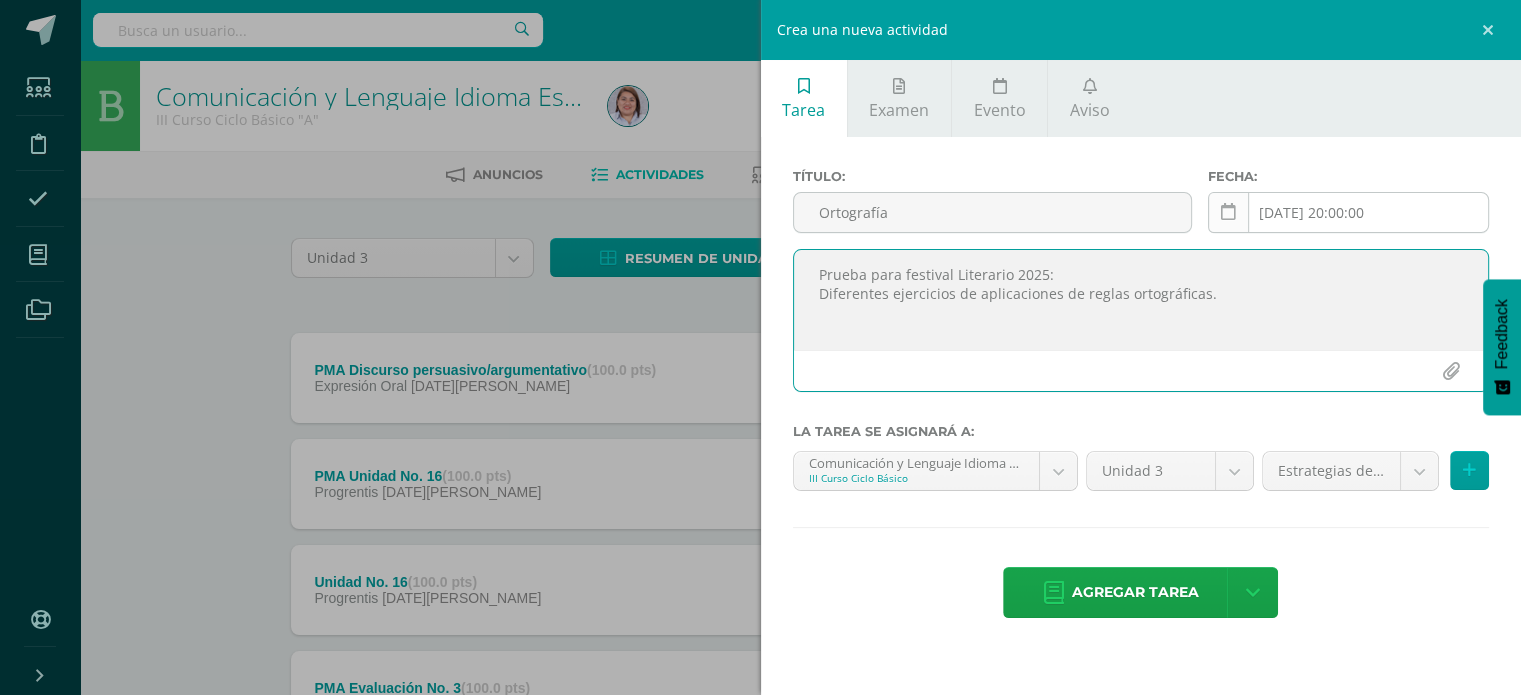 type on "Prueba para festival Literario 2025:
Diferentes ejercicios de aplicaciones de reglas ortográficas." 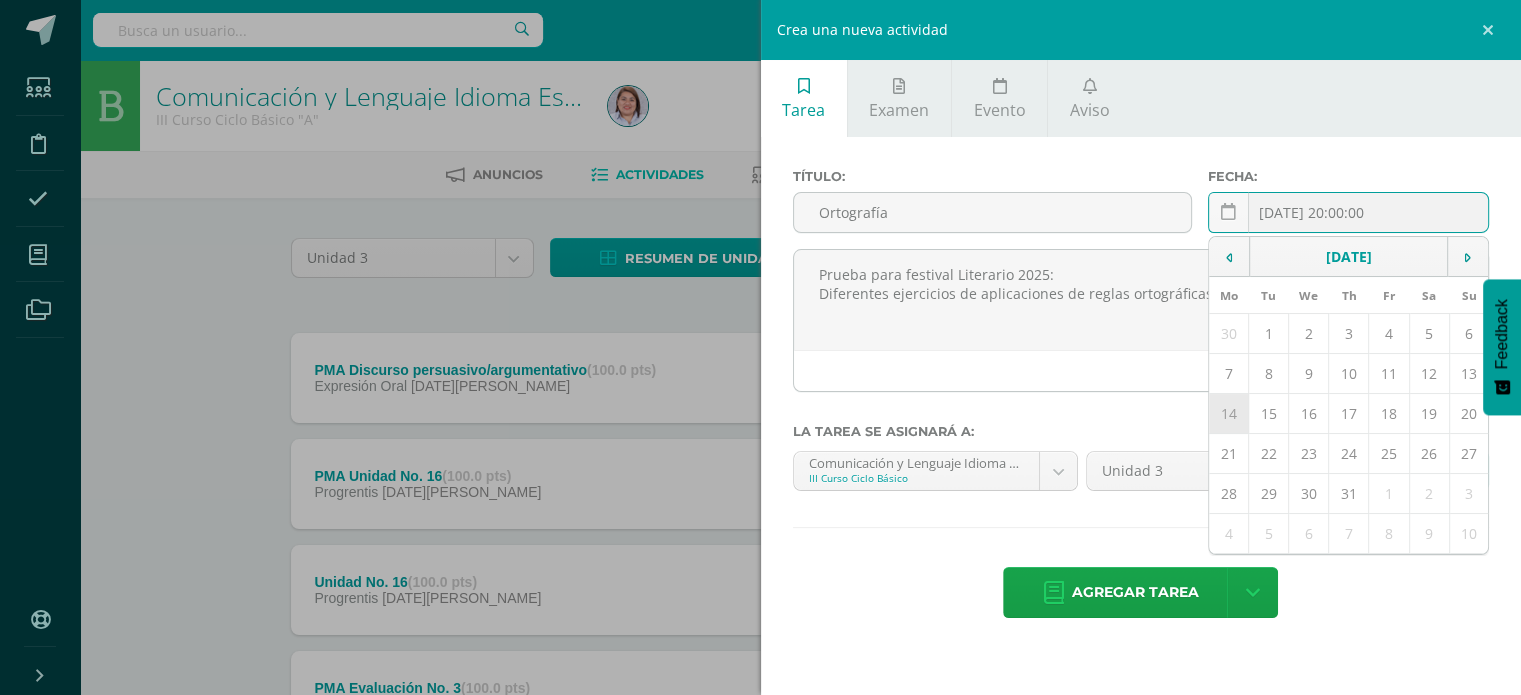 click on "14" at bounding box center (1228, 414) 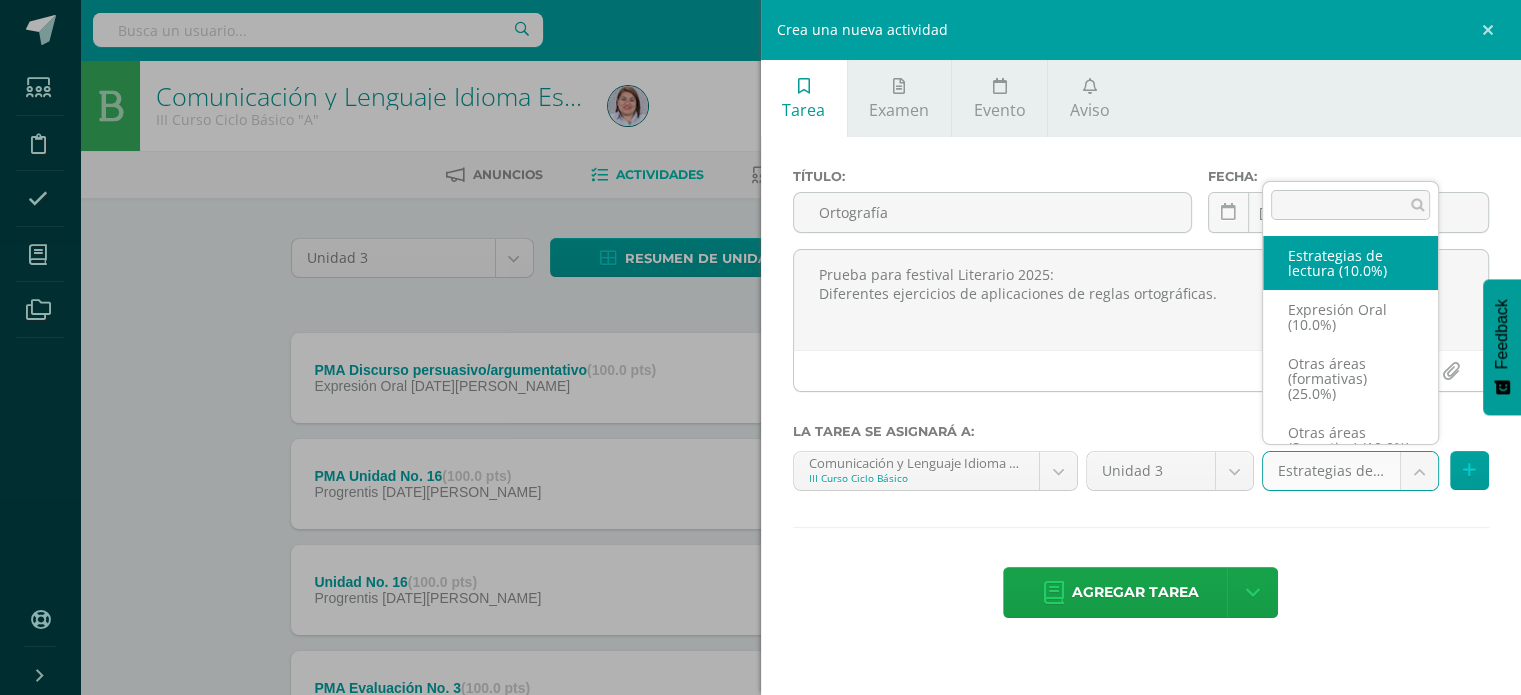 click on "Tarea asignada exitosamente         Estudiantes Disciplina Asistencia Mis cursos Archivos Soporte
Centro de ayuda
Últimas actualizaciones
Cerrar panel
Comunicación y Lenguaje, Idioma Español
II Curso
Ciclo Básico
"A"
Actividades Estudiantes Planificación Dosificación
Homeroom
II Curso
Ciclo Básico
"A"
Actividades Estudiantes Planificación Dosificación
Comunicación y Lenguaje, Idioma Español
II Curso
Ciclo Básico
"B"
Actividades Estudiantes Planificación Dosificación Actividades Estudiantes" at bounding box center (760, 751) 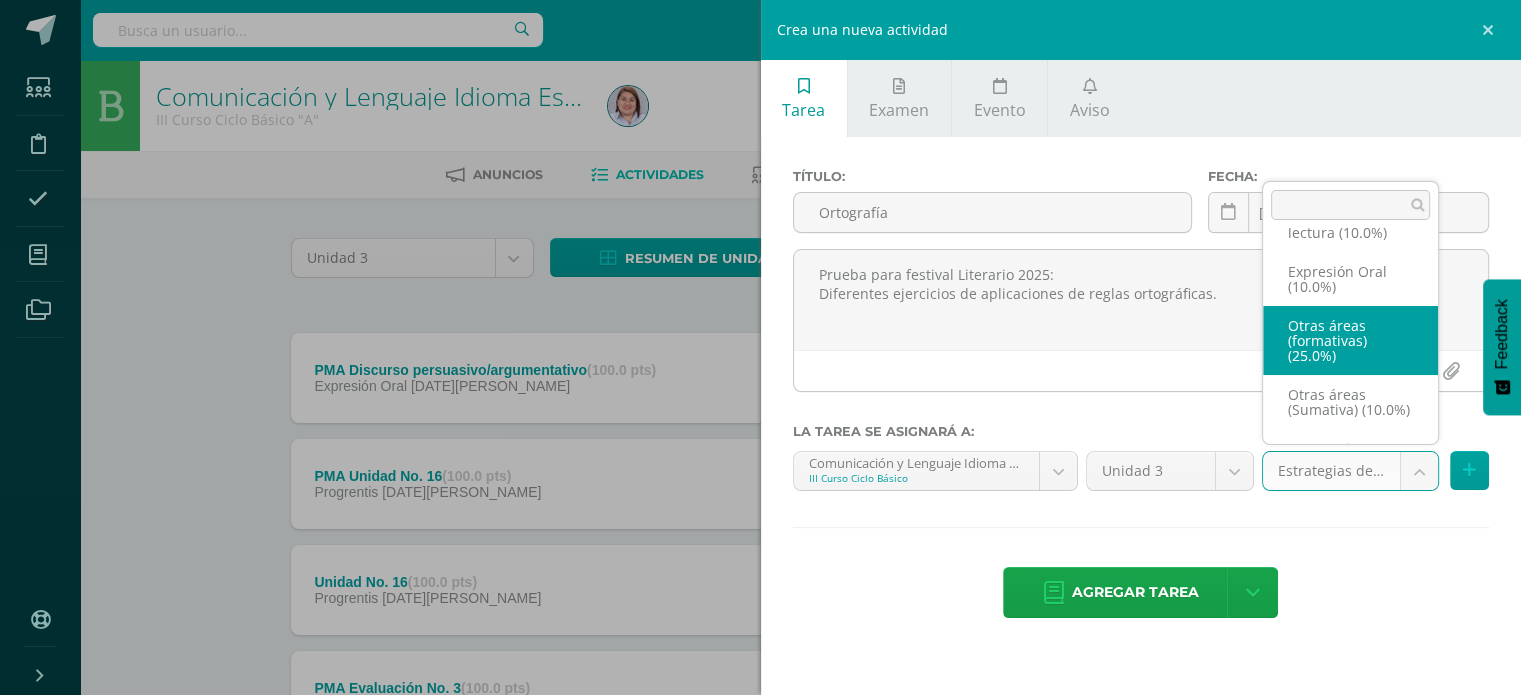 select on "252310" 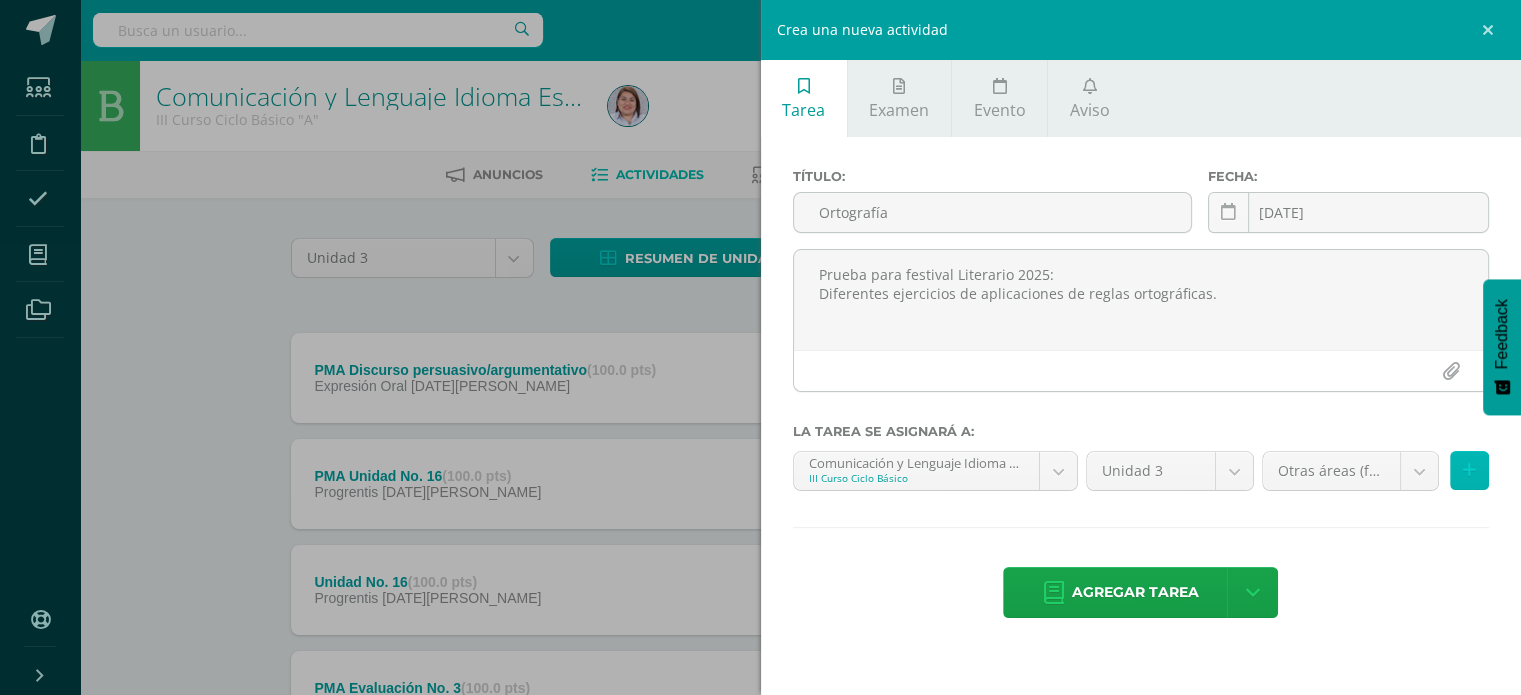 click at bounding box center (1469, 470) 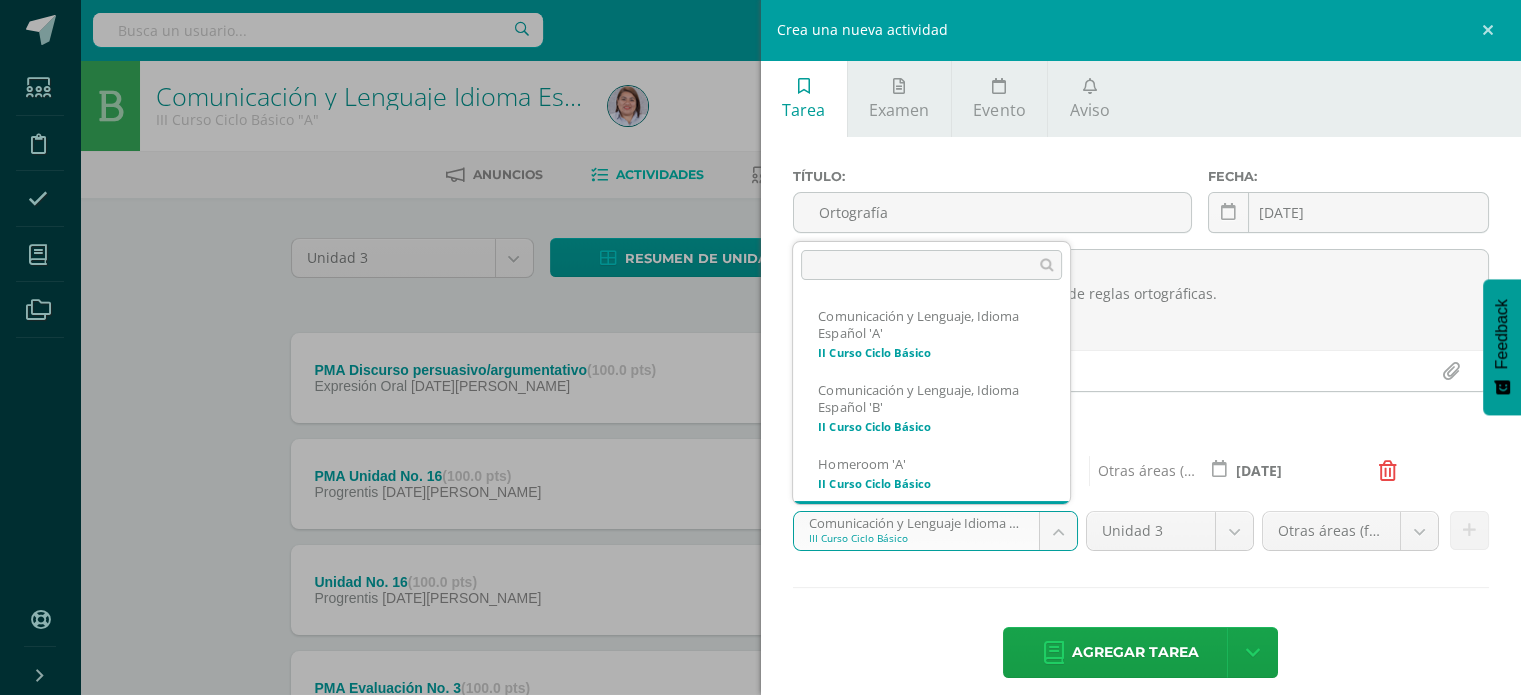 click on "Tarea asignada exitosamente         Estudiantes Disciplina Asistencia Mis cursos Archivos Soporte
Centro de ayuda
Últimas actualizaciones
Cerrar panel
Comunicación y Lenguaje, Idioma Español
II Curso
Ciclo Básico
"A"
Actividades Estudiantes Planificación Dosificación
Homeroom
II Curso
Ciclo Básico
"A"
Actividades Estudiantes Planificación Dosificación
Comunicación y Lenguaje, Idioma Español
II Curso
Ciclo Básico
"B"
Actividades Estudiantes Planificación Dosificación Actividades Estudiantes" at bounding box center [760, 751] 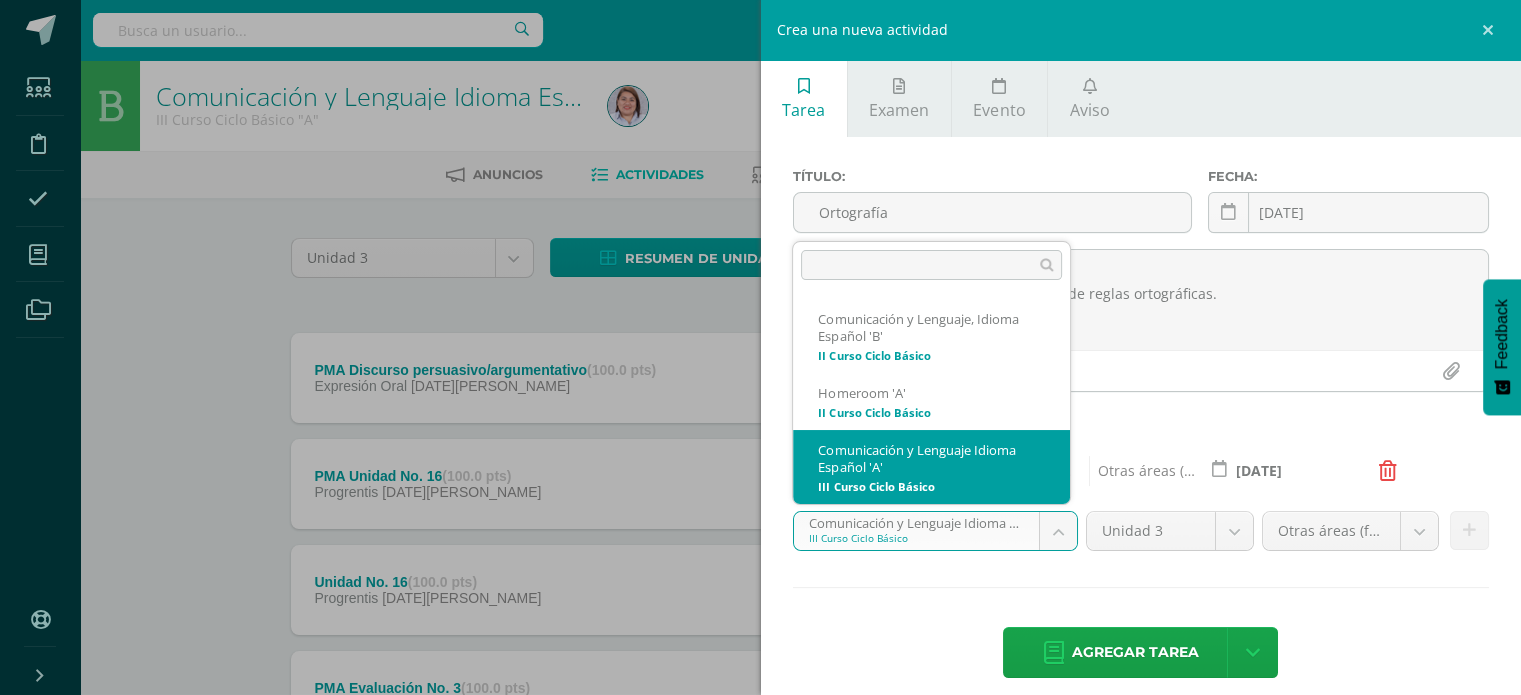 scroll, scrollTop: 152, scrollLeft: 0, axis: vertical 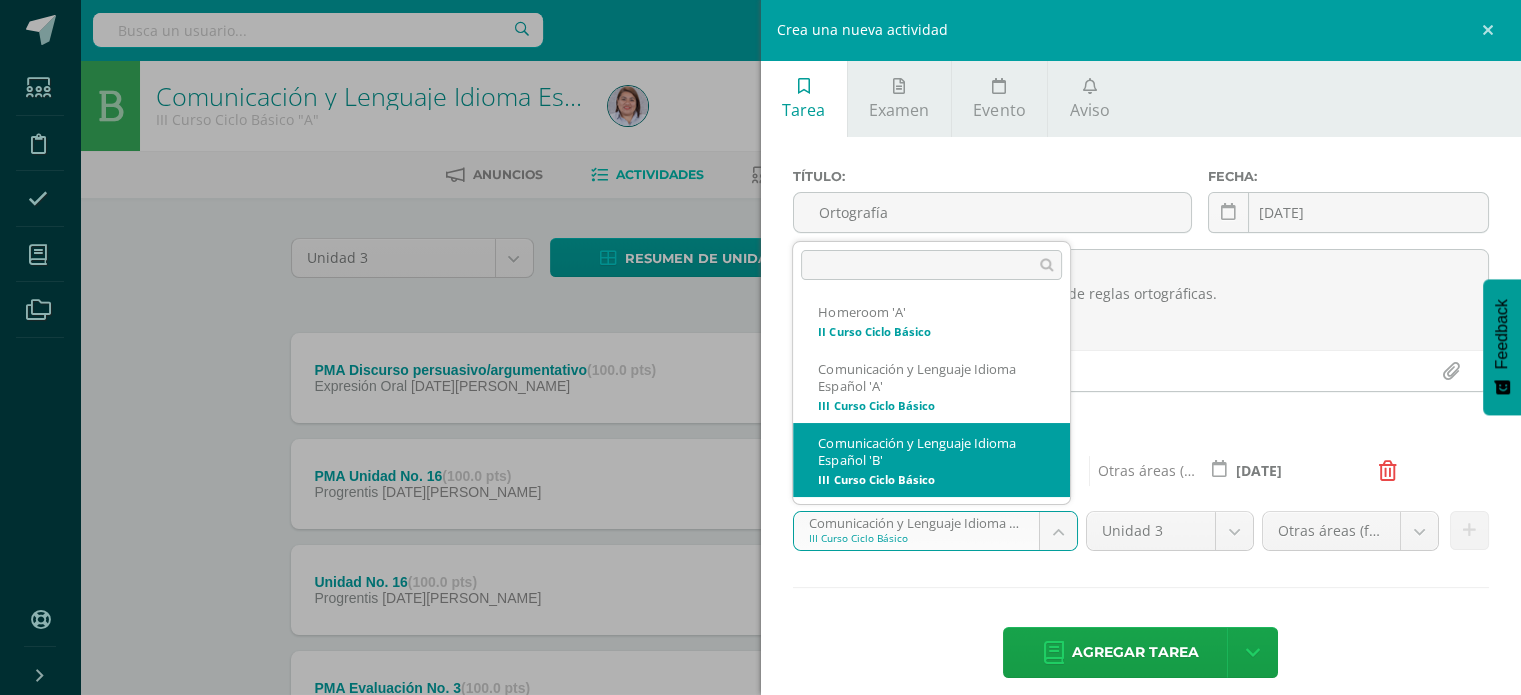select on "228653" 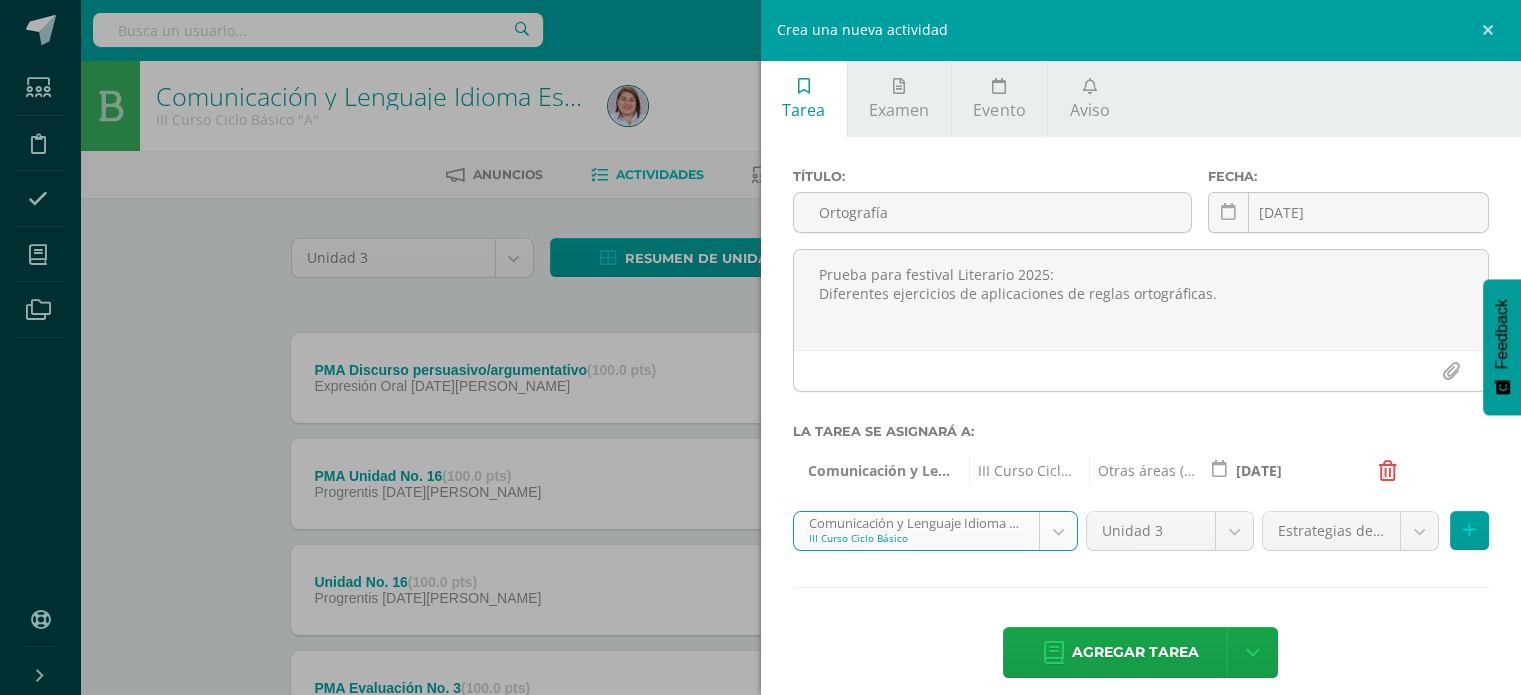 click on "Tarea asignada exitosamente         Estudiantes Disciplina Asistencia Mis cursos Archivos Soporte
Centro de ayuda
Últimas actualizaciones
Cerrar panel
Comunicación y Lenguaje, Idioma Español
II Curso
Ciclo Básico
"A"
Actividades Estudiantes Planificación Dosificación
Homeroom
II Curso
Ciclo Básico
"A"
Actividades Estudiantes Planificación Dosificación
Comunicación y Lenguaje, Idioma Español
II Curso
Ciclo Básico
"B"
Actividades Estudiantes Planificación Dosificación Actividades Estudiantes" at bounding box center (760, 751) 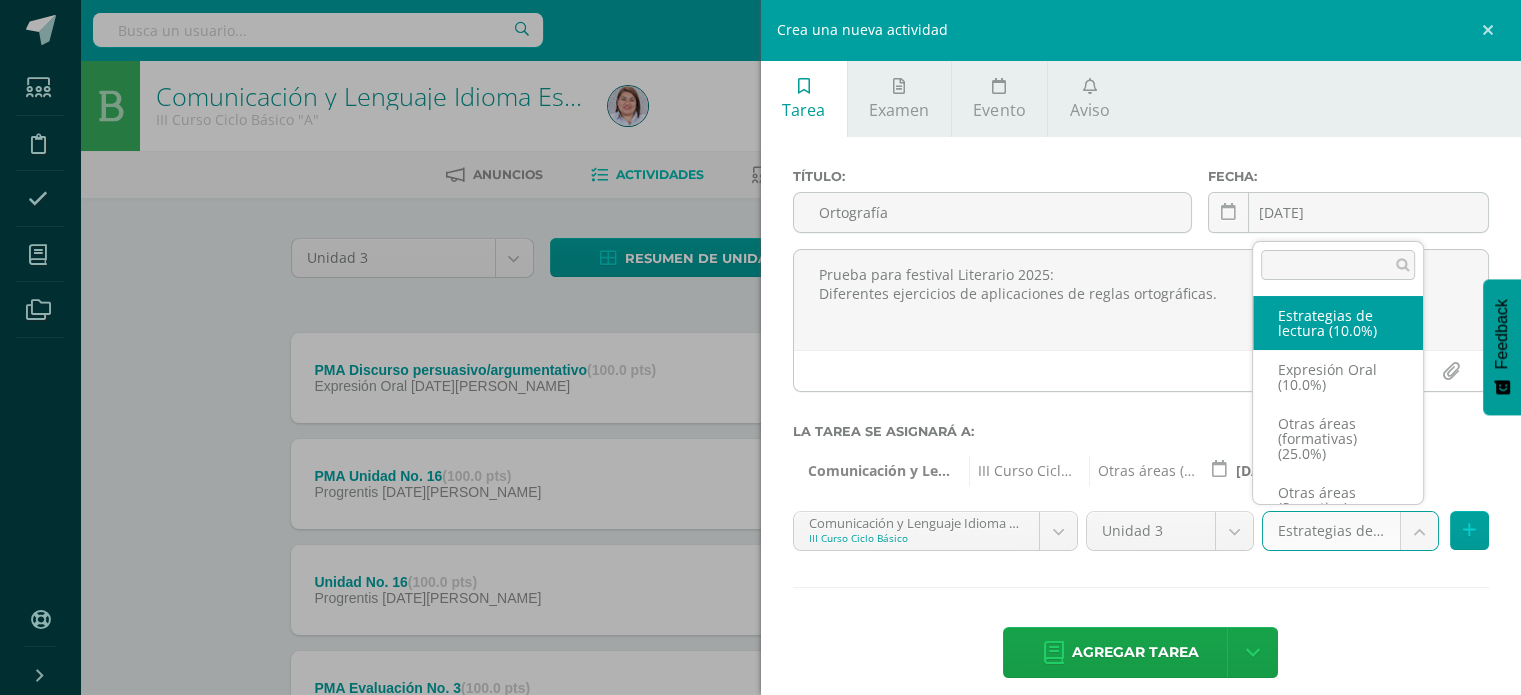 scroll, scrollTop: 38, scrollLeft: 0, axis: vertical 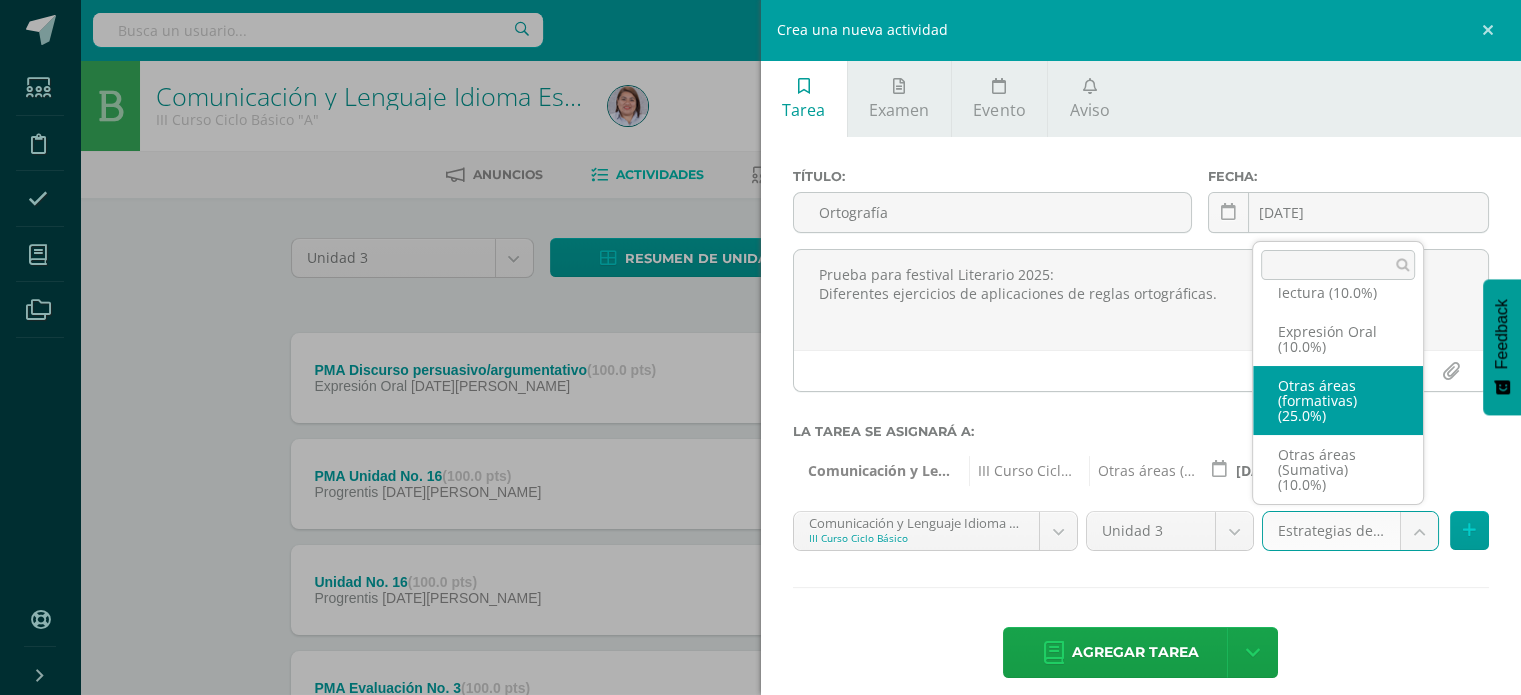 select on "252389" 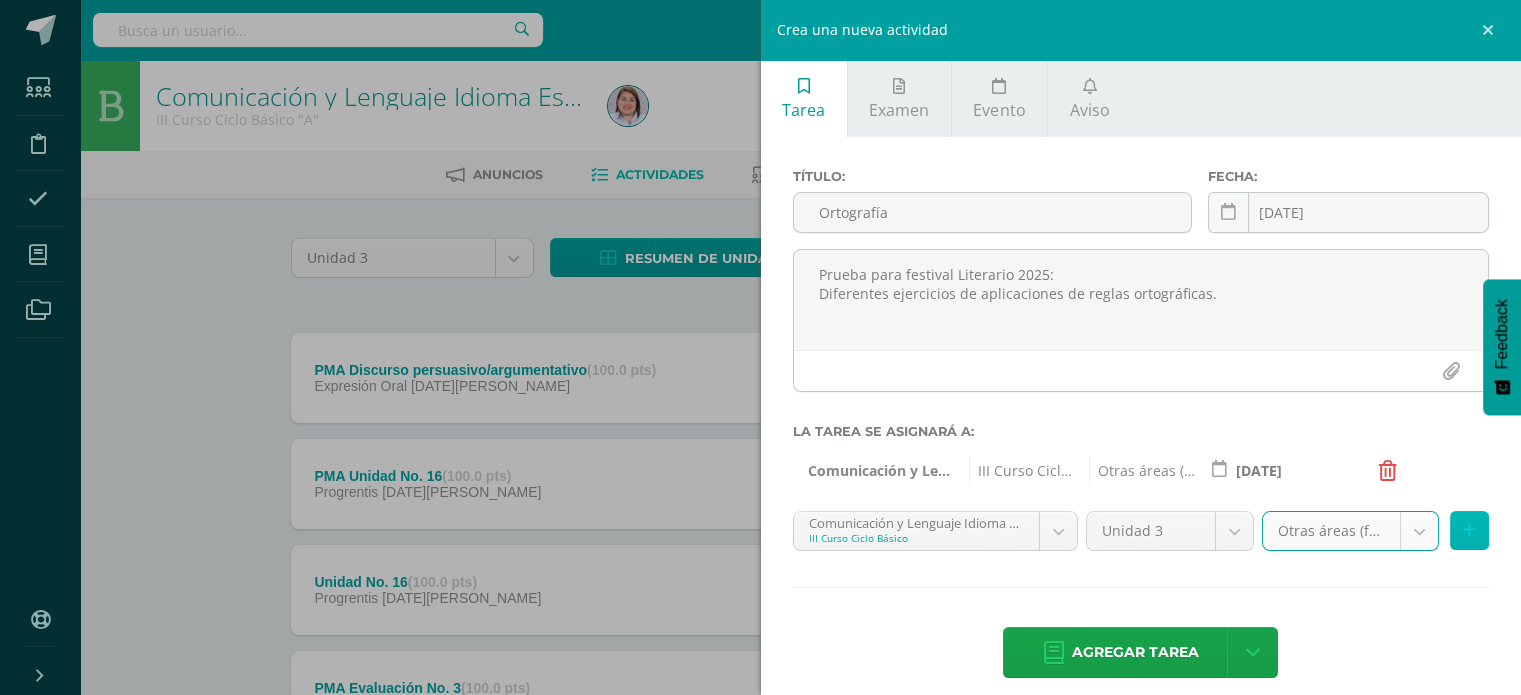 click at bounding box center (1469, 530) 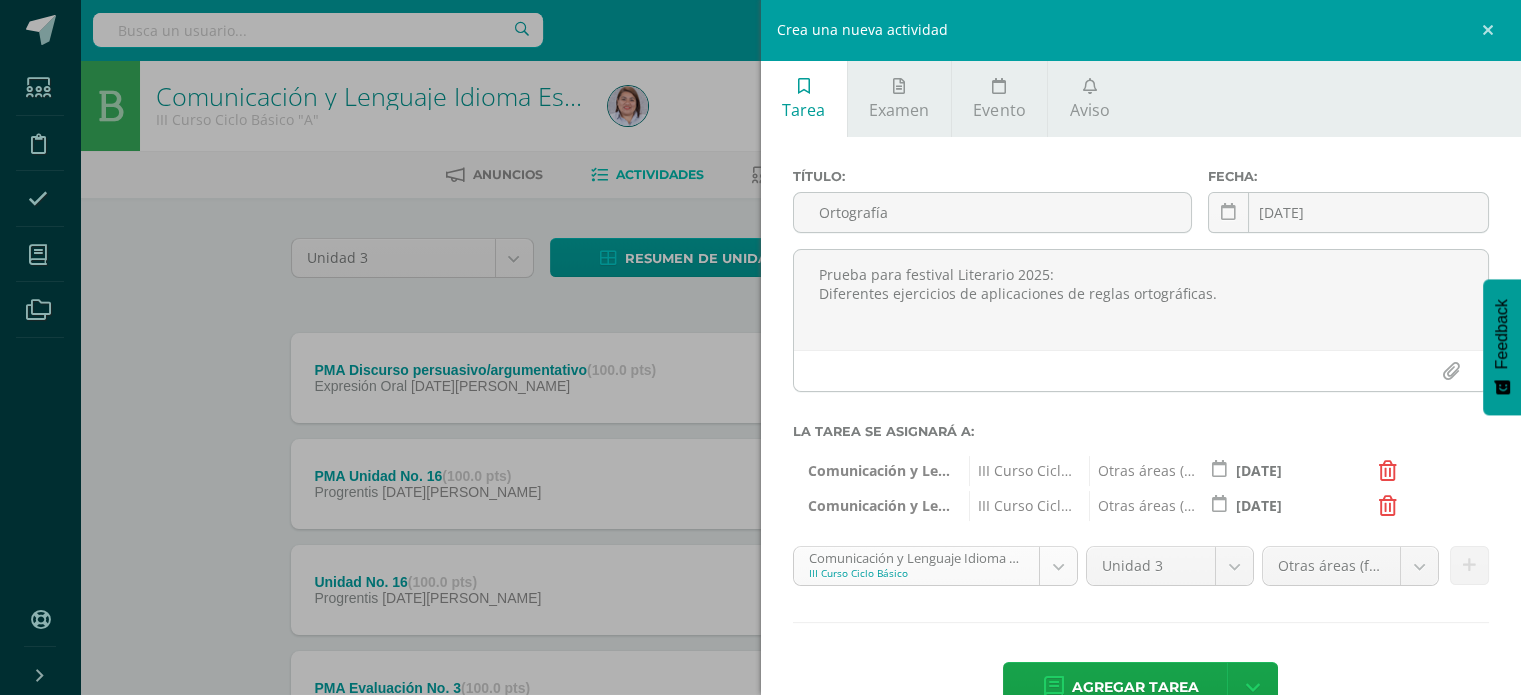 click on "Tarea asignada exitosamente         Estudiantes Disciplina Asistencia Mis cursos Archivos Soporte
Centro de ayuda
Últimas actualizaciones
Cerrar panel
Comunicación y Lenguaje, Idioma Español
II Curso
Ciclo Básico
"A"
Actividades Estudiantes Planificación Dosificación
Homeroom
II Curso
Ciclo Básico
"A"
Actividades Estudiantes Planificación Dosificación
Comunicación y Lenguaje, Idioma Español
II Curso
Ciclo Básico
"B"
Actividades Estudiantes Planificación Dosificación Actividades Estudiantes" at bounding box center (760, 751) 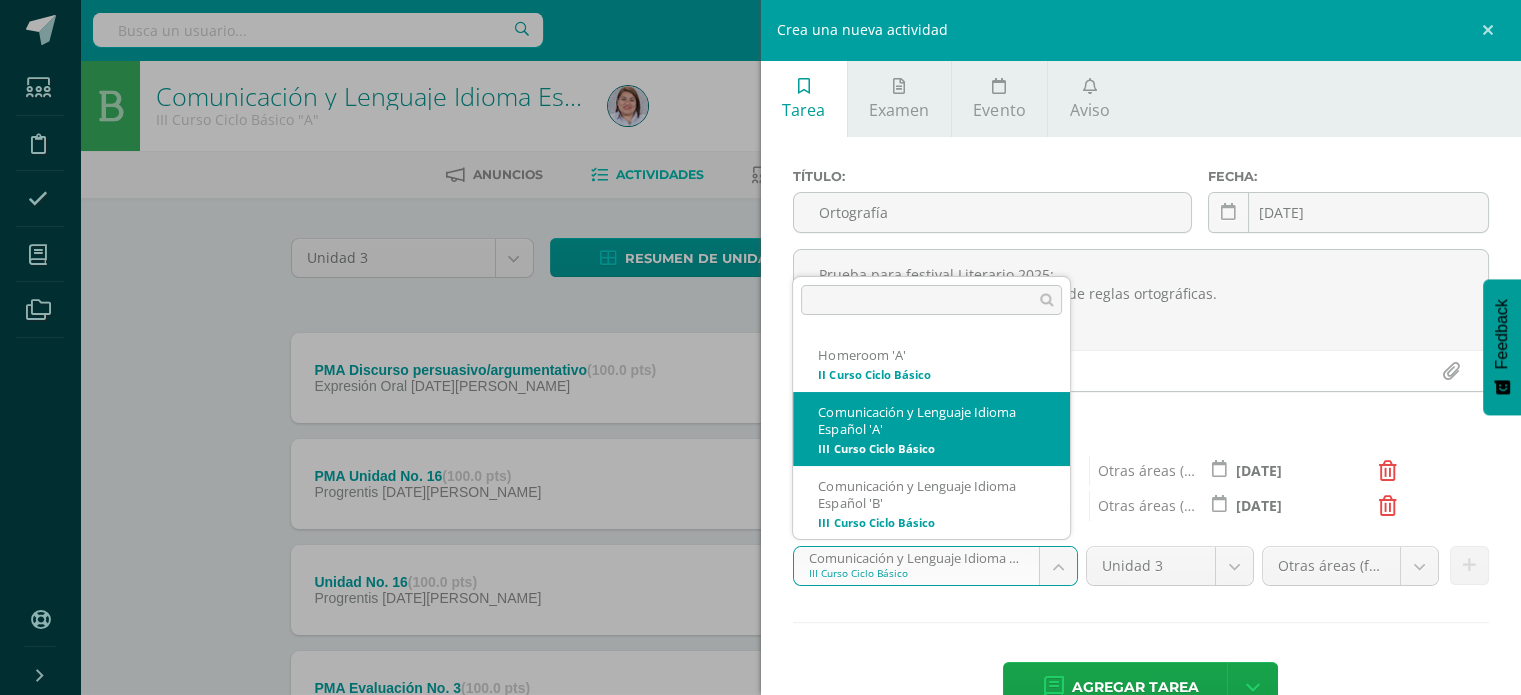 scroll, scrollTop: 0, scrollLeft: 0, axis: both 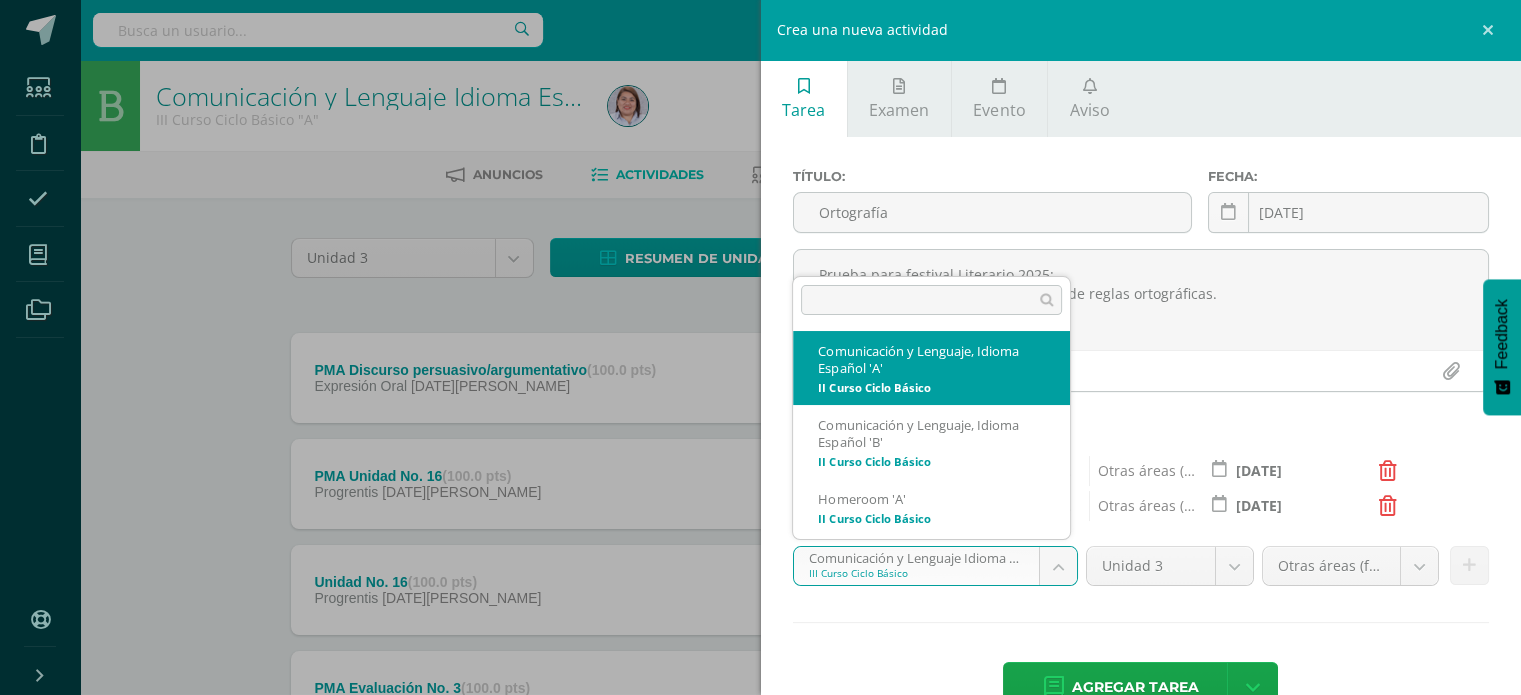 select on "227990" 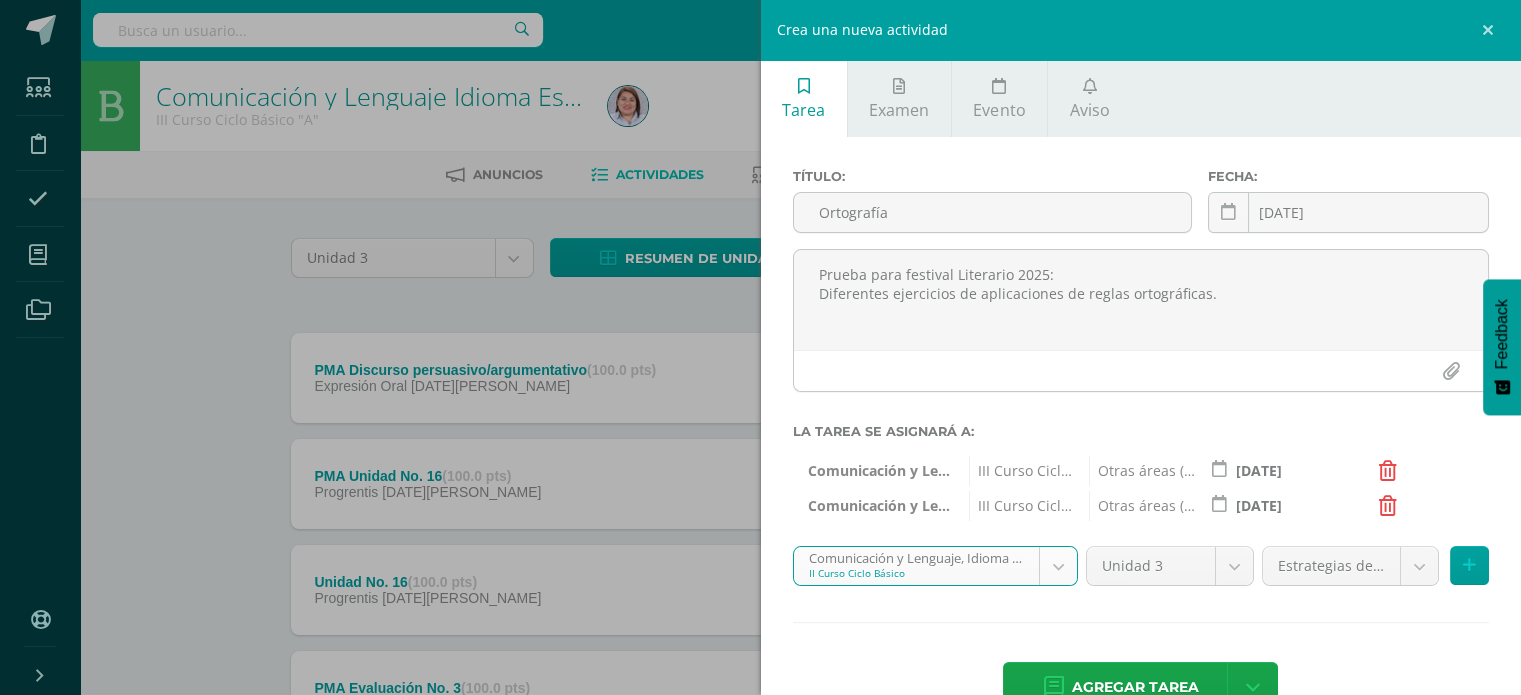 click on "Tarea asignada exitosamente         Estudiantes Disciplina Asistencia Mis cursos Archivos Soporte
Centro de ayuda
Últimas actualizaciones
Cerrar panel
Comunicación y Lenguaje, Idioma Español
II Curso
Ciclo Básico
"A"
Actividades Estudiantes Planificación Dosificación
Homeroom
II Curso
Ciclo Básico
"A"
Actividades Estudiantes Planificación Dosificación
Comunicación y Lenguaje, Idioma Español
II Curso
Ciclo Básico
"B"
Actividades Estudiantes Planificación Dosificación Actividades Estudiantes" at bounding box center [760, 751] 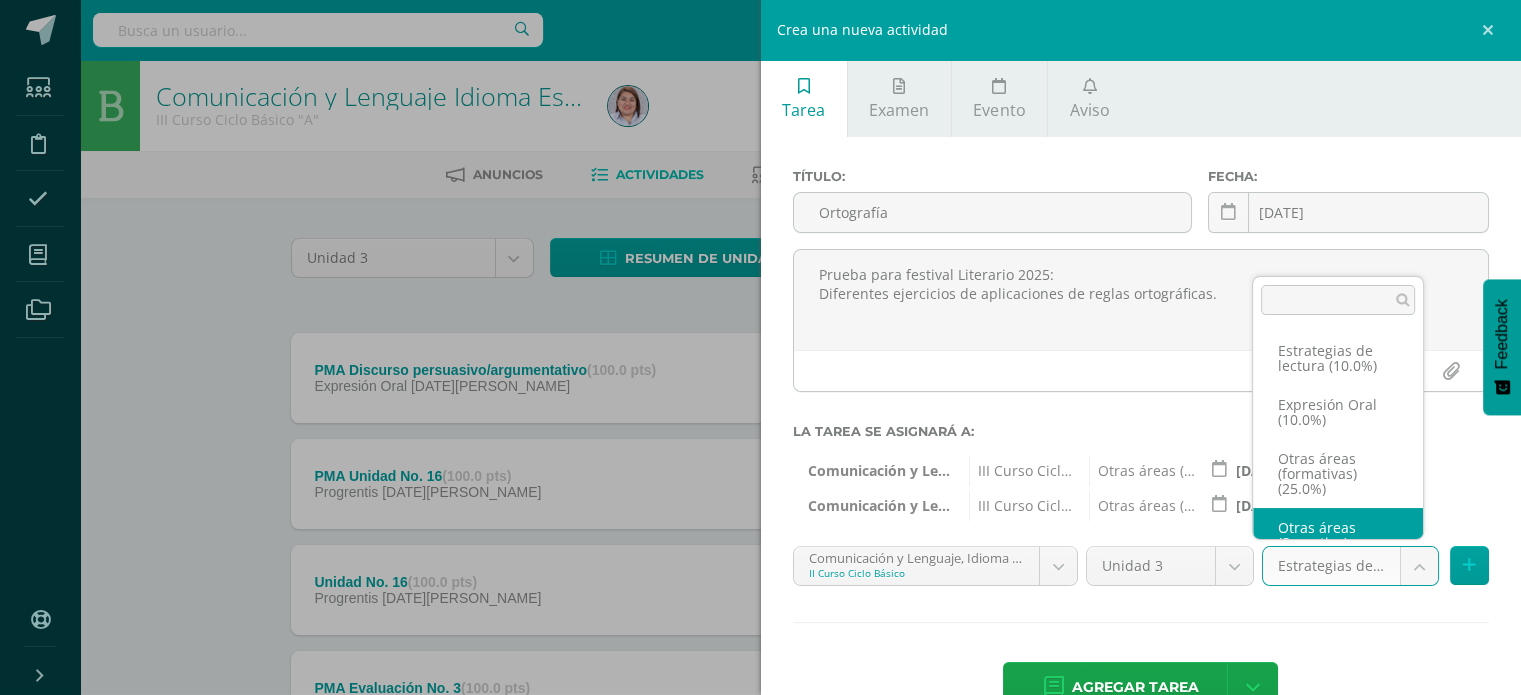 scroll, scrollTop: 38, scrollLeft: 0, axis: vertical 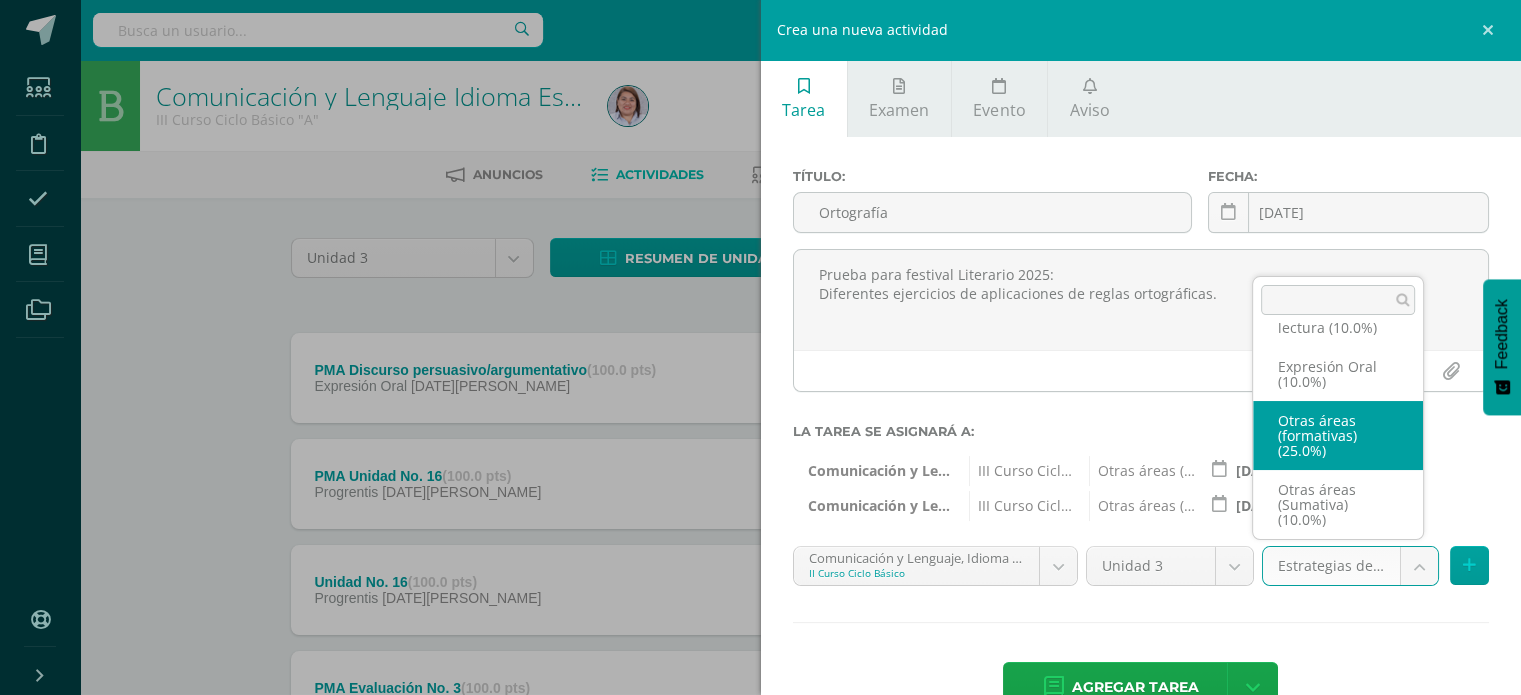 select on "252294" 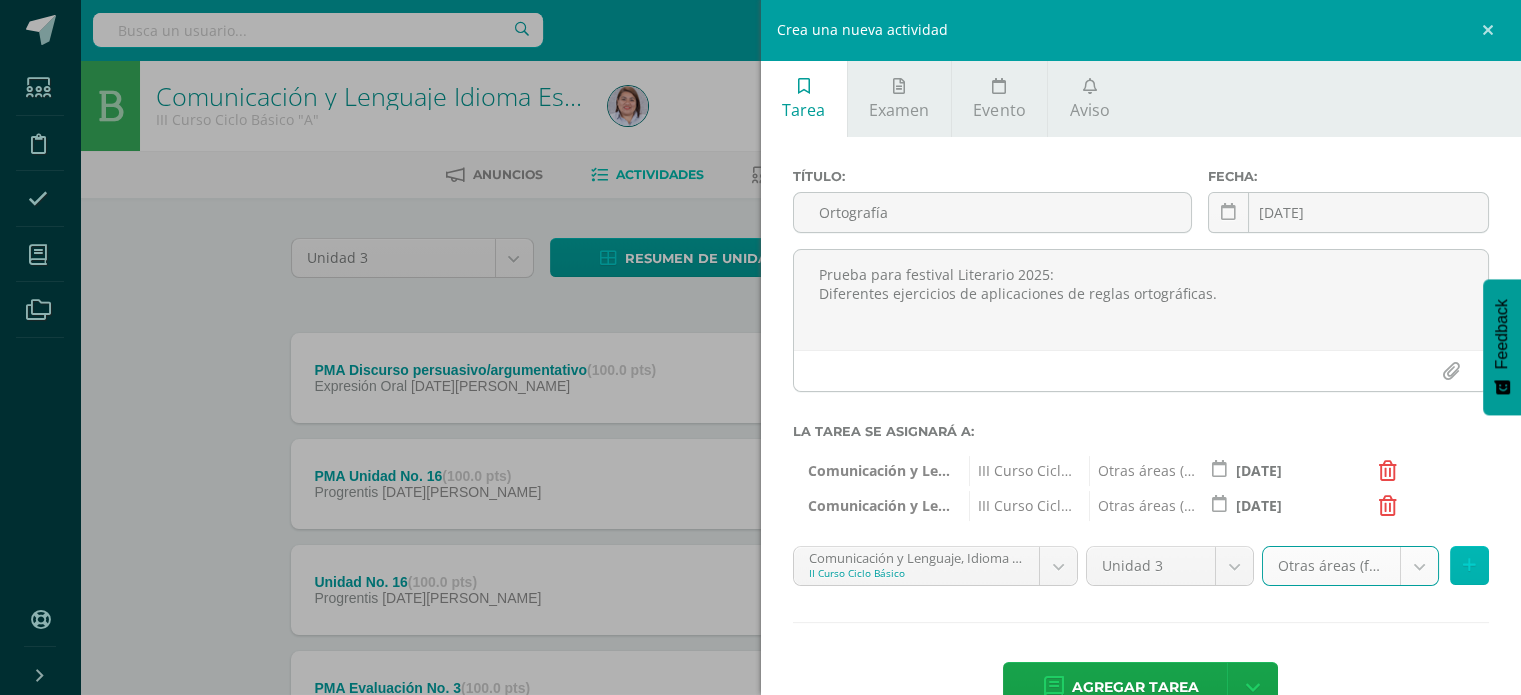 click at bounding box center (1469, 565) 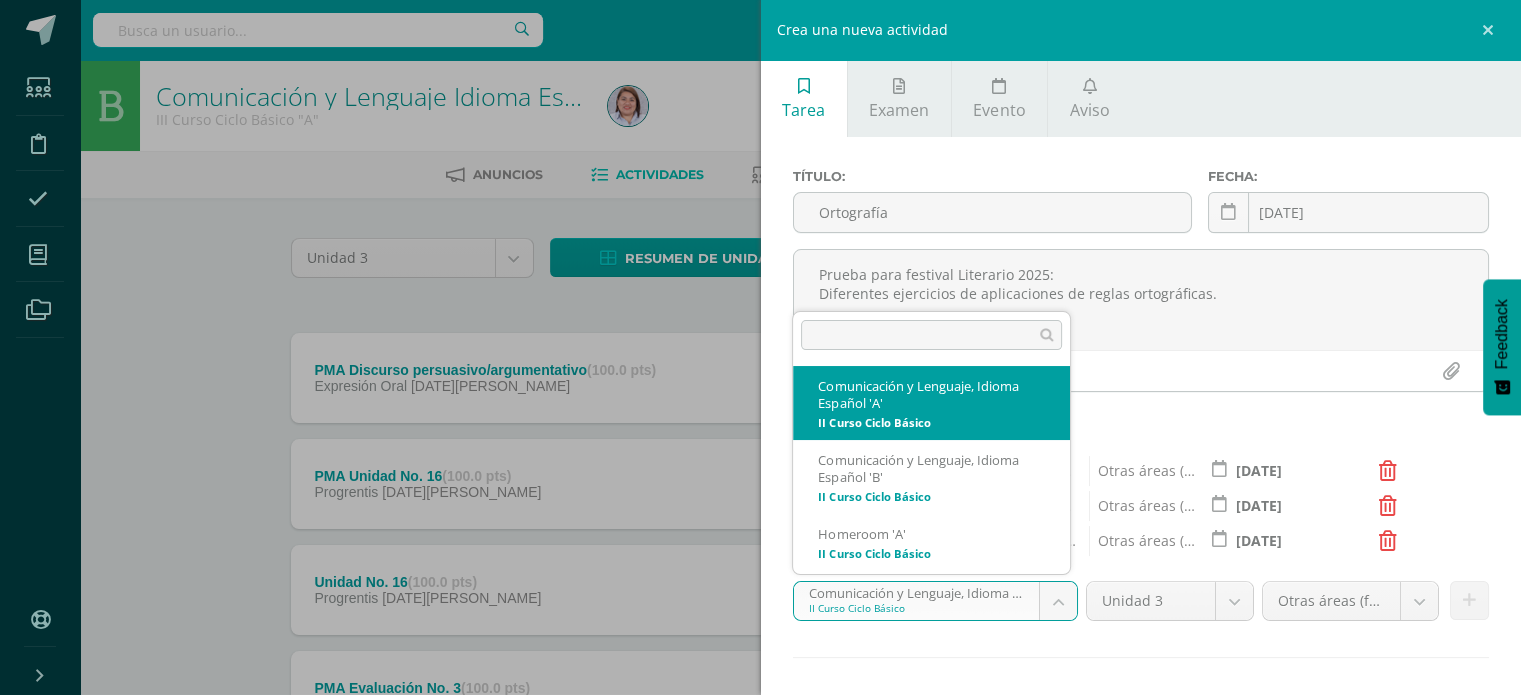 click on "Tarea asignada exitosamente         Estudiantes Disciplina Asistencia Mis cursos Archivos Soporte
Centro de ayuda
Últimas actualizaciones
Cerrar panel
Comunicación y Lenguaje, Idioma Español
II Curso
Ciclo Básico
"A"
Actividades Estudiantes Planificación Dosificación
Homeroom
II Curso
Ciclo Básico
"A"
Actividades Estudiantes Planificación Dosificación
Comunicación y Lenguaje, Idioma Español
II Curso
Ciclo Básico
"B"
Actividades Estudiantes Planificación Dosificación Actividades Estudiantes" at bounding box center [760, 751] 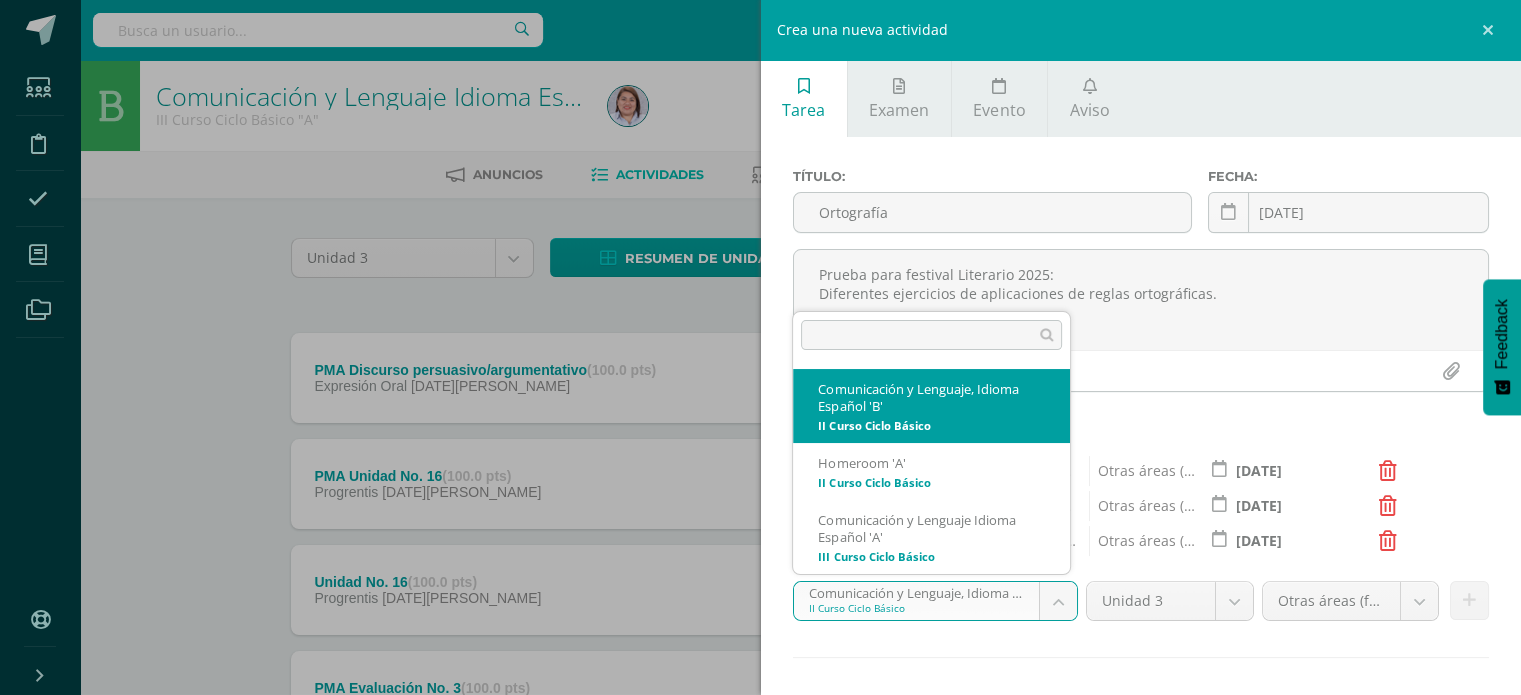 select on "228198" 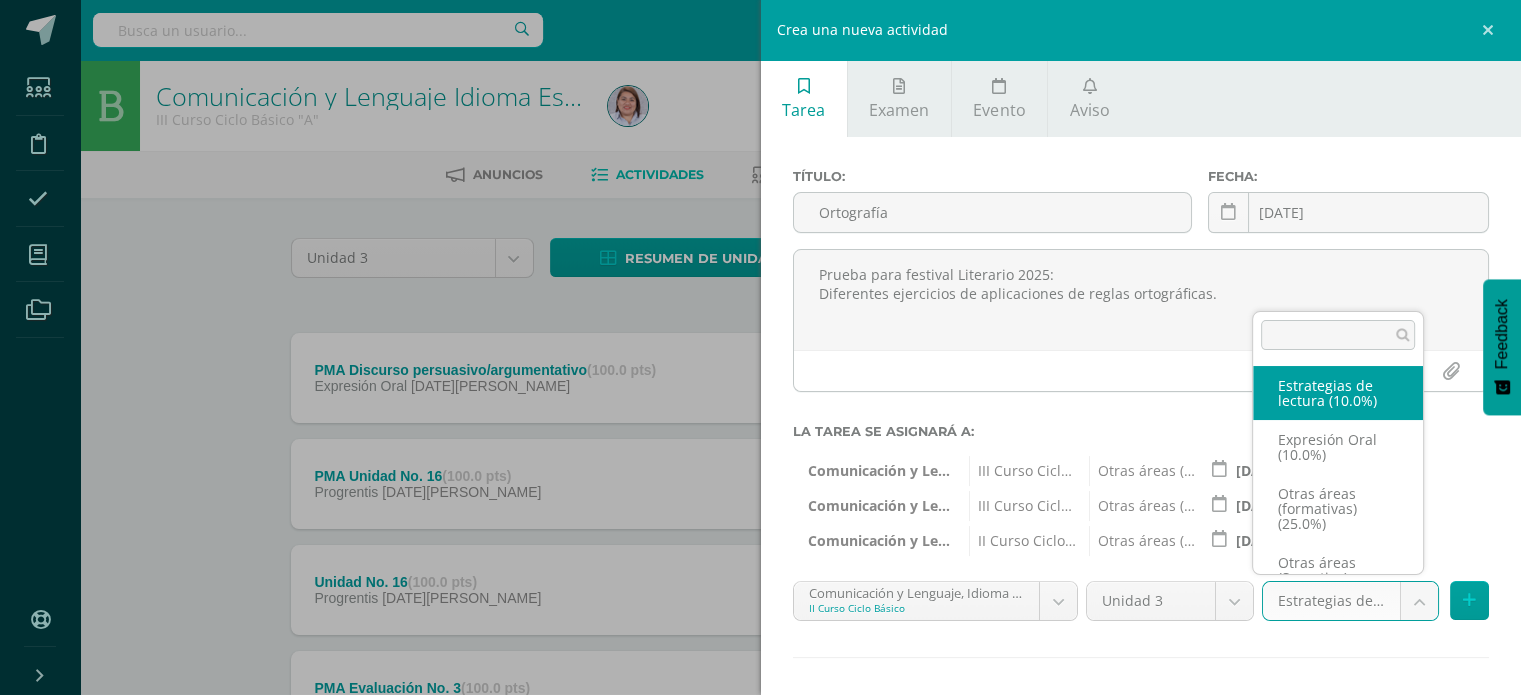 click on "Tarea asignada exitosamente         Estudiantes Disciplina Asistencia Mis cursos Archivos Soporte
Centro de ayuda
Últimas actualizaciones
Cerrar panel
Comunicación y Lenguaje, Idioma Español
II Curso
Ciclo Básico
"A"
Actividades Estudiantes Planificación Dosificación
Homeroom
II Curso
Ciclo Básico
"A"
Actividades Estudiantes Planificación Dosificación
Comunicación y Lenguaje, Idioma Español
II Curso
Ciclo Básico
"B"
Actividades Estudiantes Planificación Dosificación Actividades Estudiantes" at bounding box center (760, 751) 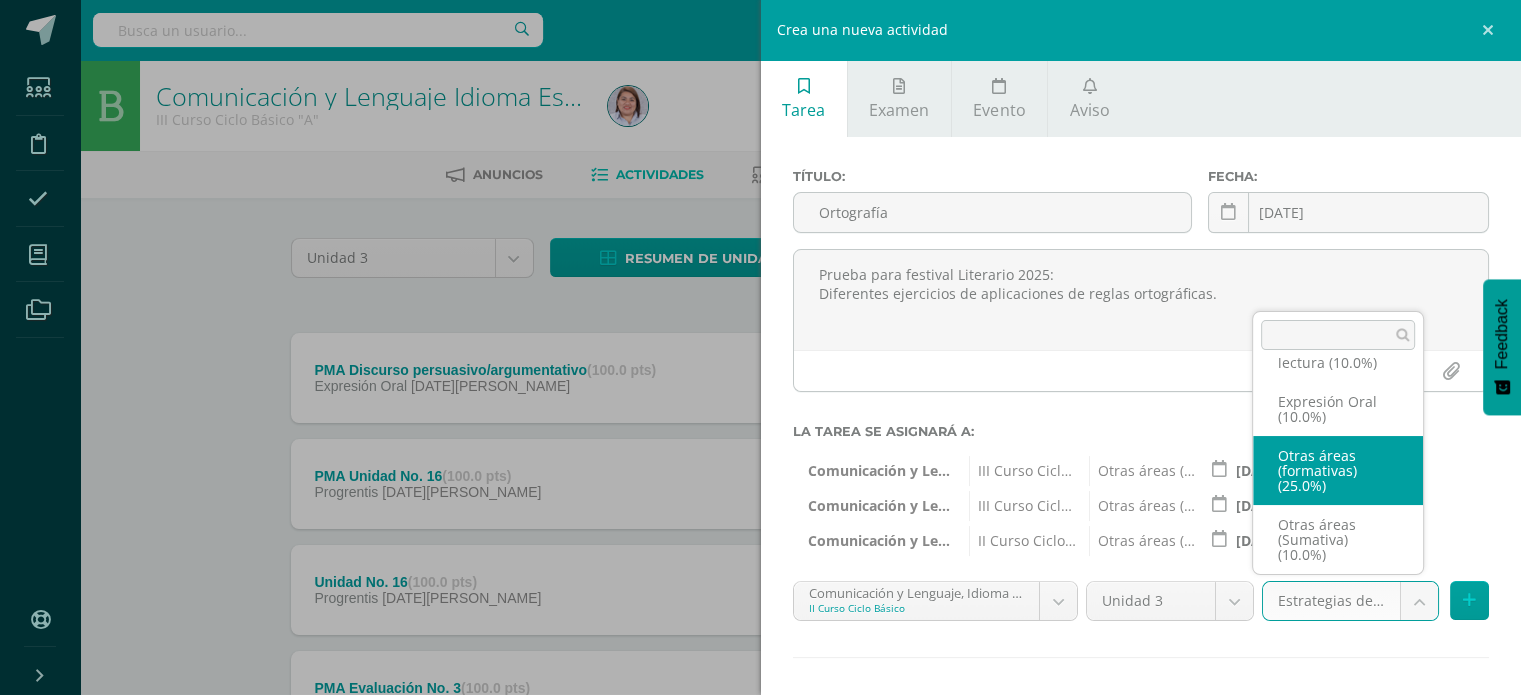 select on "252302" 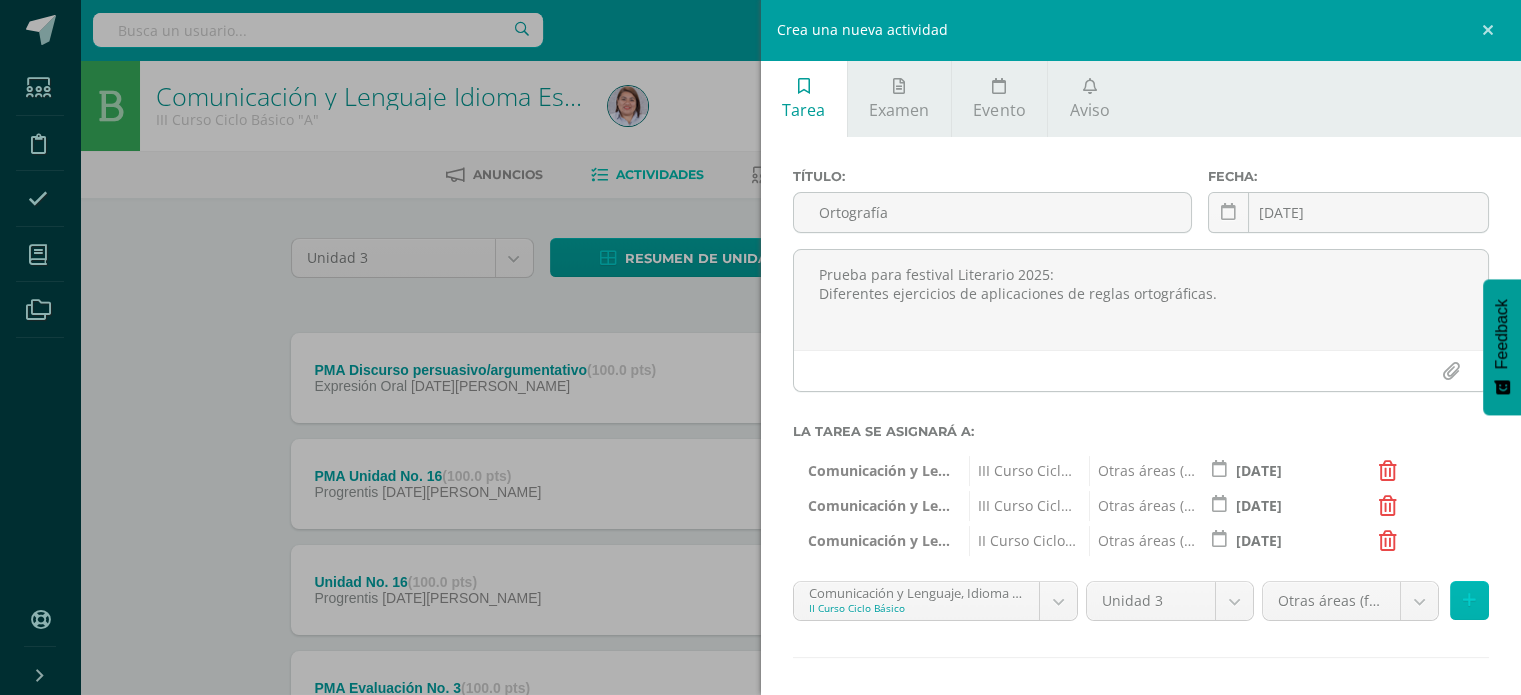 click at bounding box center (1469, 600) 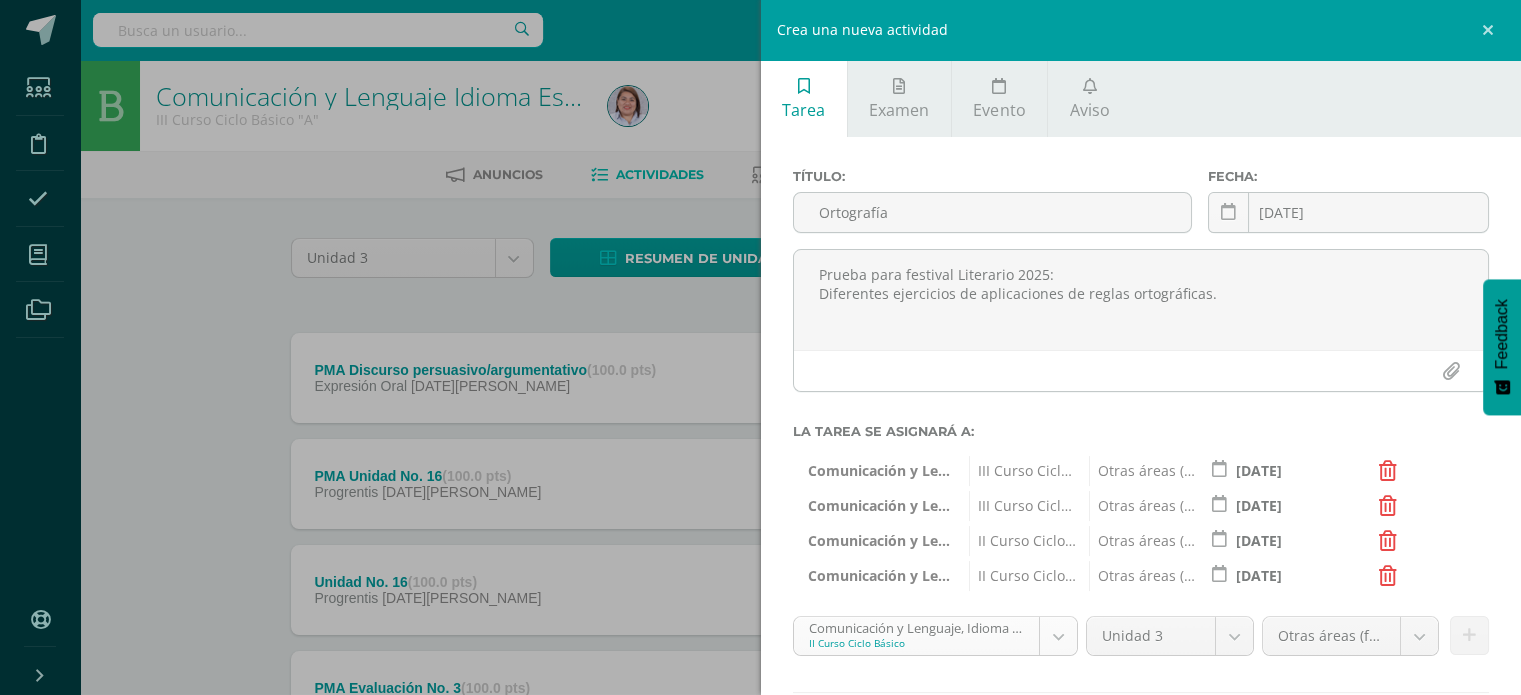 scroll, scrollTop: 122, scrollLeft: 0, axis: vertical 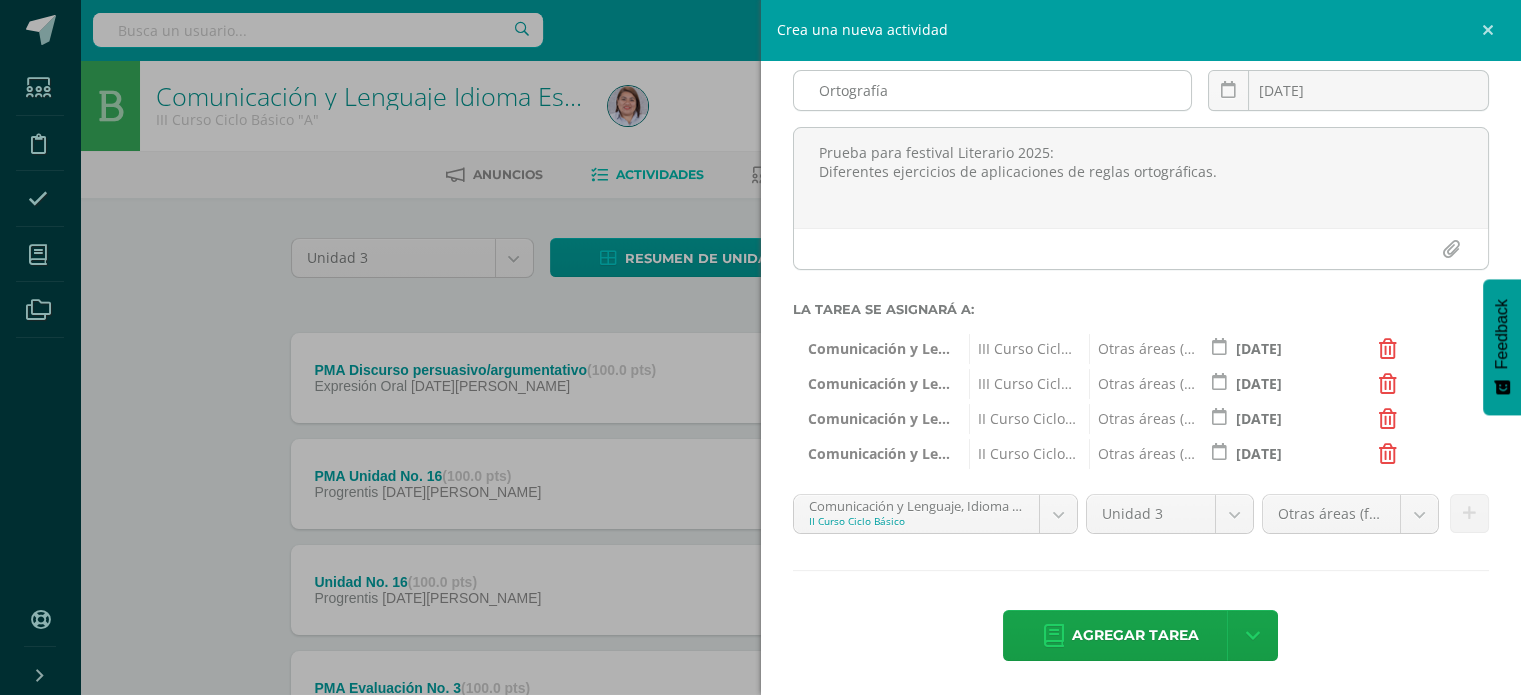 click on "Ortografía" at bounding box center [993, 90] 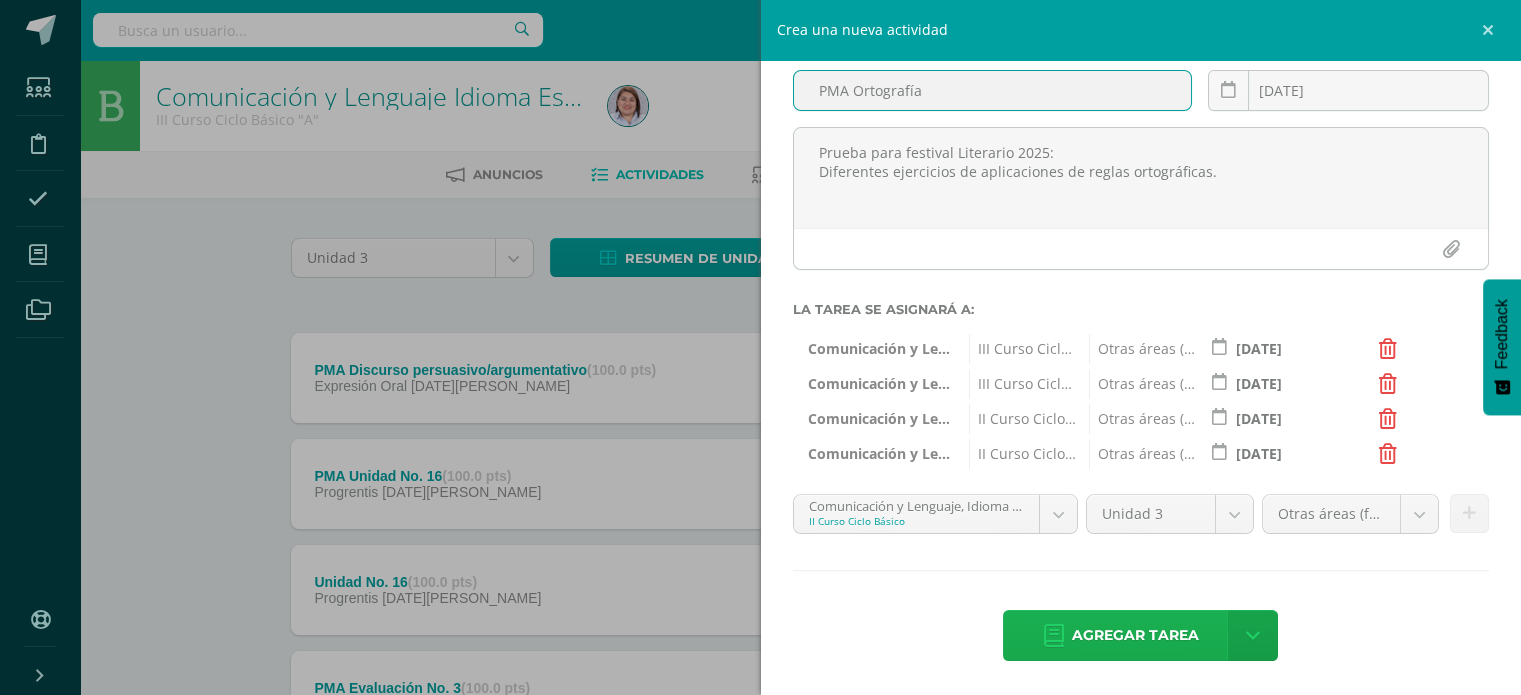 type on "PMA Ortografía" 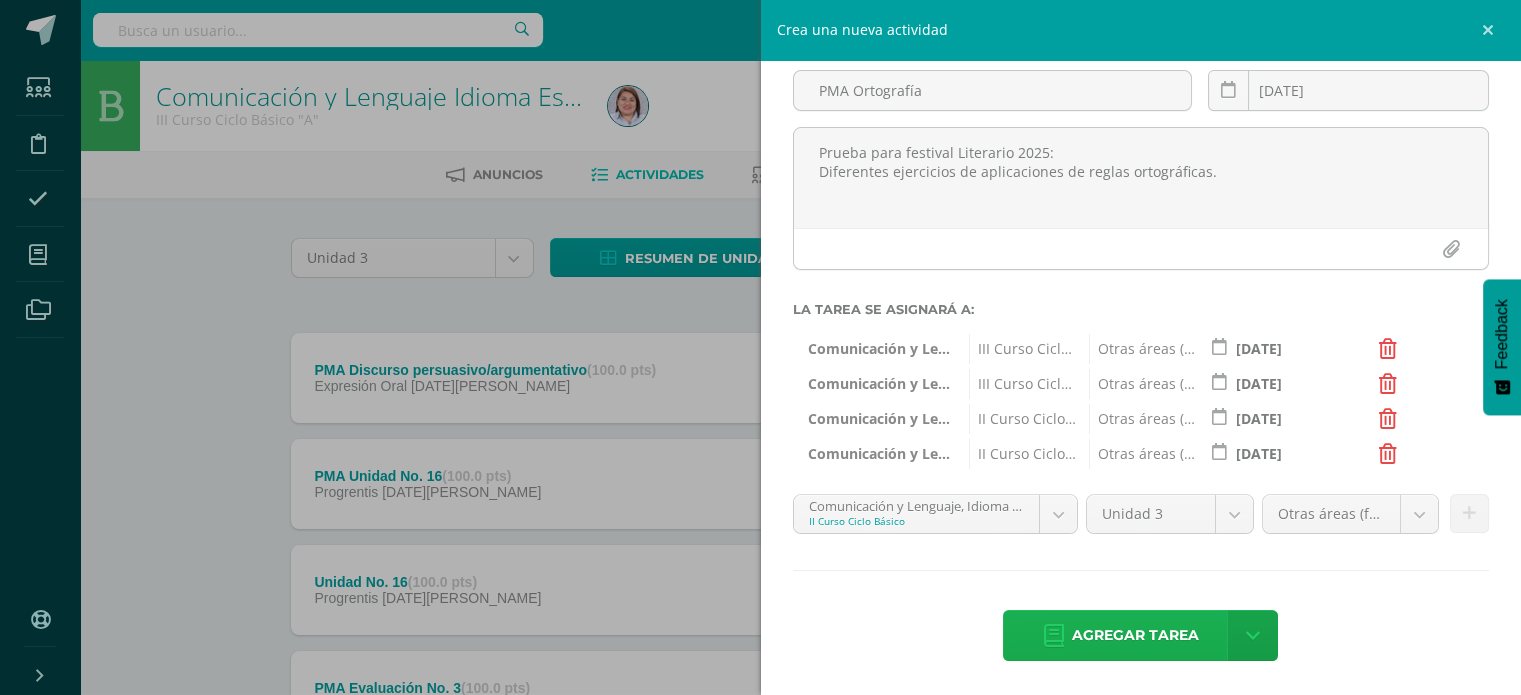 click on "Agregar tarea" at bounding box center (1135, 635) 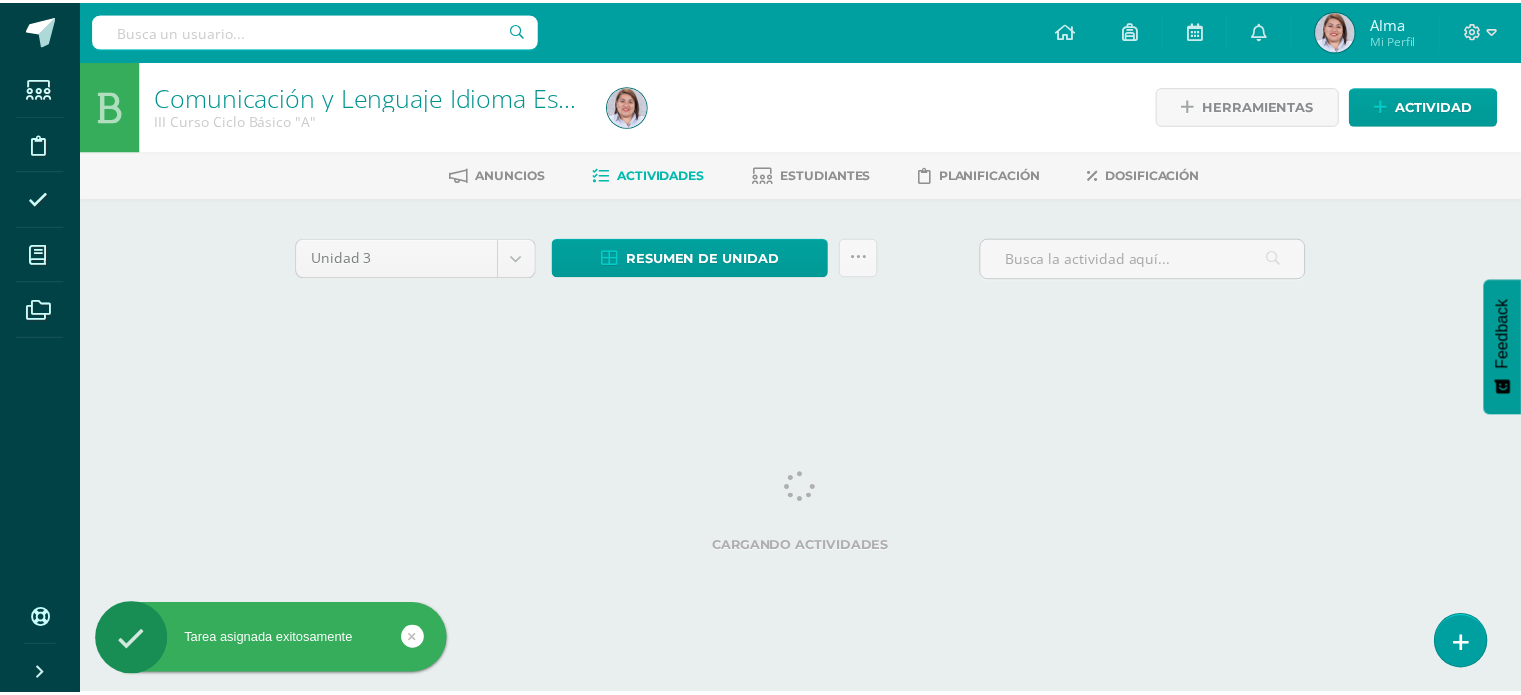 scroll, scrollTop: 0, scrollLeft: 0, axis: both 